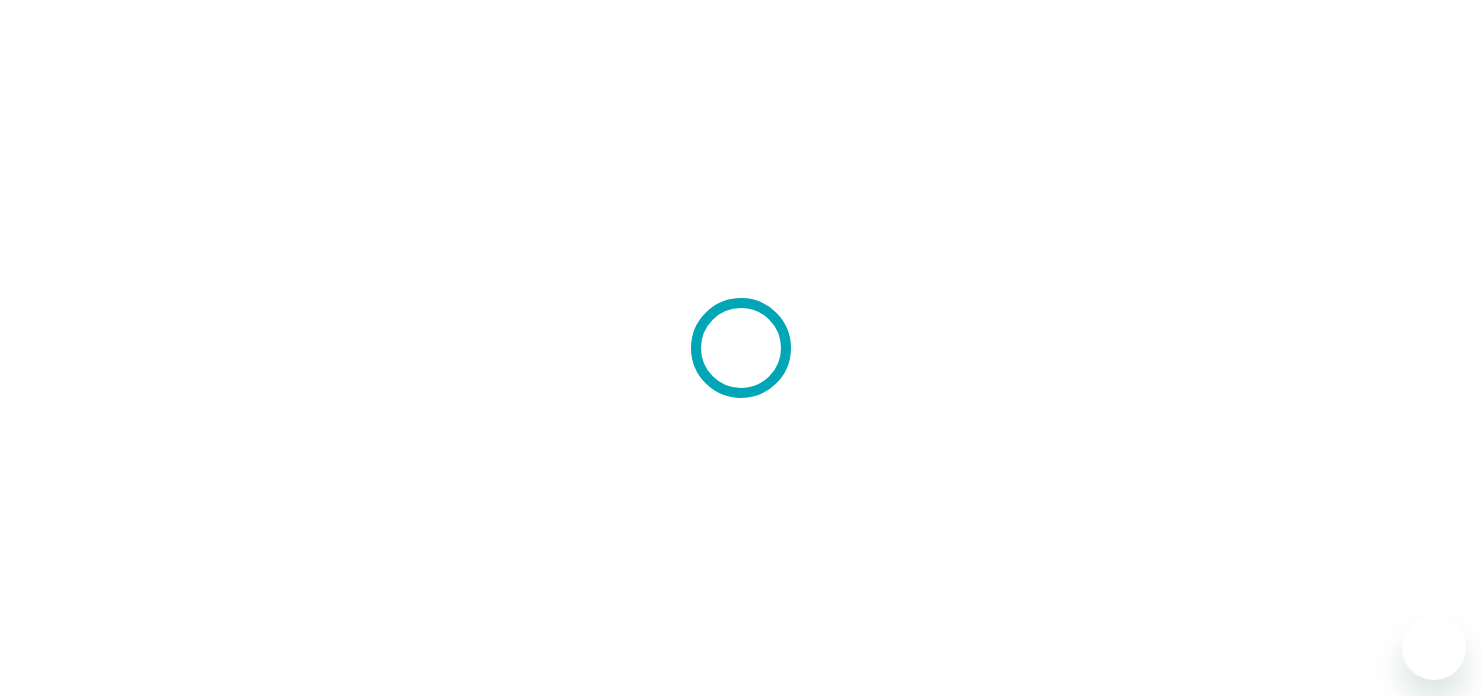 scroll, scrollTop: 0, scrollLeft: 0, axis: both 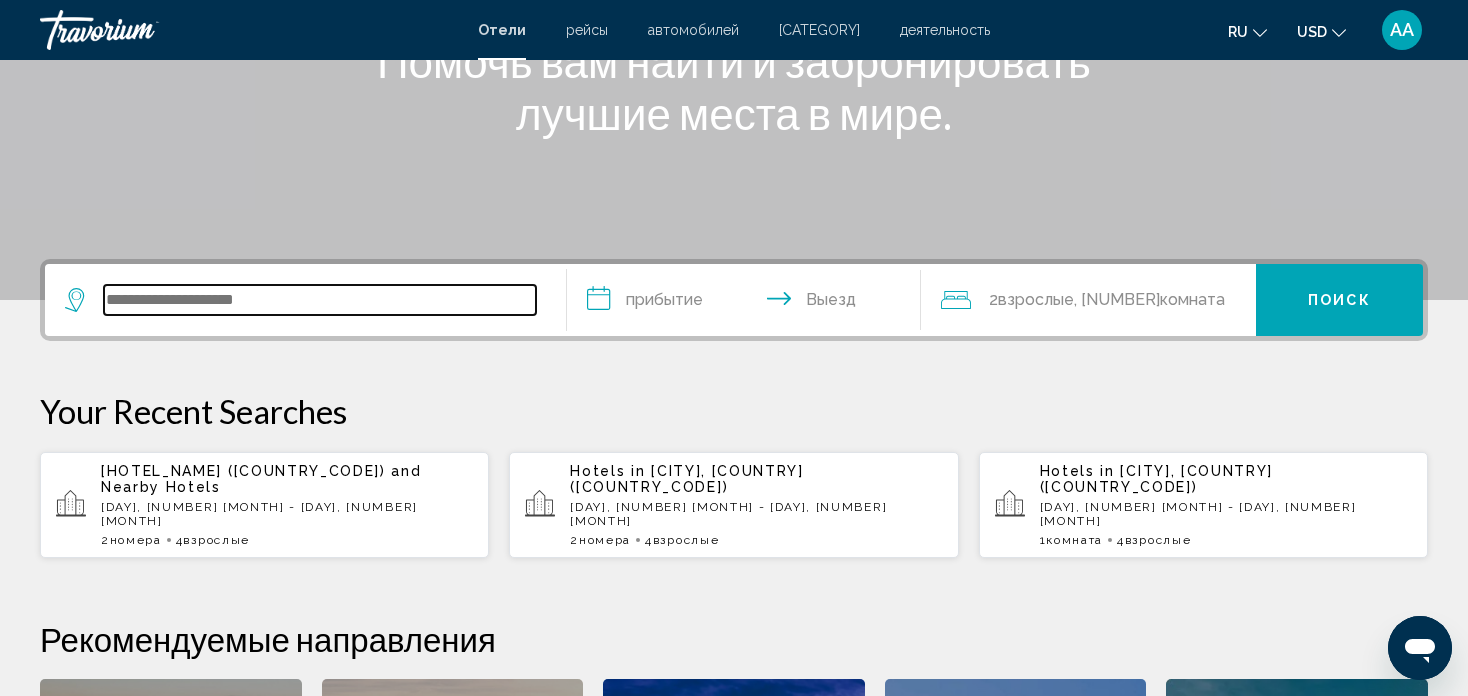 click at bounding box center [320, 300] 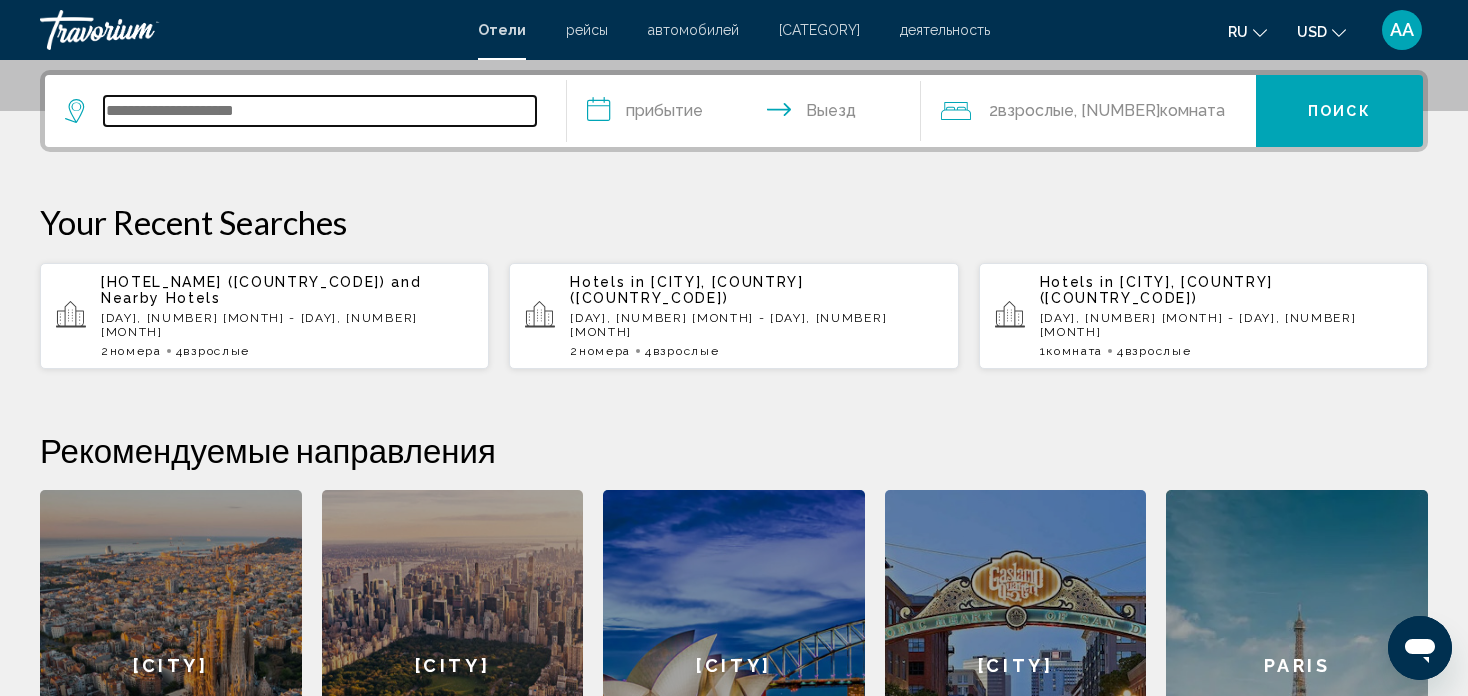 scroll, scrollTop: 493, scrollLeft: 0, axis: vertical 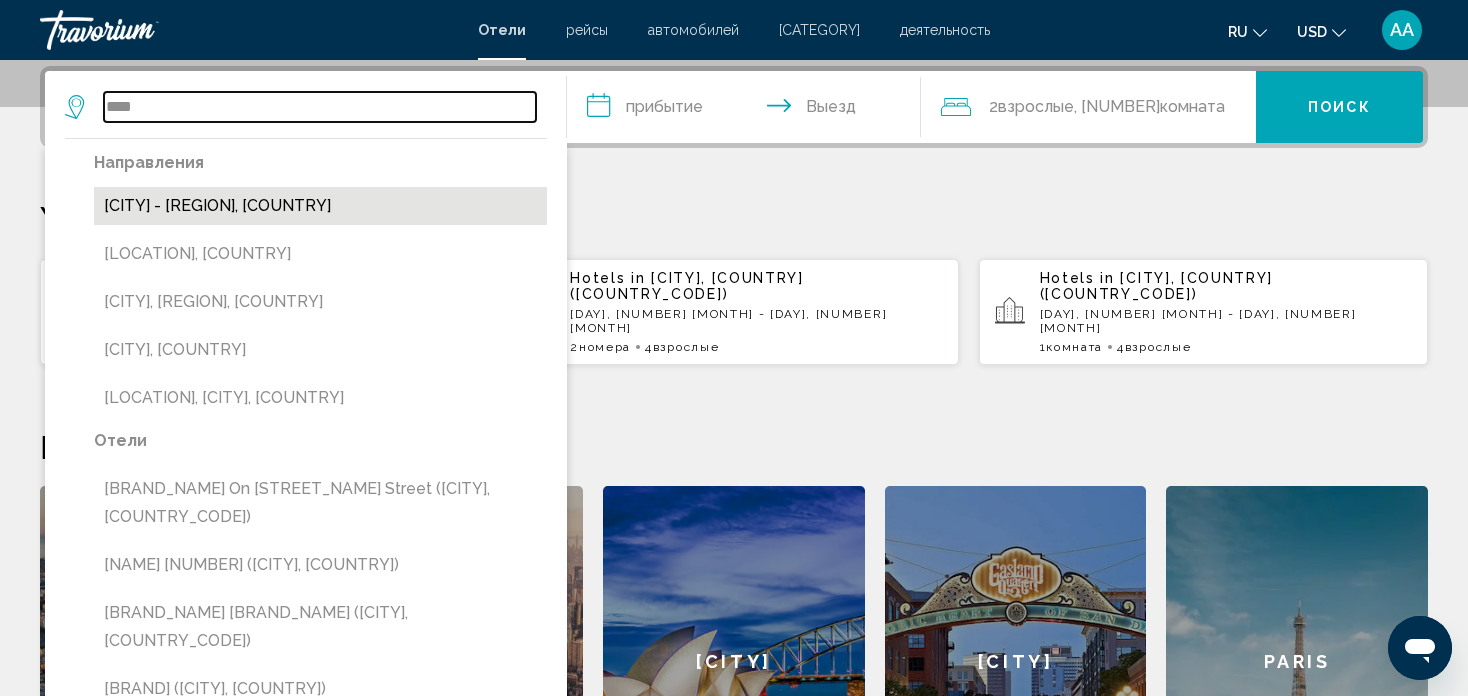 type on "****" 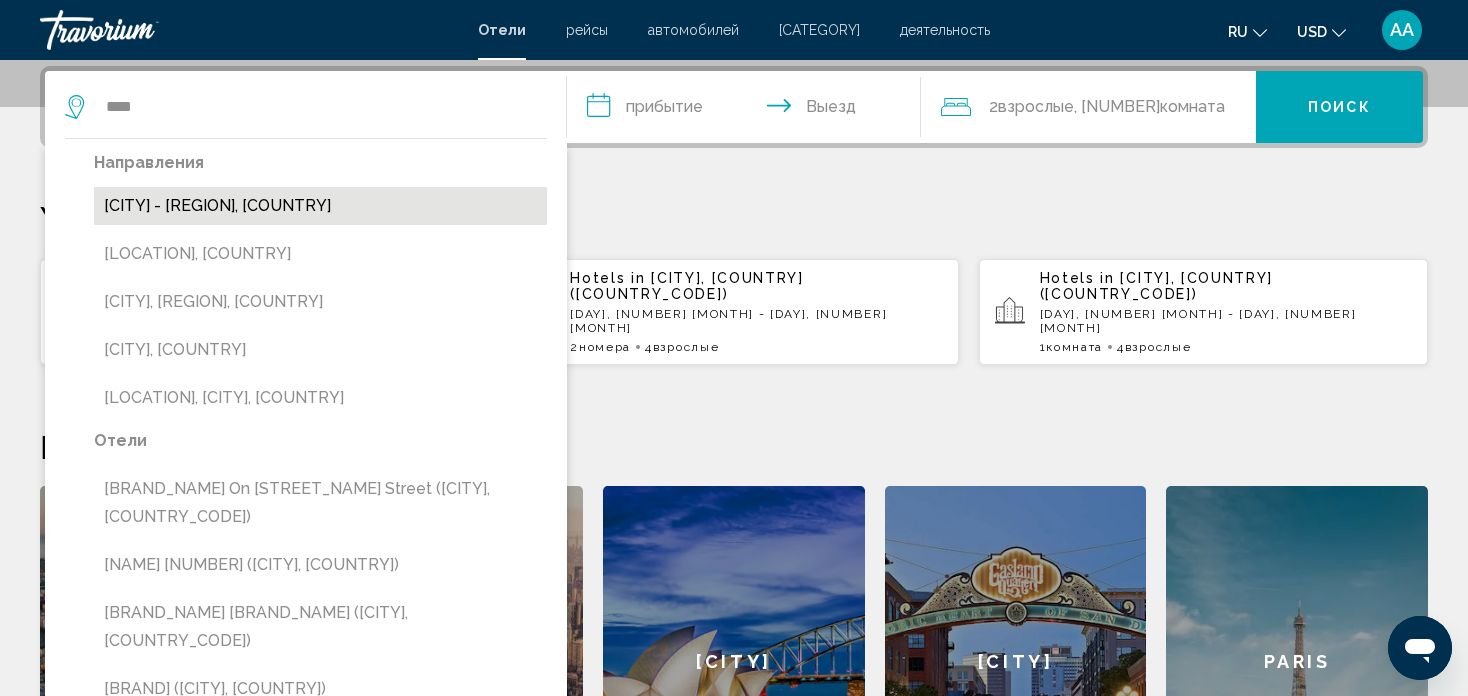 click on "[CITY] - [REGION], [COUNTRY]" at bounding box center [320, 206] 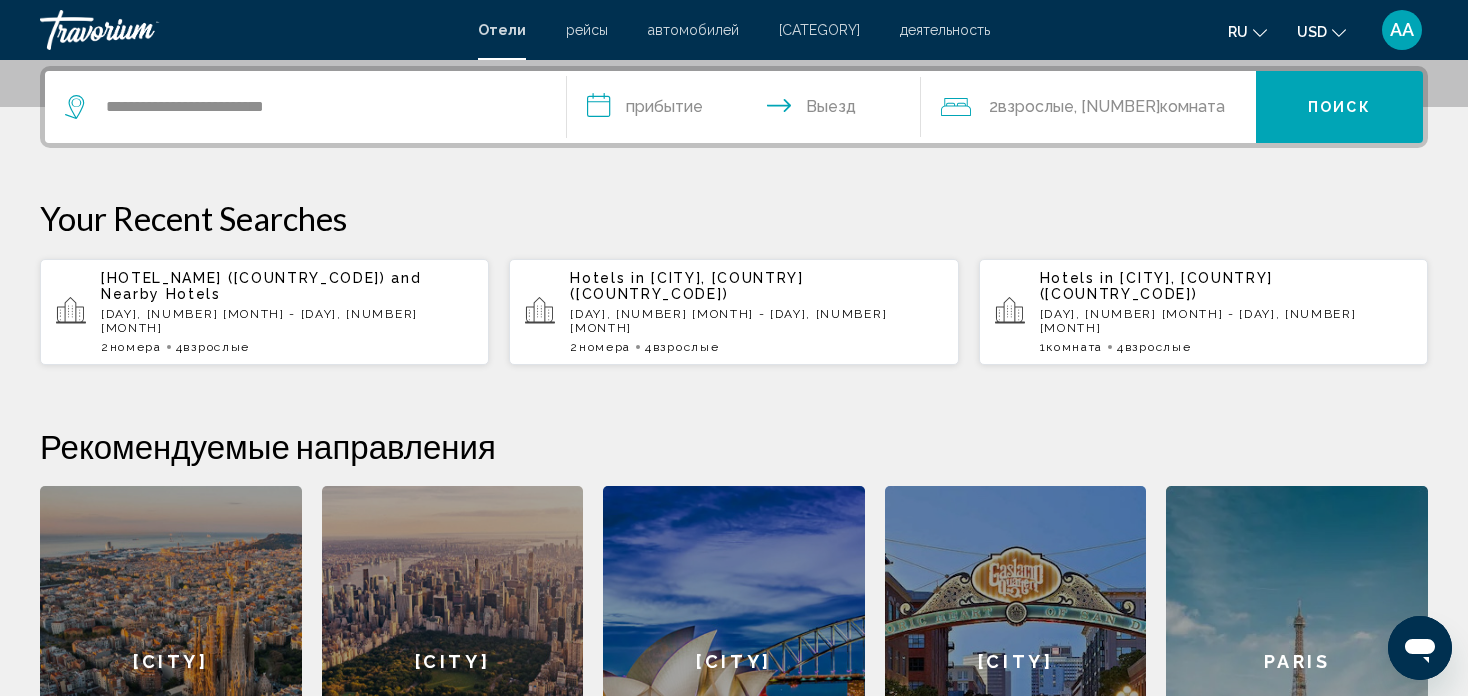 click on "**********" at bounding box center (748, 110) 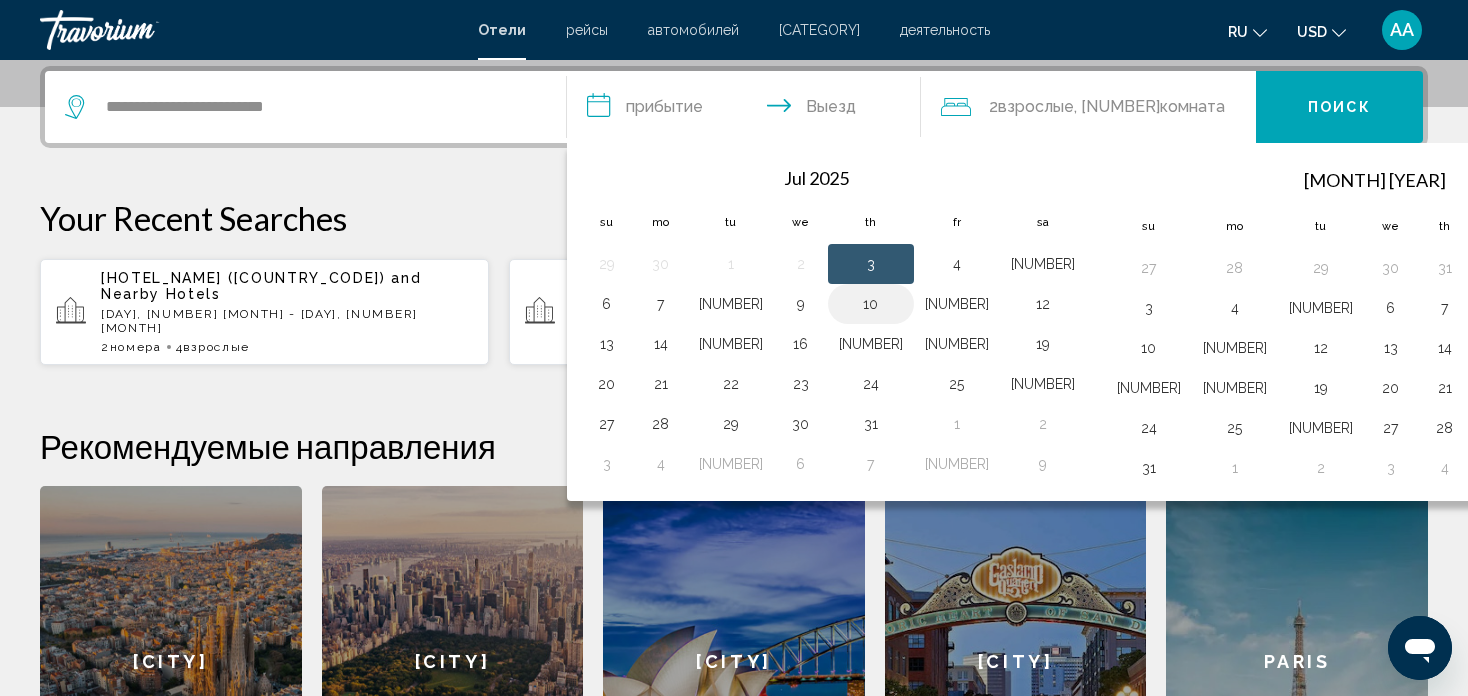 click on "10" at bounding box center (871, 304) 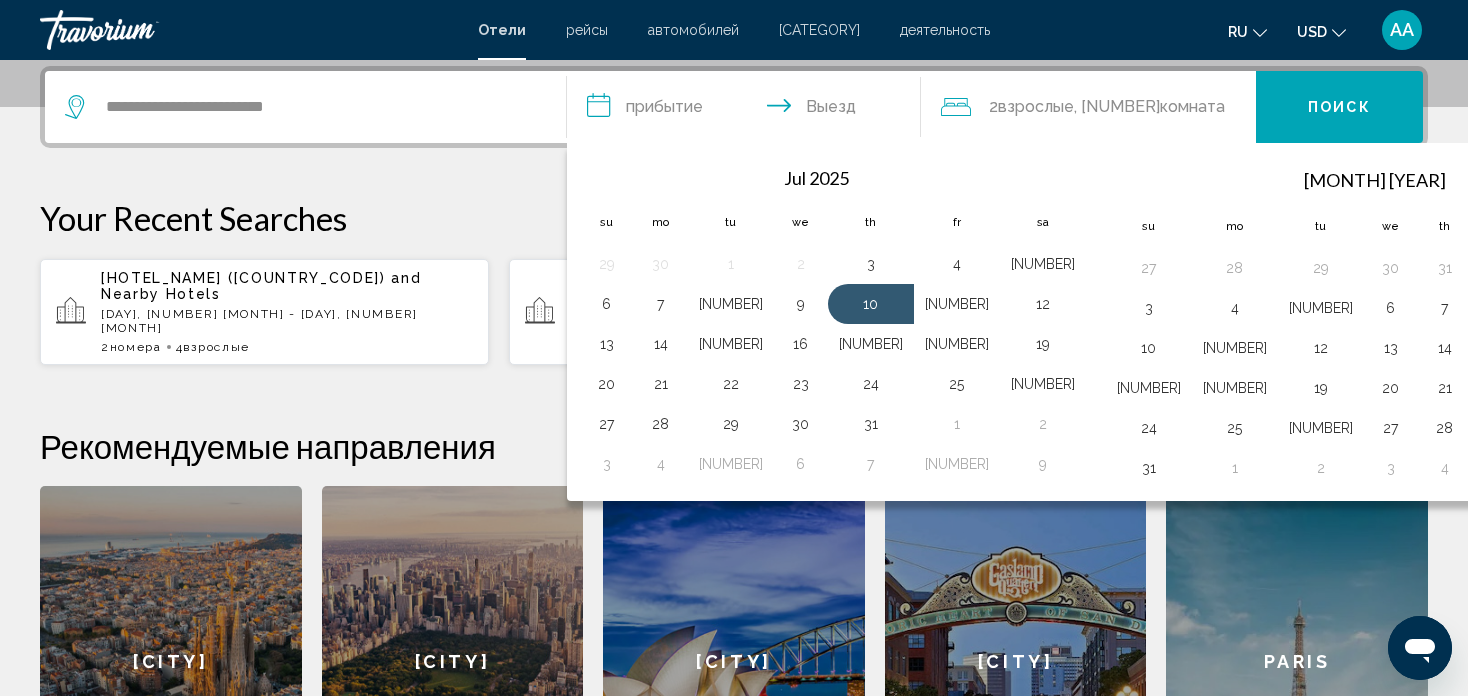 click on "**********" at bounding box center (748, 110) 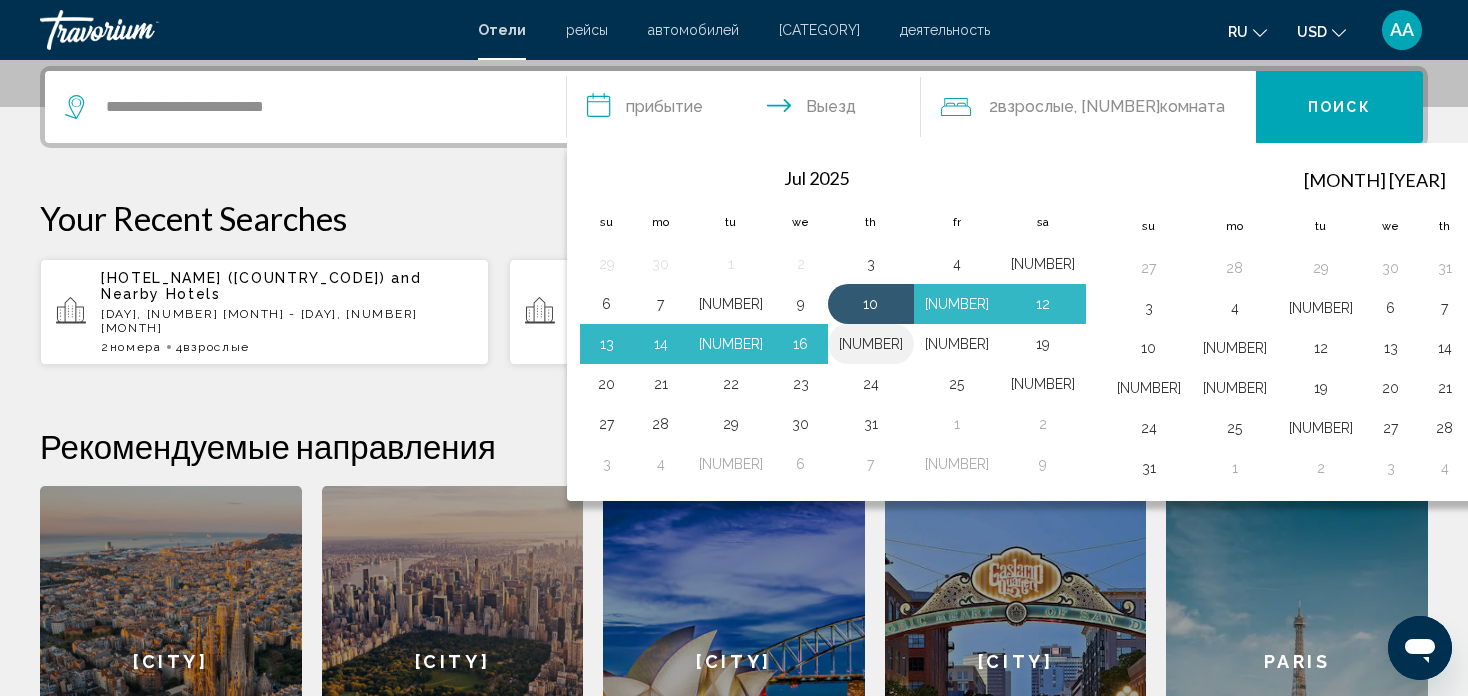 click on "[NUMBER]" at bounding box center [871, 344] 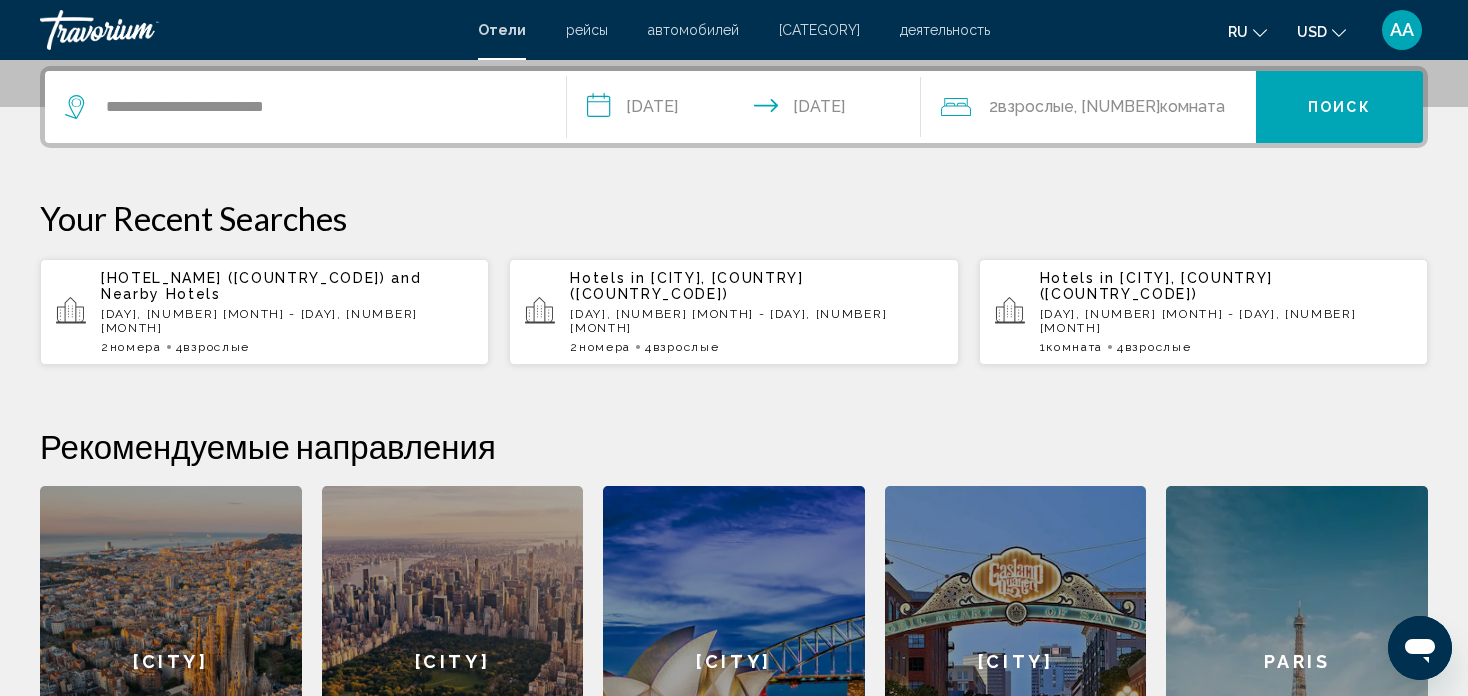 click at bounding box center [956, 107] 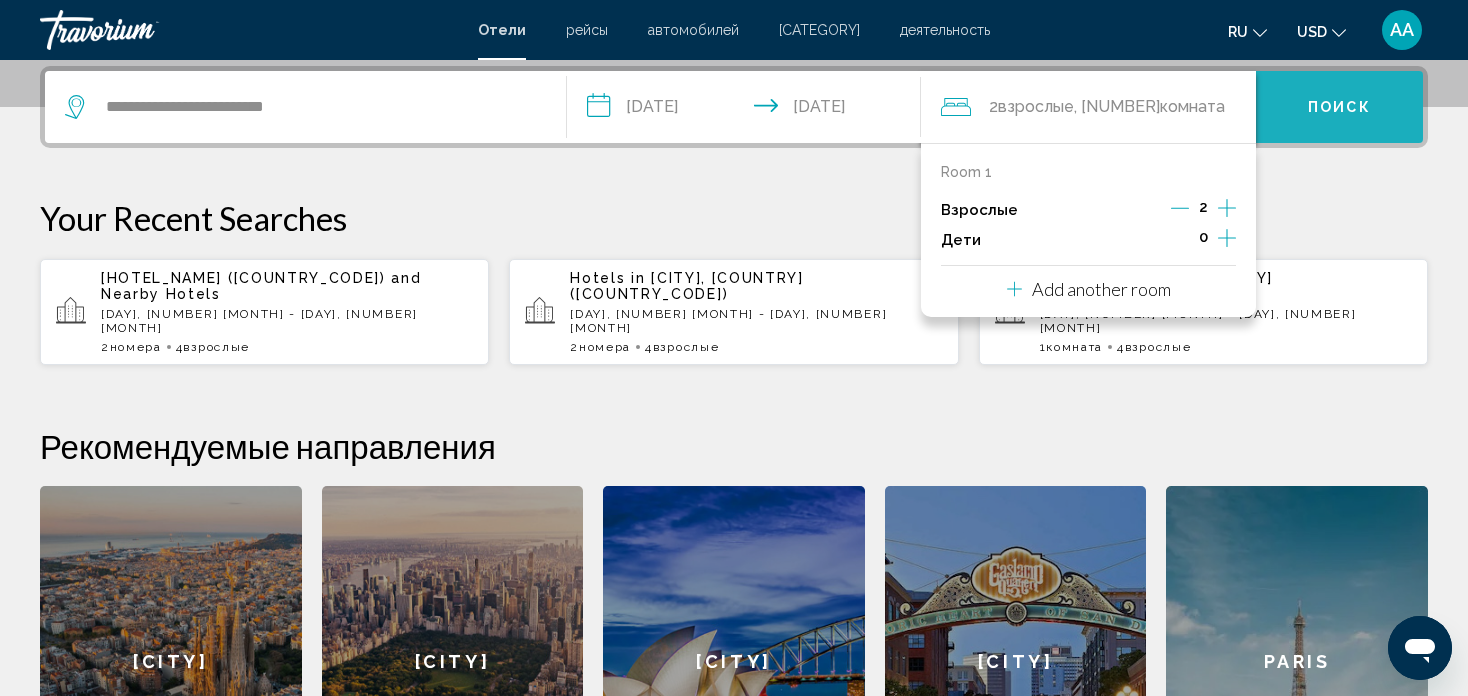 click on "Поиск" at bounding box center [1339, 108] 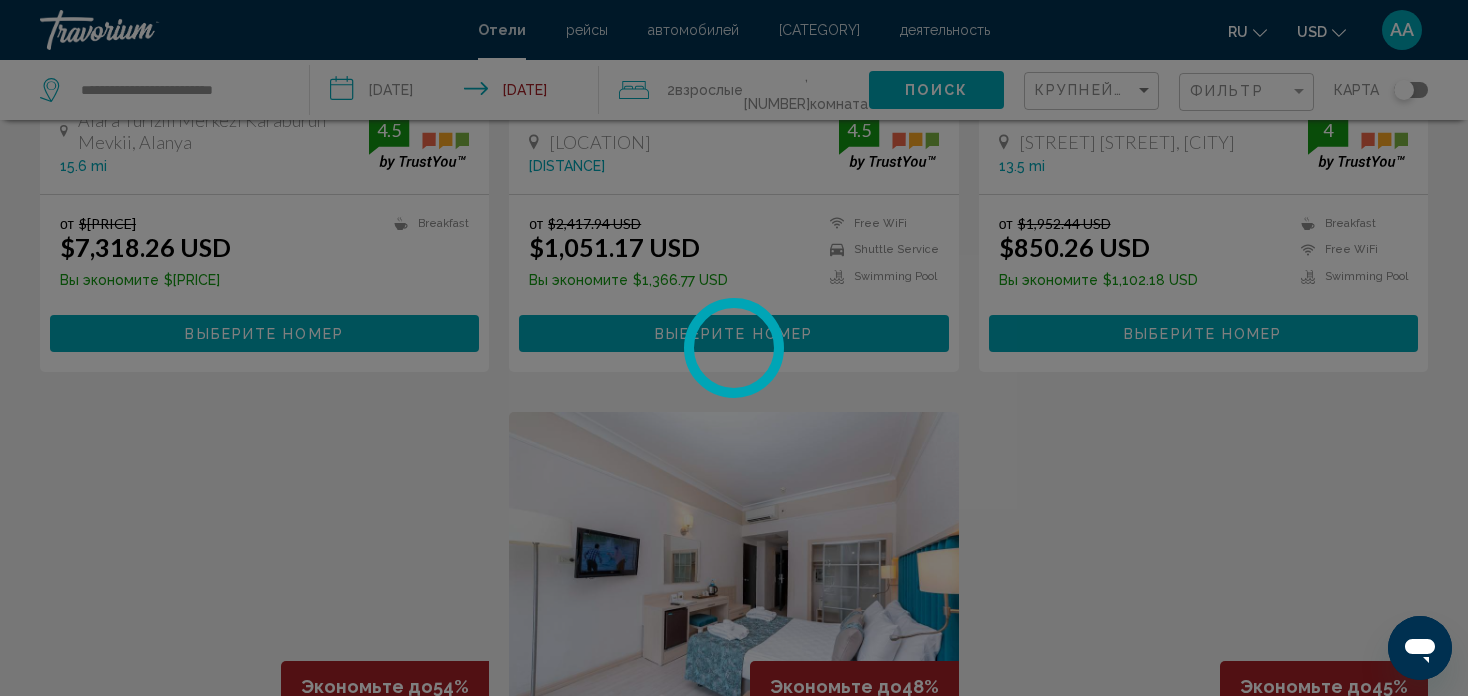 scroll, scrollTop: 0, scrollLeft: 0, axis: both 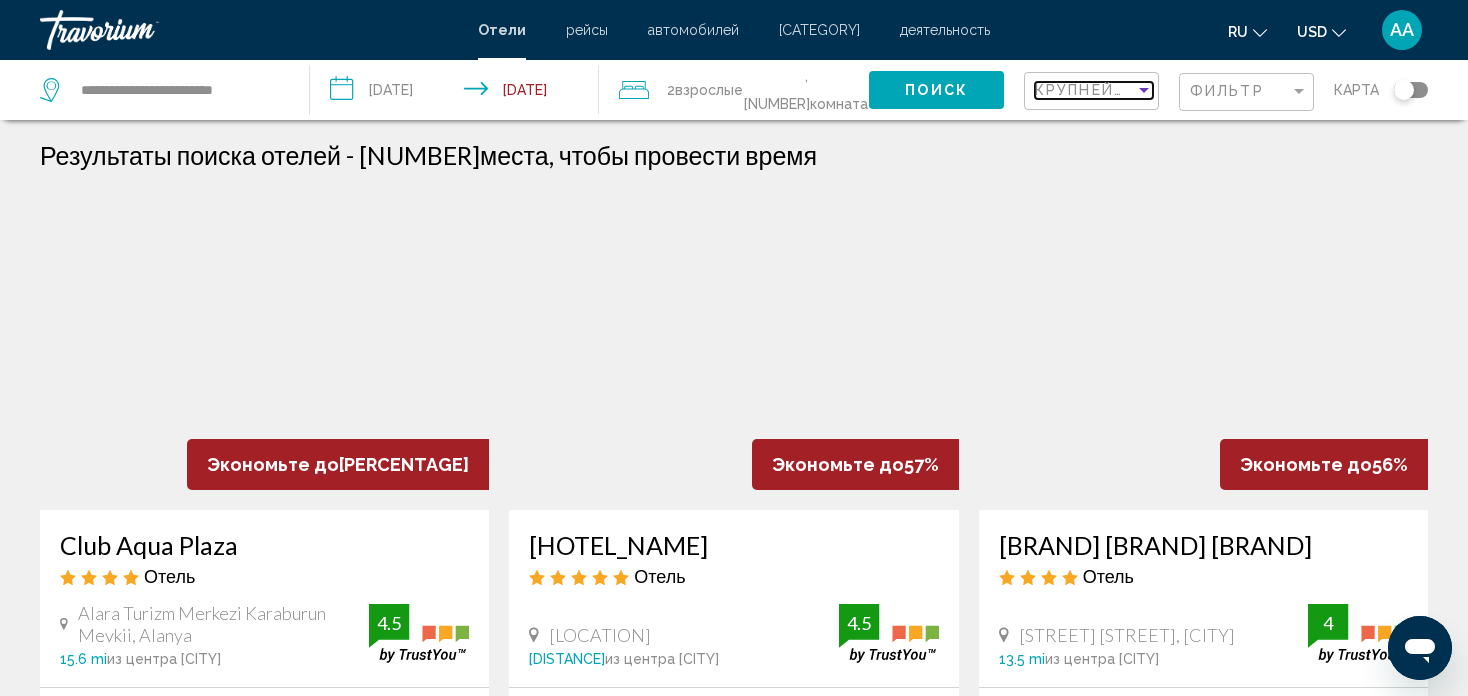 click at bounding box center (1144, 90) 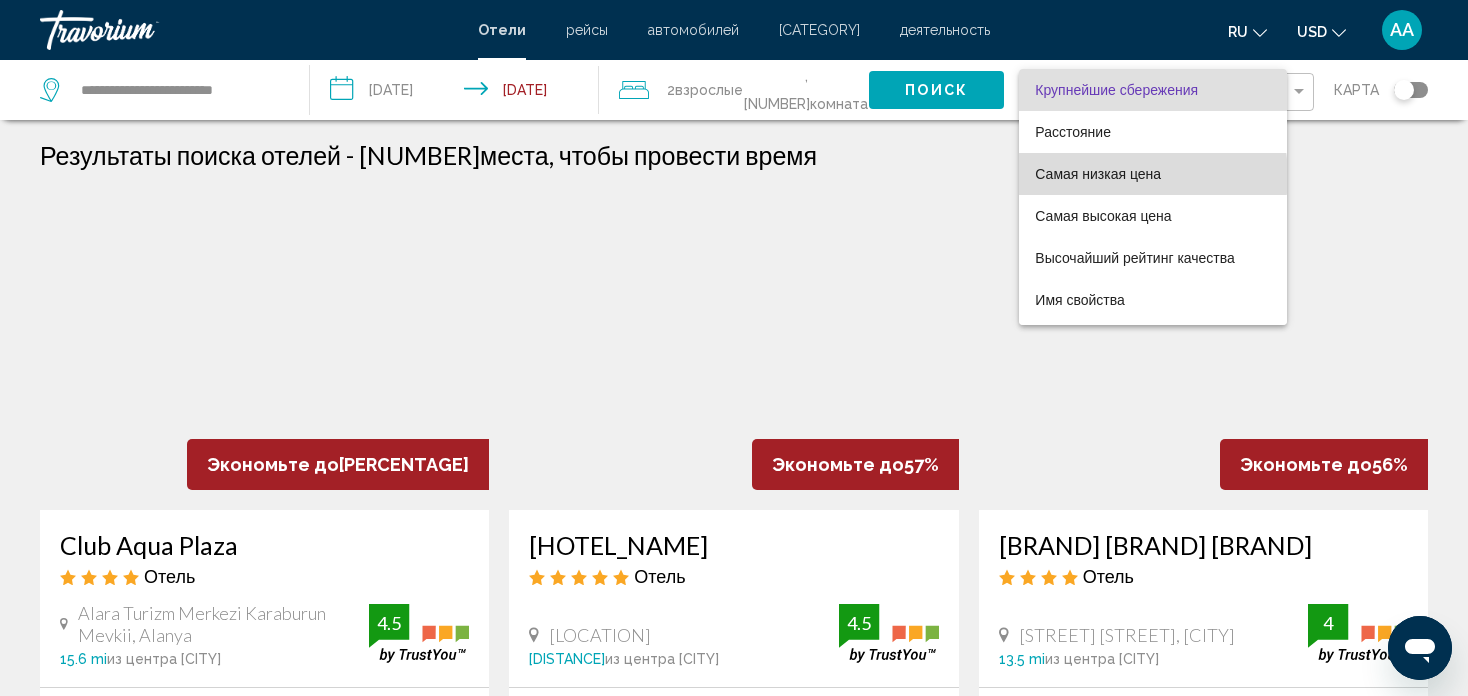 click on "Самая низкая цена" at bounding box center [1098, 174] 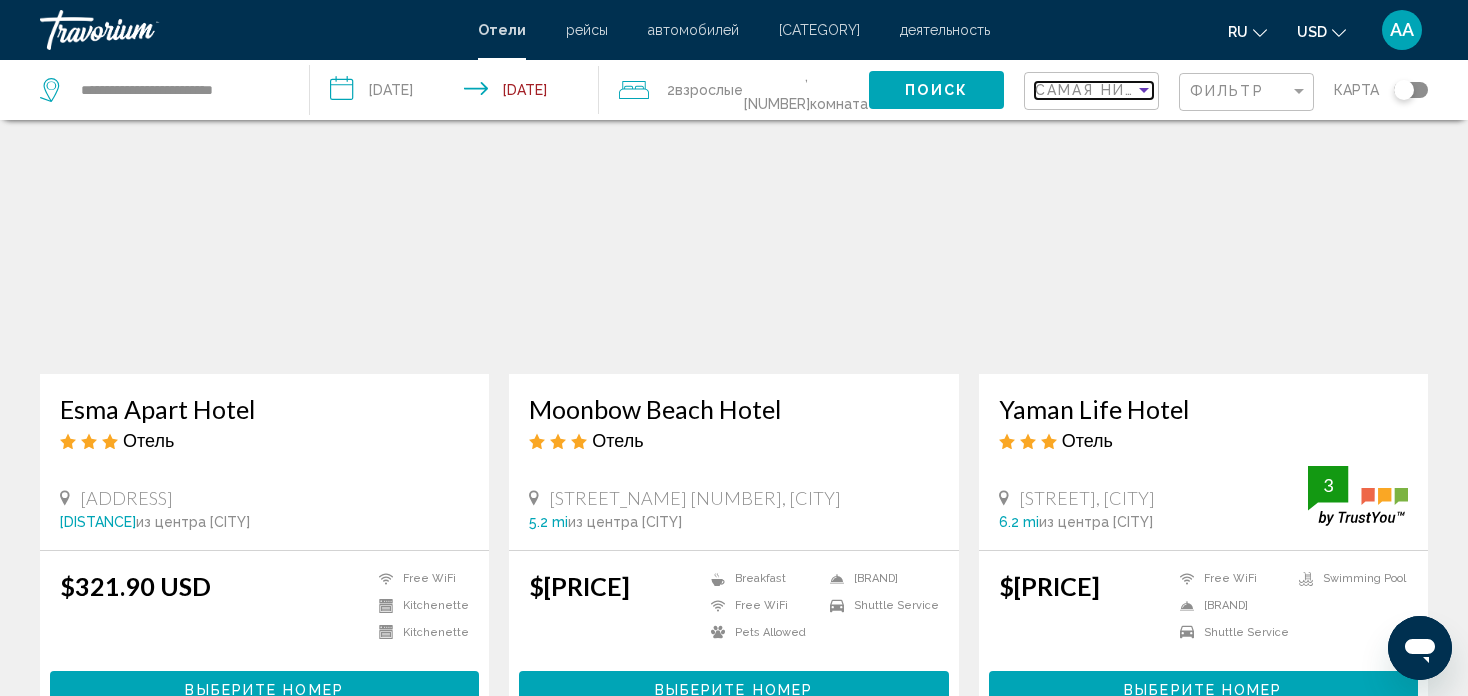 scroll, scrollTop: 1600, scrollLeft: 0, axis: vertical 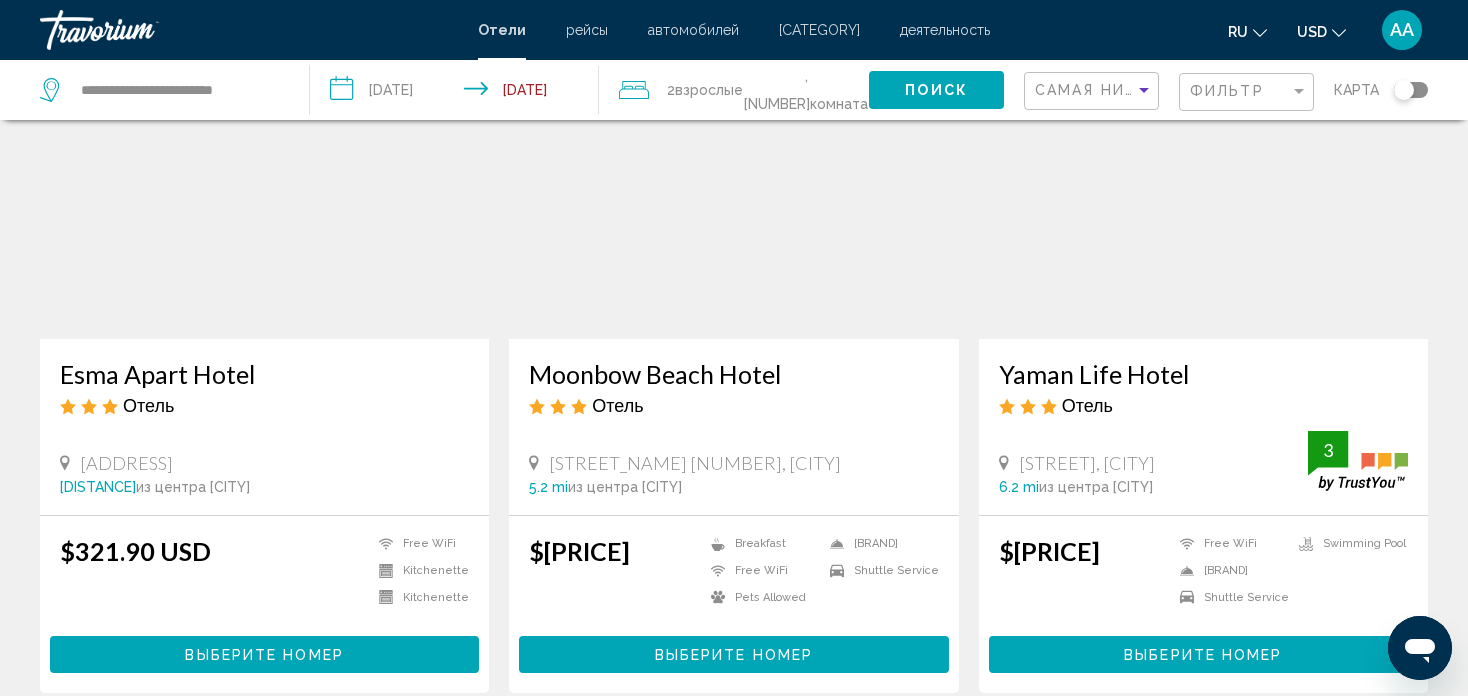 click on "Выберите номер" at bounding box center [1203, 655] 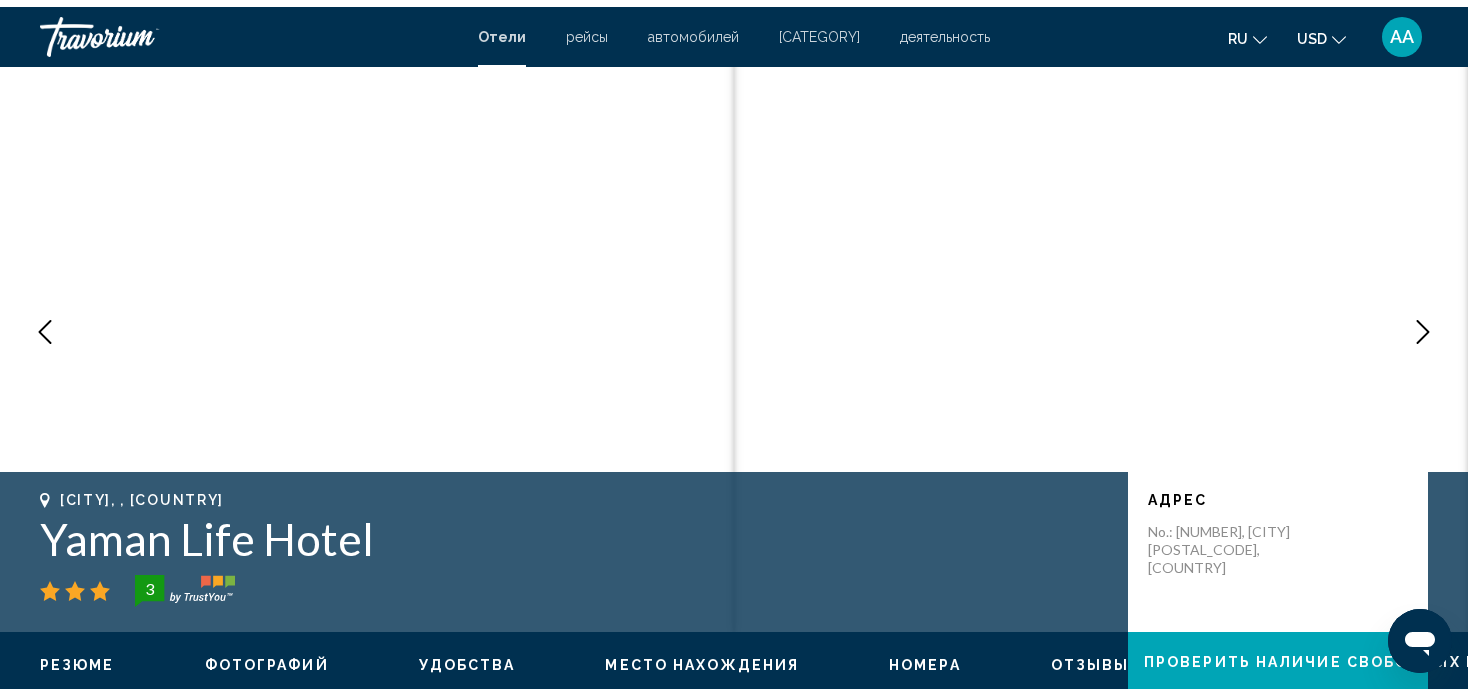 scroll, scrollTop: 0, scrollLeft: 0, axis: both 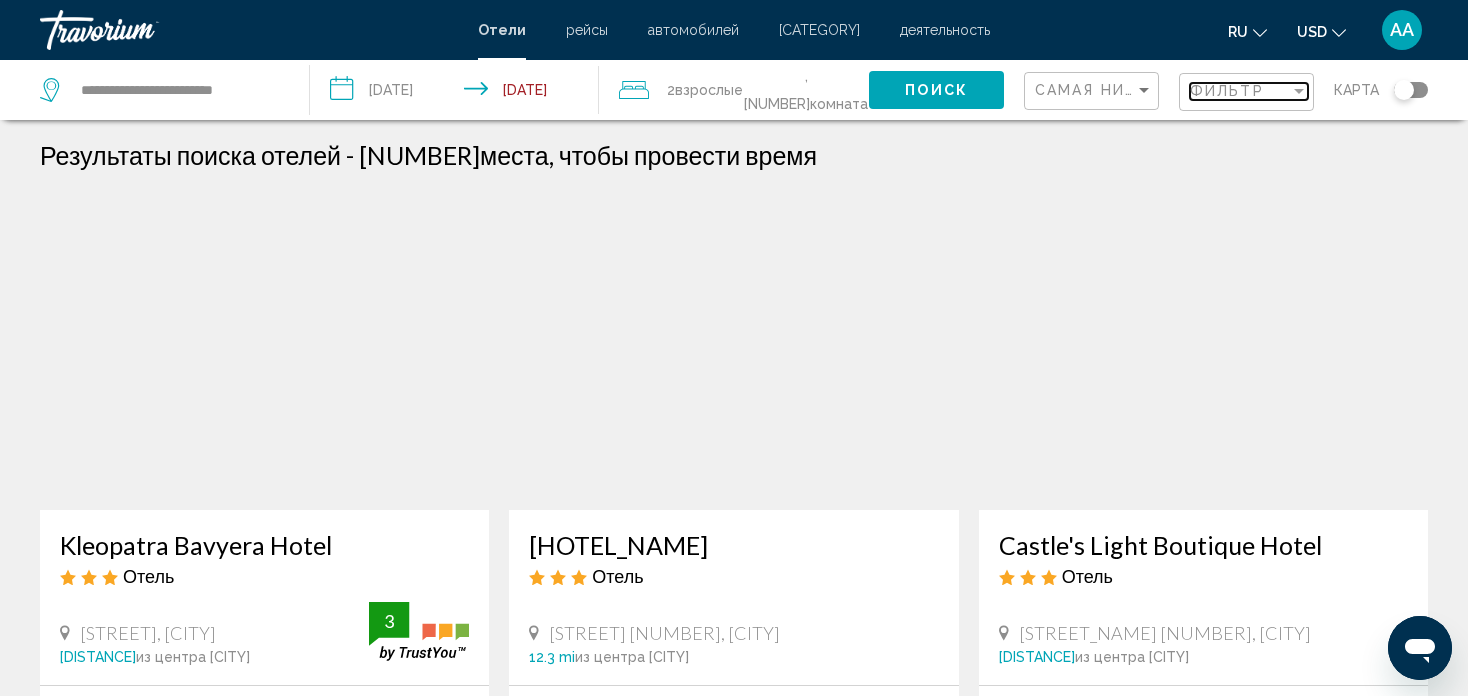 click at bounding box center (1299, 91) 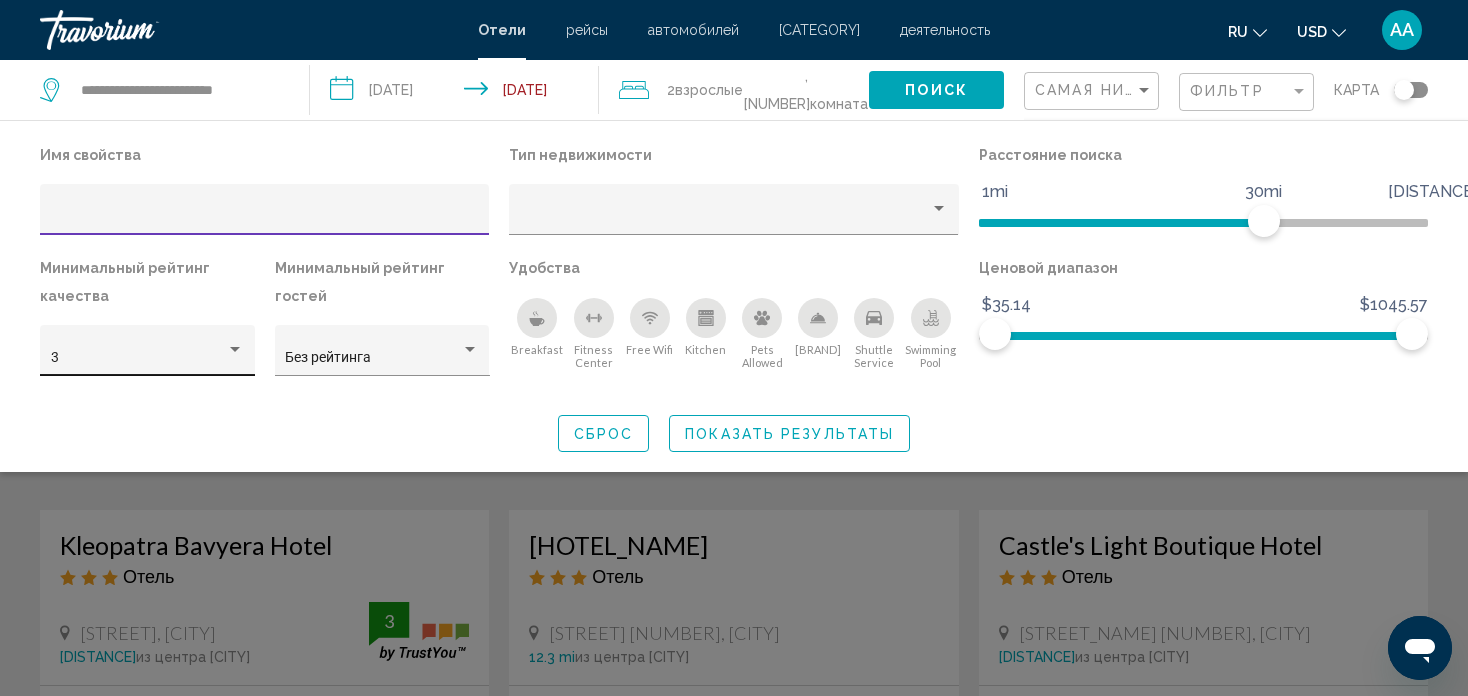click at bounding box center (235, 349) 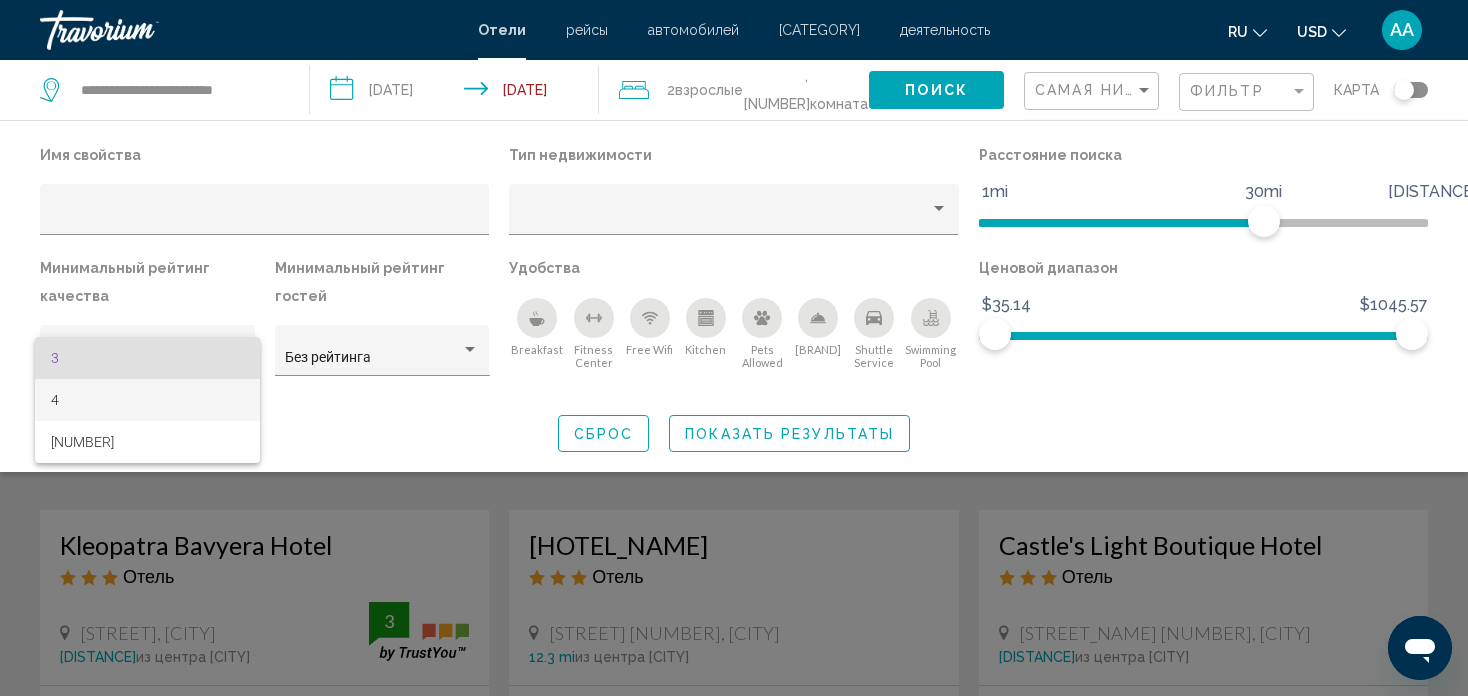 click on "4" at bounding box center (148, 400) 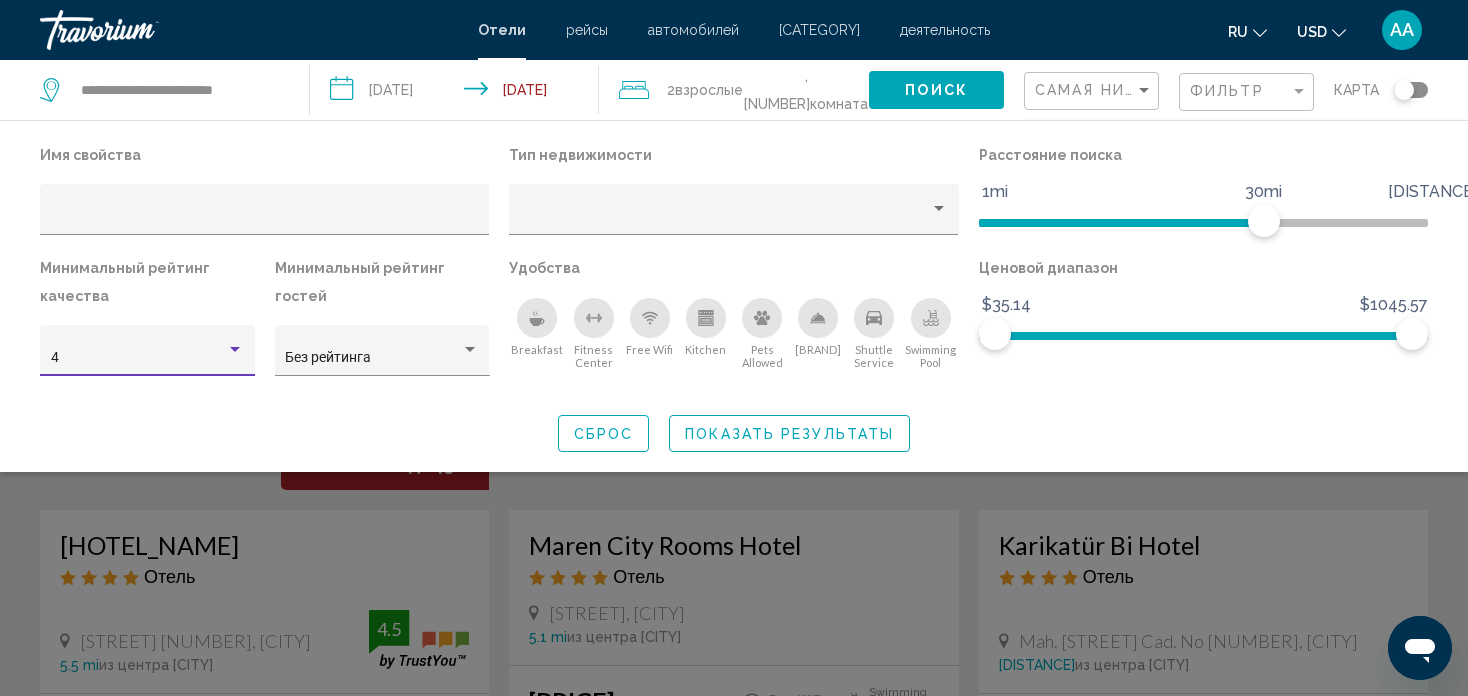click on "Поиск" at bounding box center (936, 91) 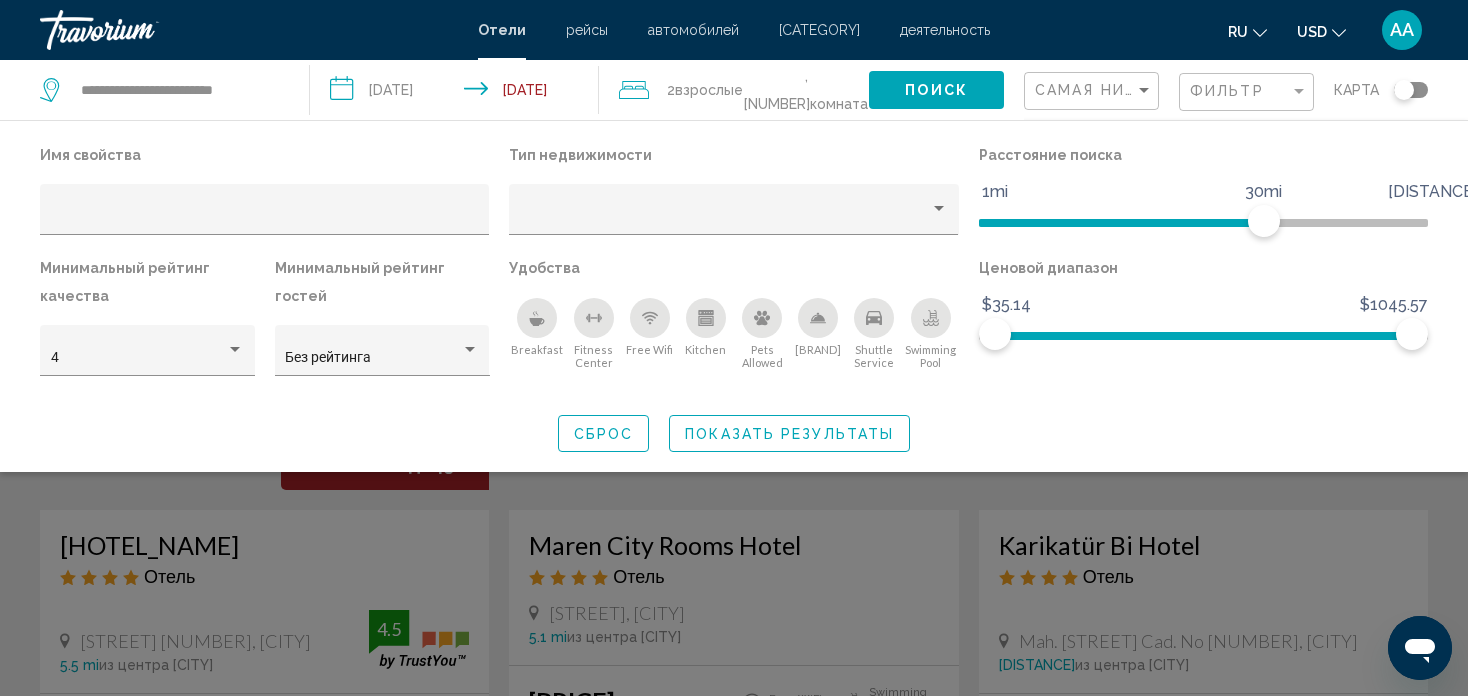 click on "Показать результаты" at bounding box center [789, 434] 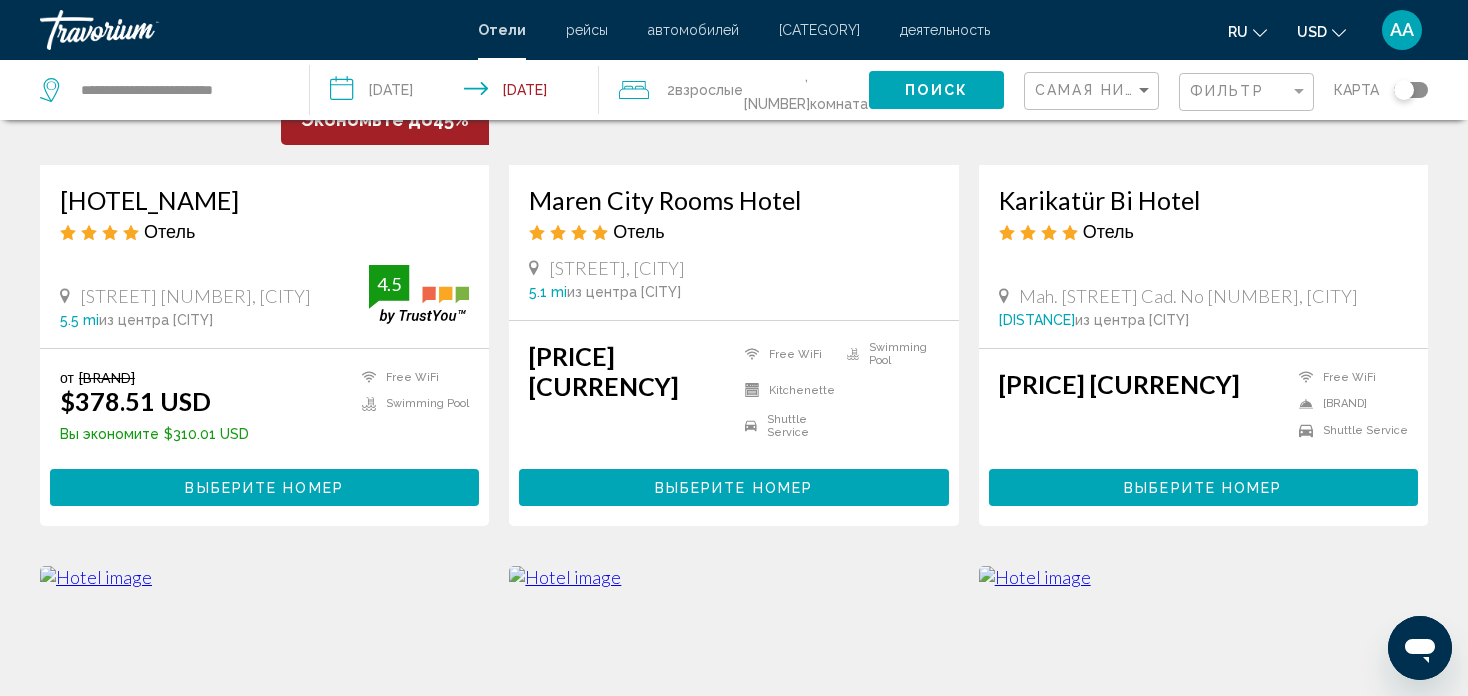 scroll, scrollTop: 400, scrollLeft: 0, axis: vertical 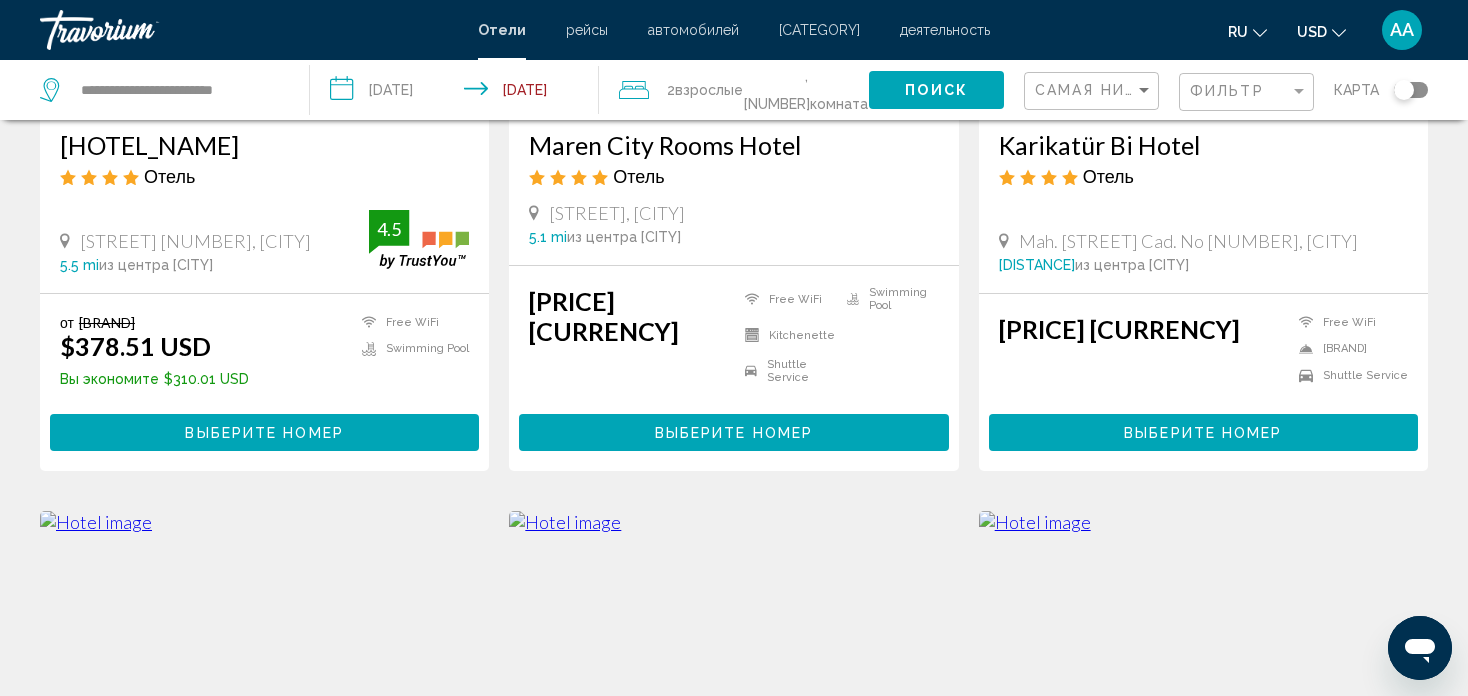 click on "Выберите номер" at bounding box center [264, 433] 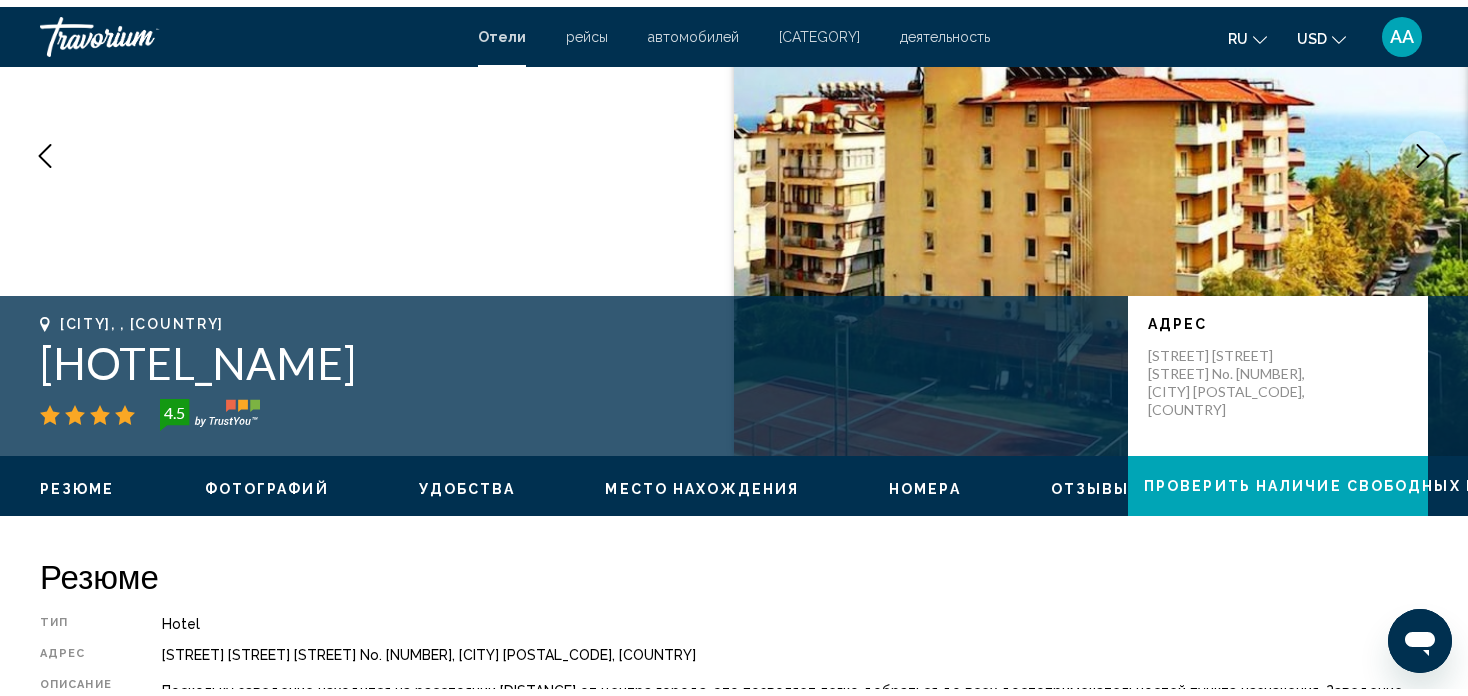 scroll, scrollTop: 0, scrollLeft: 0, axis: both 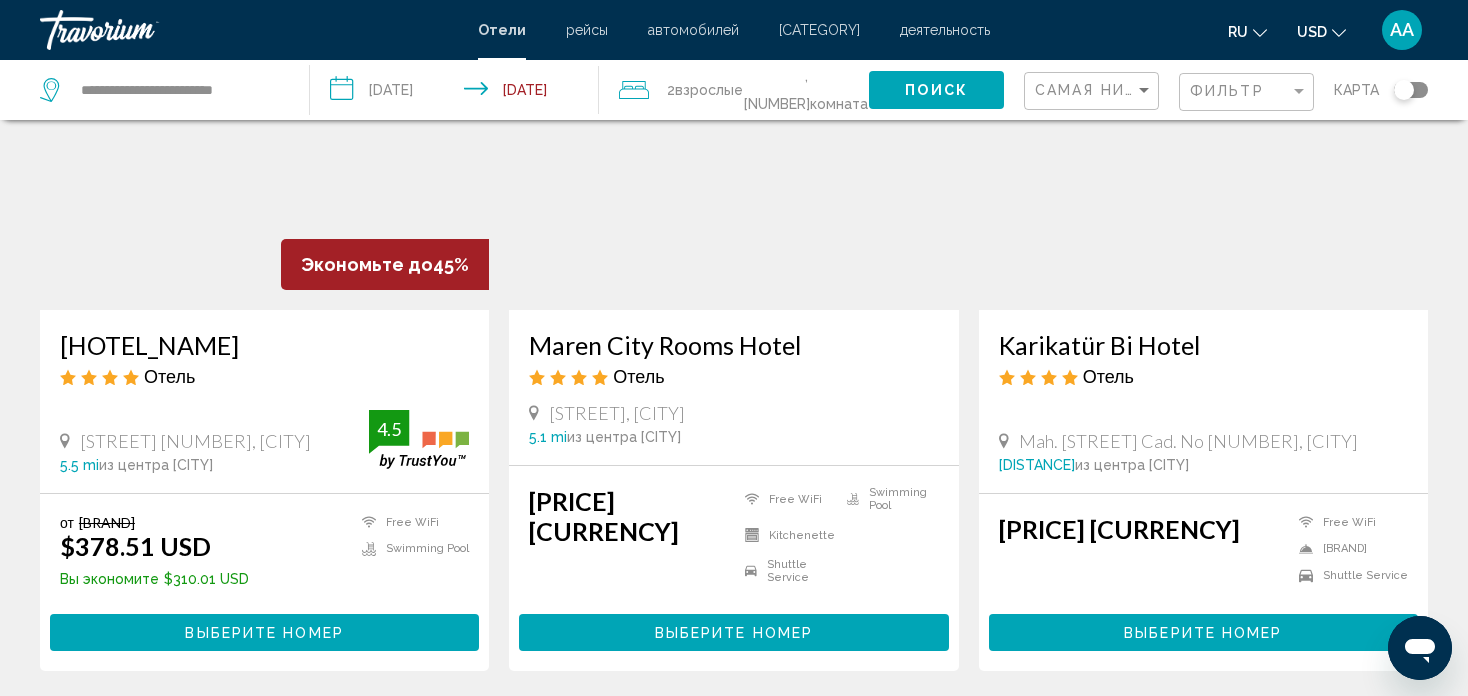 click on "Выберите номер" at bounding box center [264, 633] 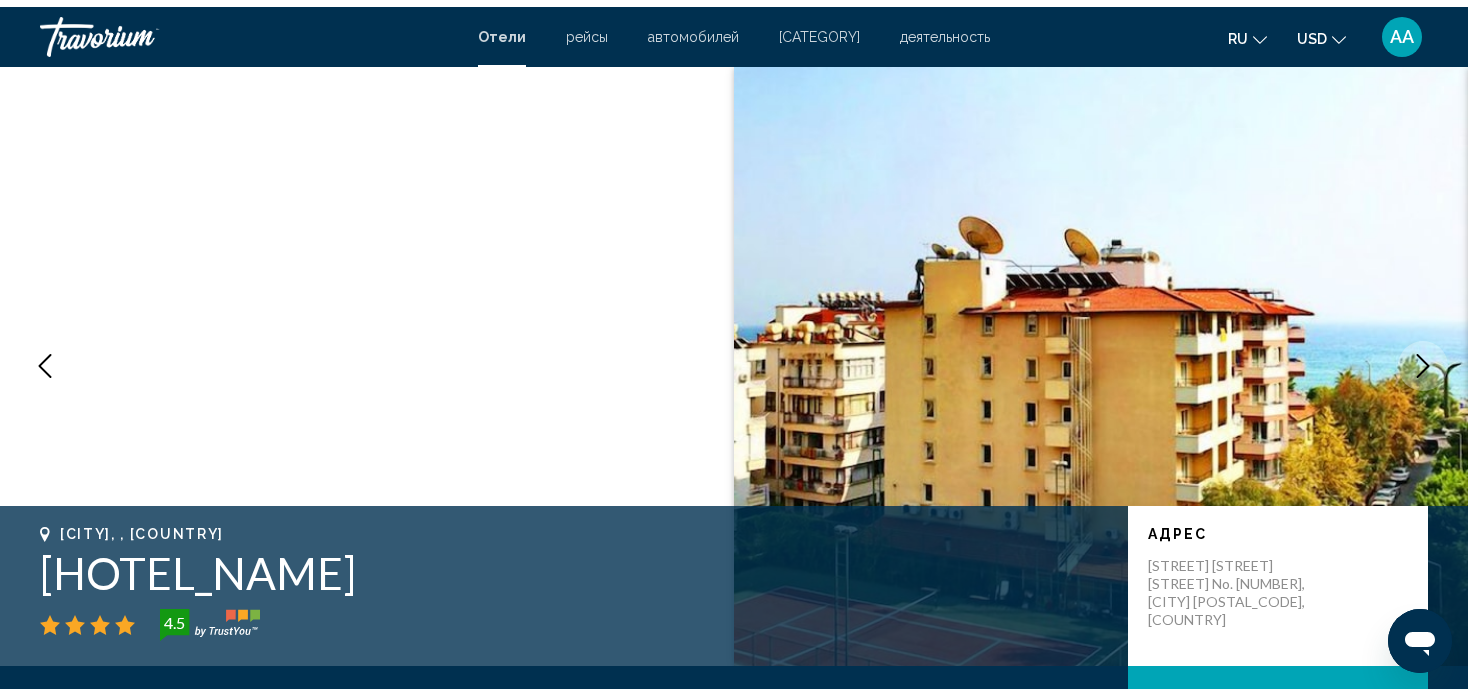 scroll, scrollTop: 0, scrollLeft: 0, axis: both 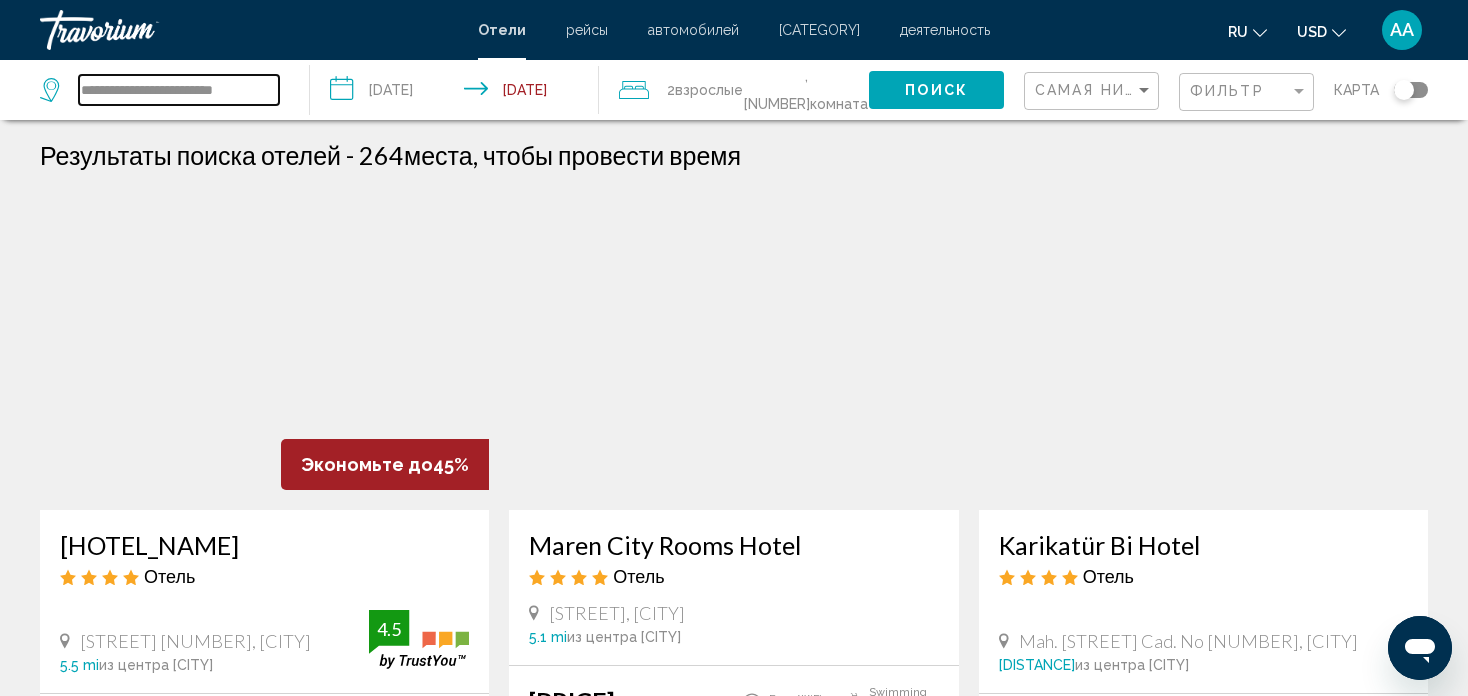 click on "**********" at bounding box center [179, 90] 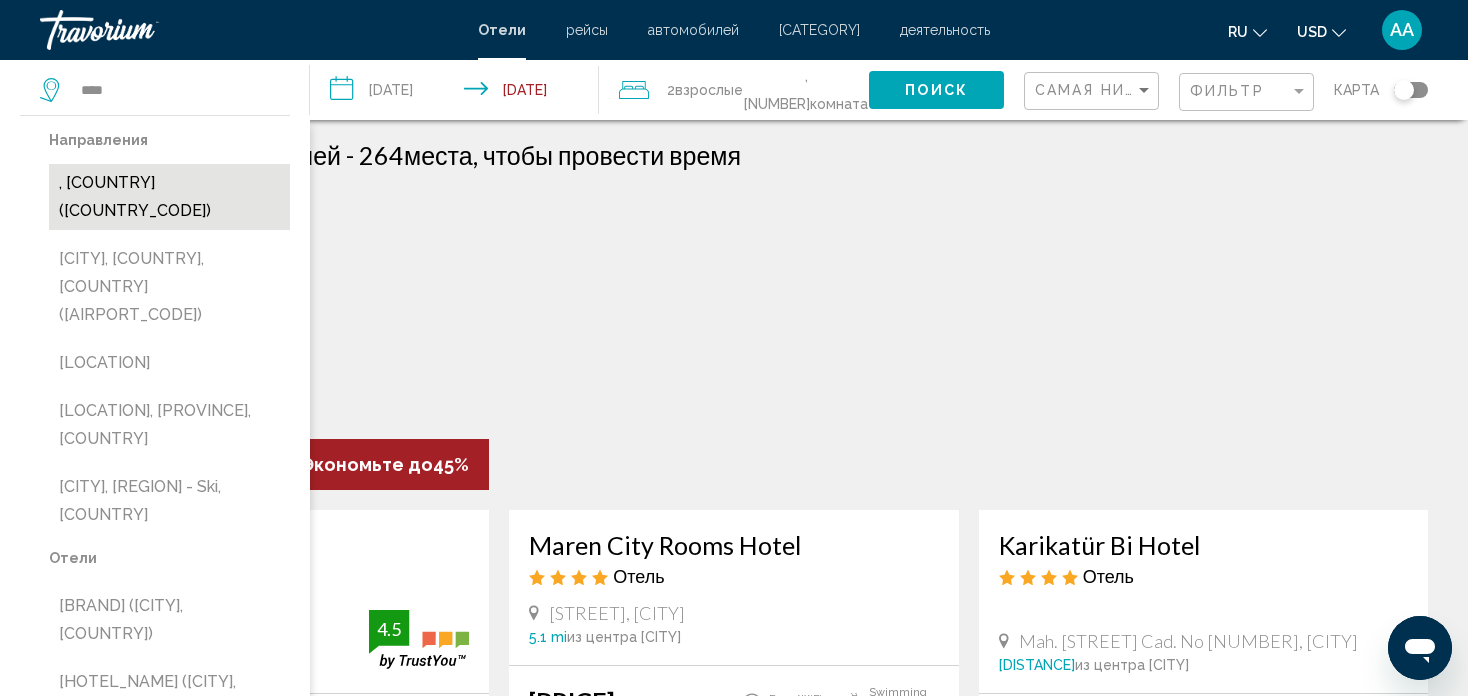 click on ", [COUNTRY] ([COUNTRY_CODE])" at bounding box center (169, 197) 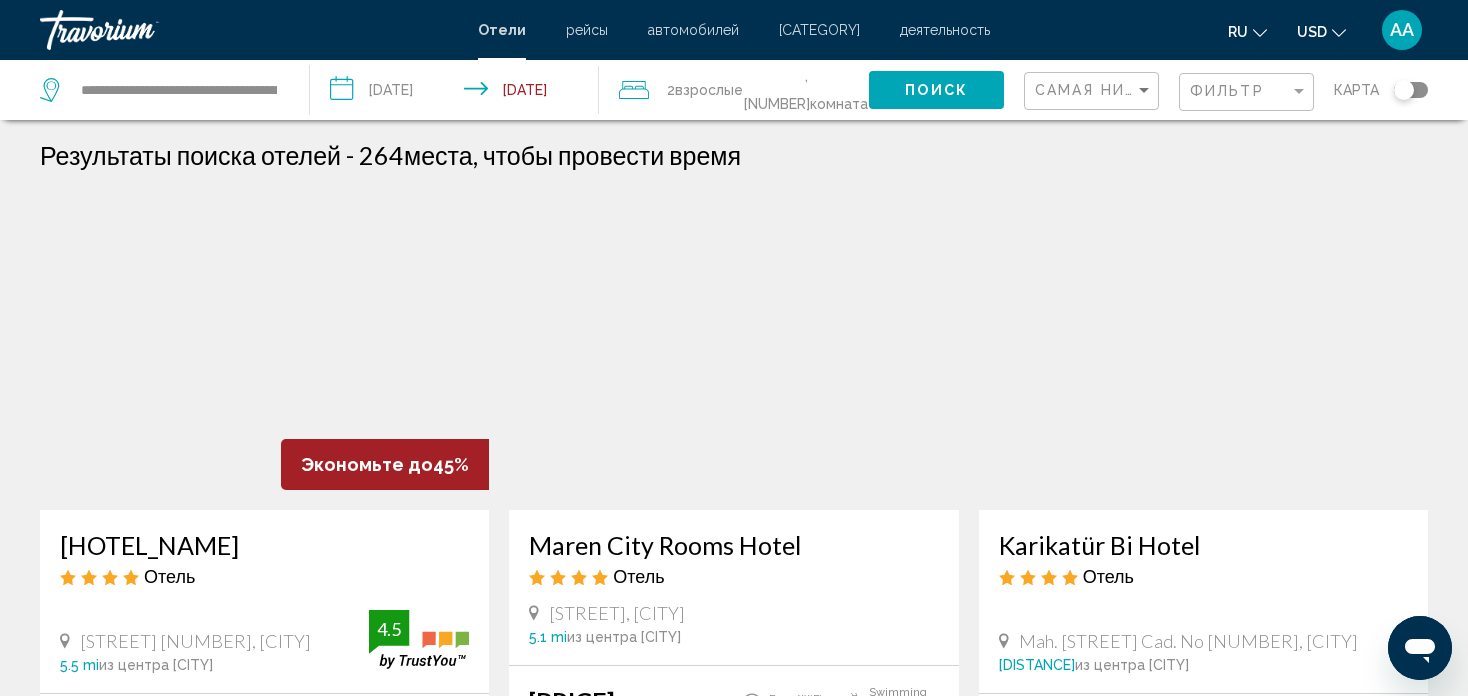 click on "Поиск" at bounding box center [936, 91] 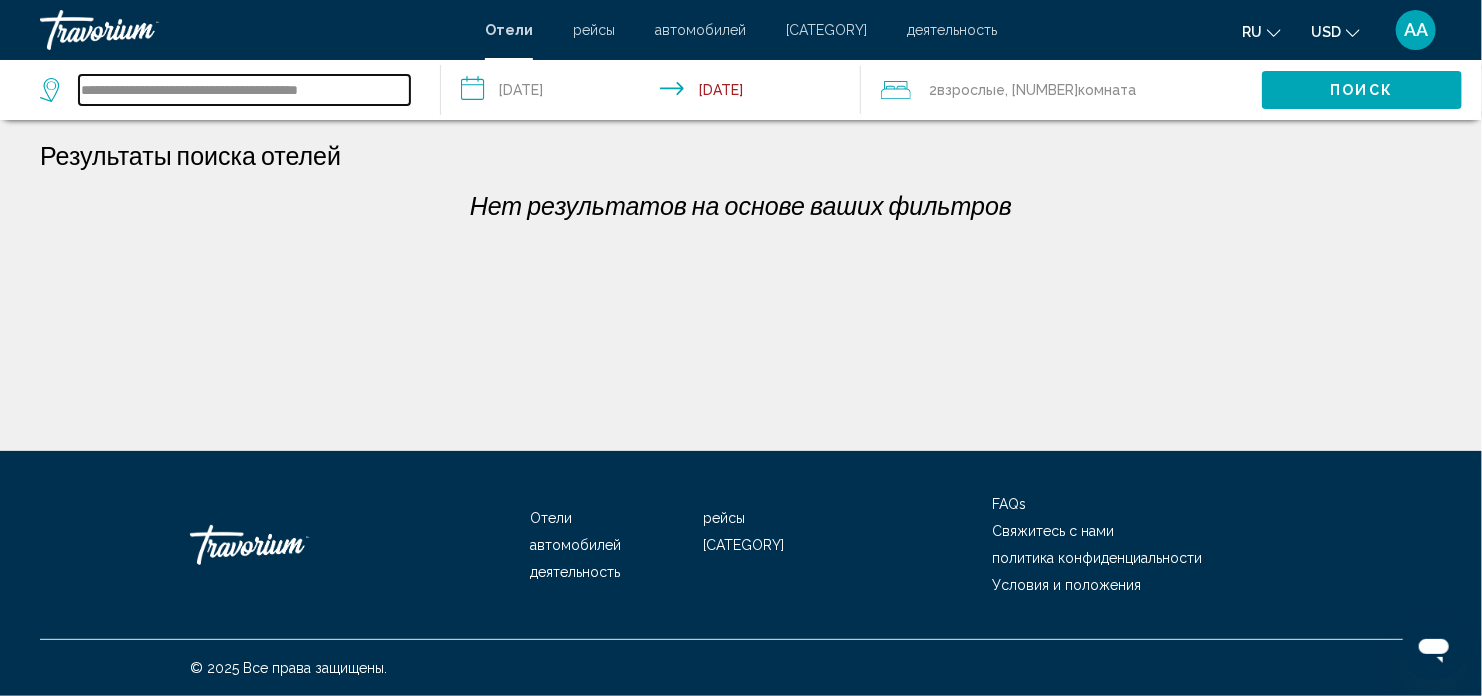 click on "**********" at bounding box center [244, 90] 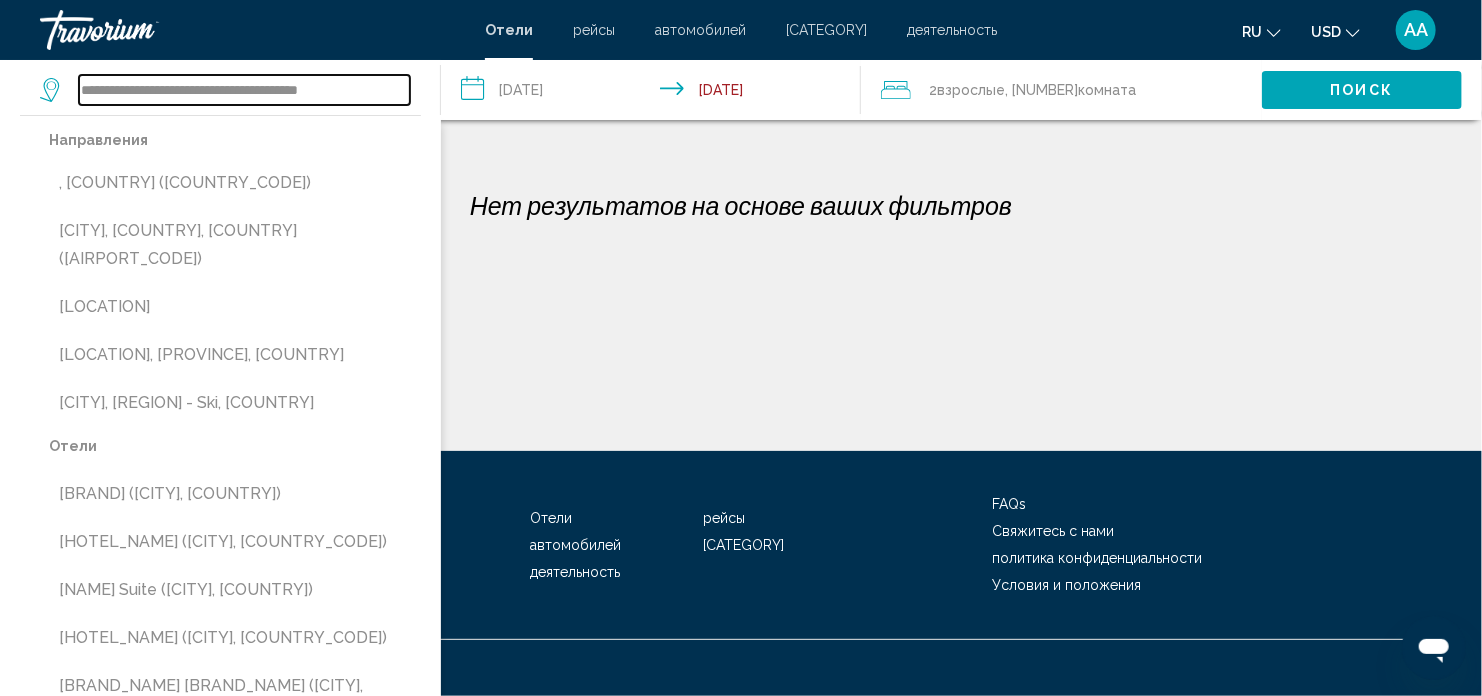 click on "**********" at bounding box center (244, 90) 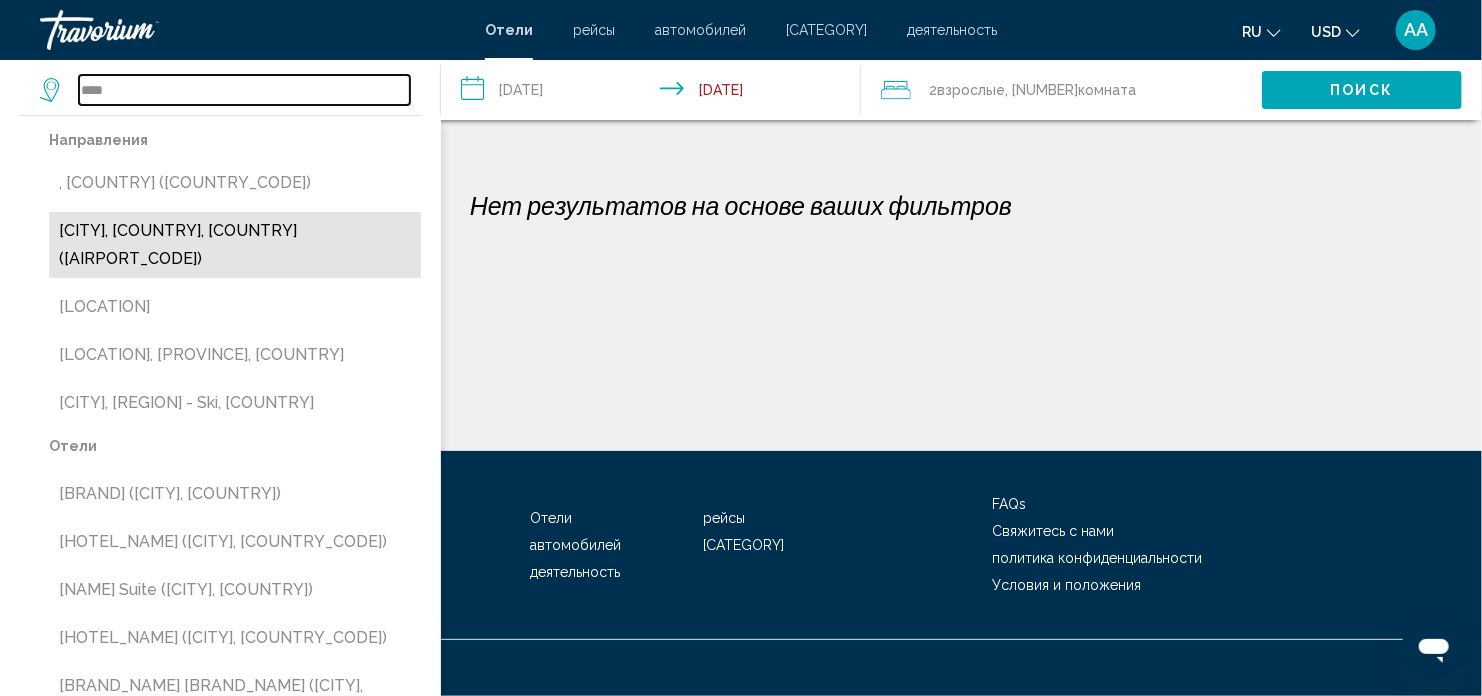 type on "****" 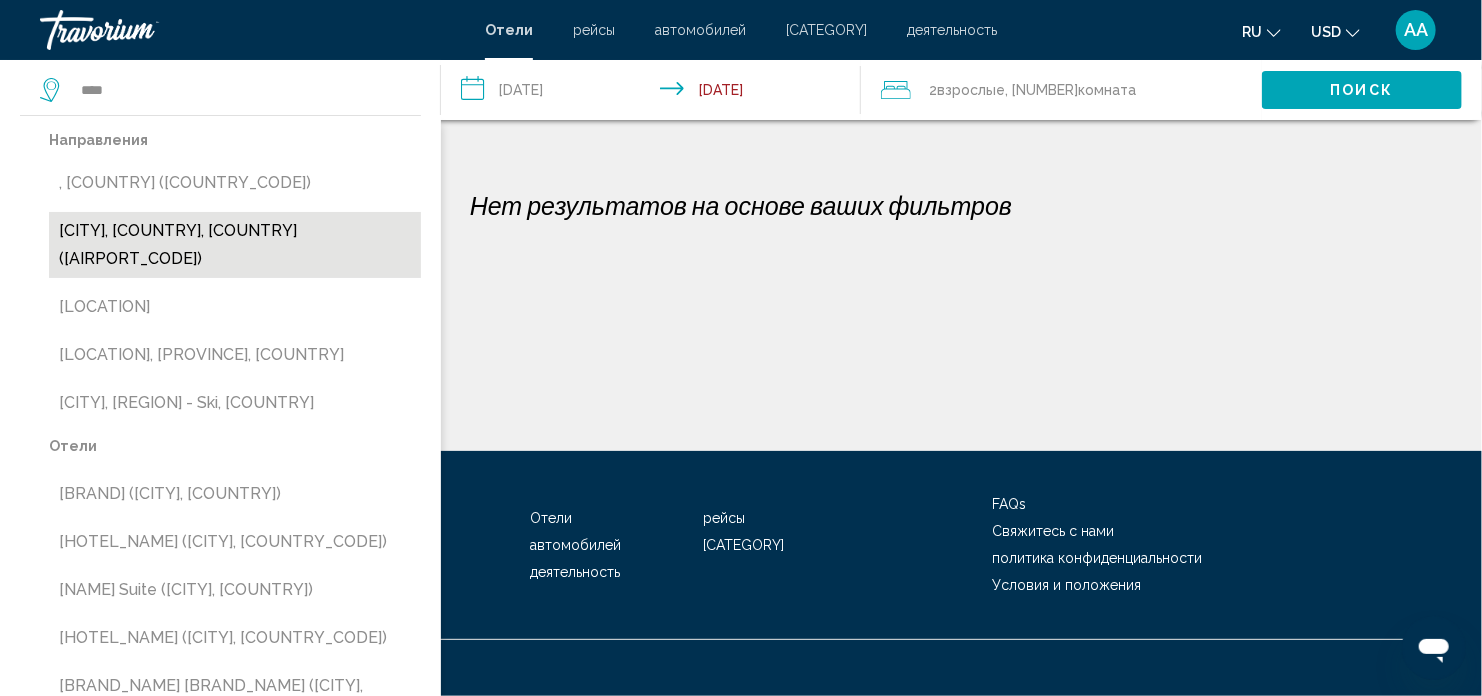 click on "[CITY], [COUNTRY], [COUNTRY] ([AIRPORT_CODE])" at bounding box center (235, 245) 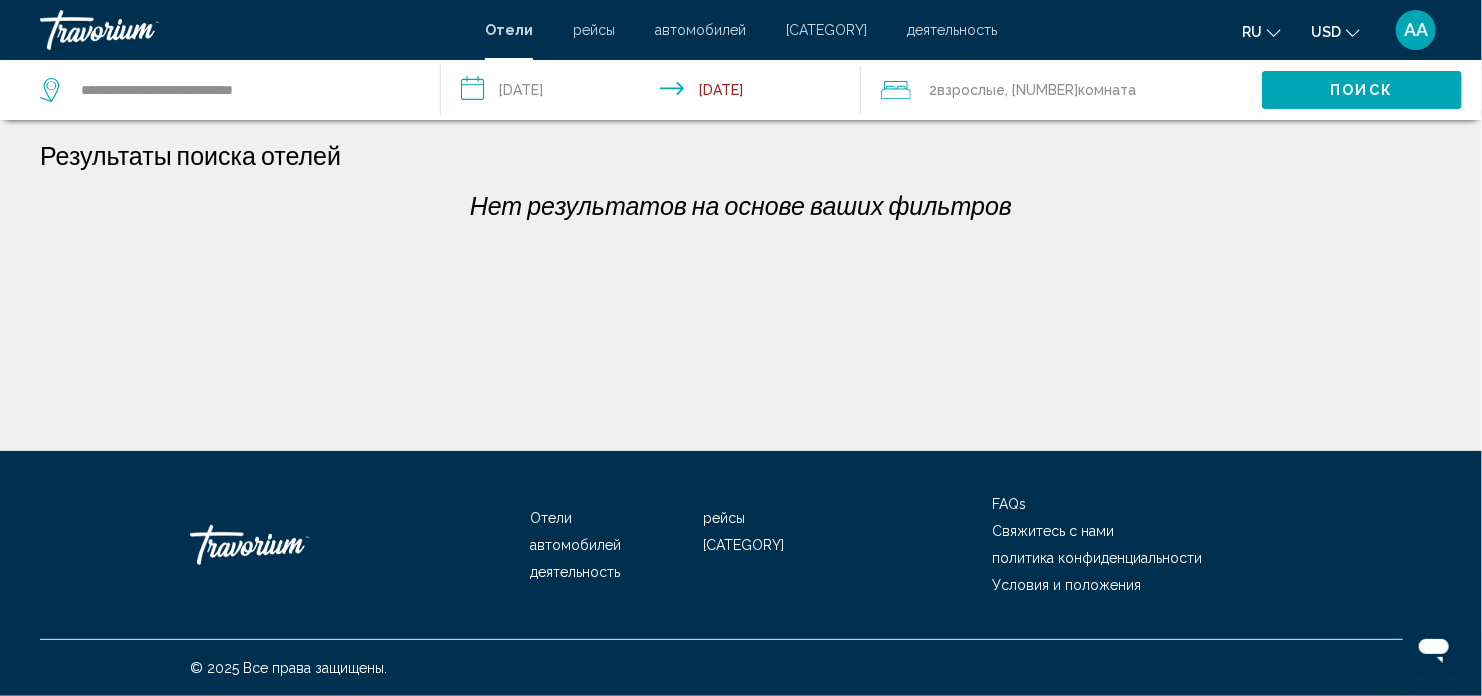 click on "Поиск" at bounding box center (1362, 89) 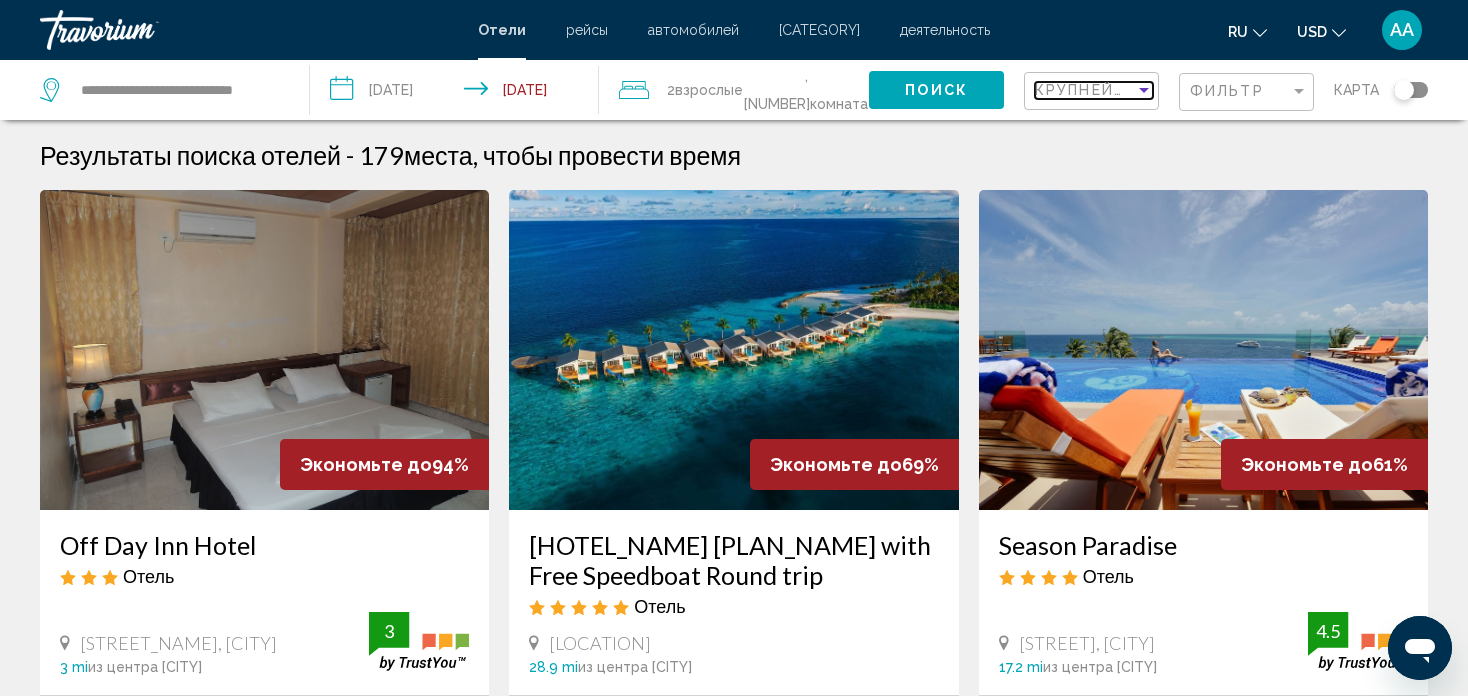 click at bounding box center (1144, 90) 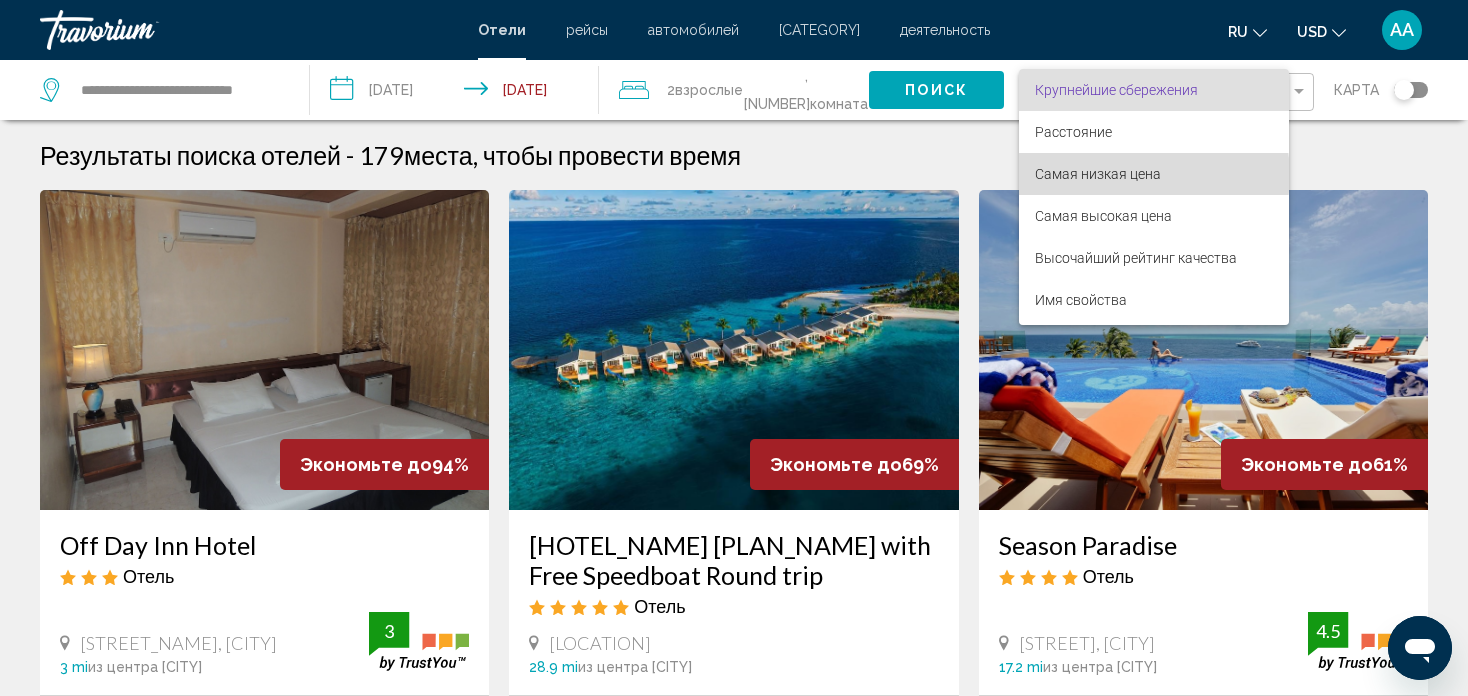 click on "Самая низкая цена" at bounding box center (1098, 174) 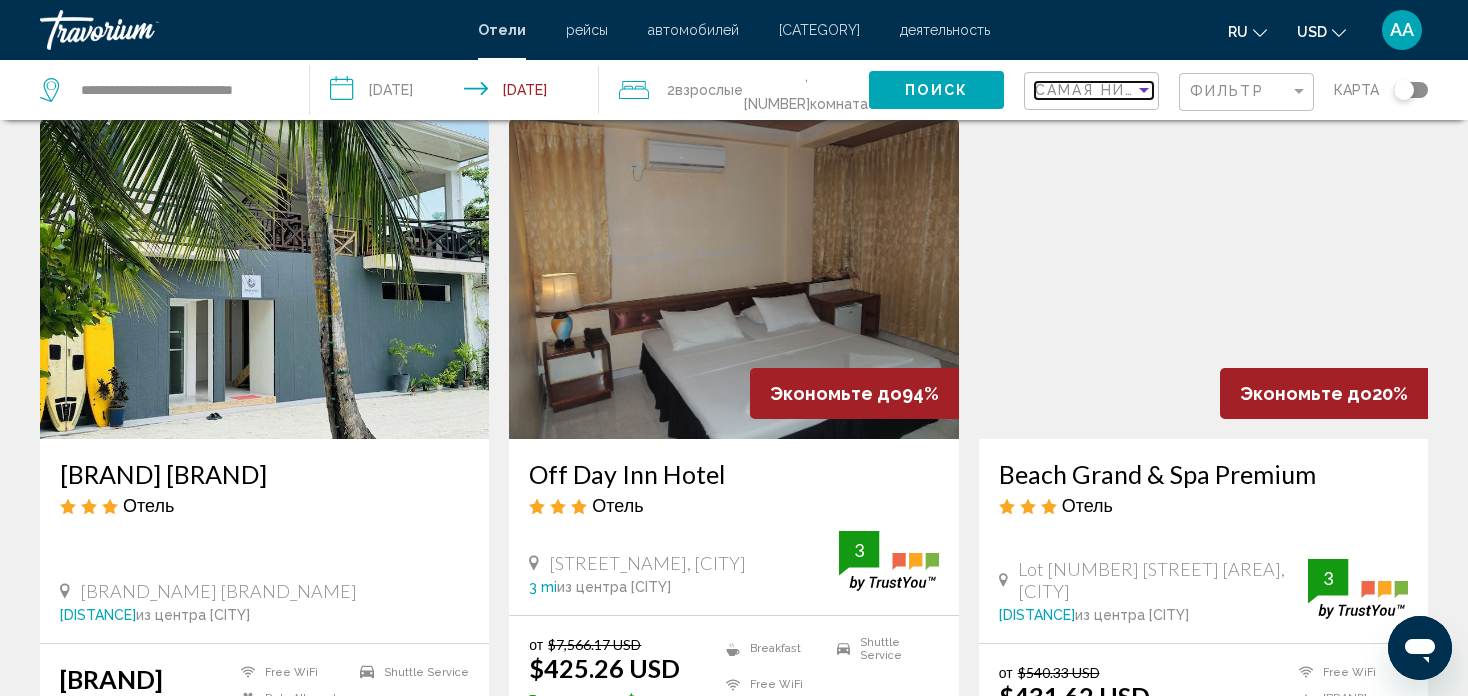 scroll, scrollTop: 2200, scrollLeft: 0, axis: vertical 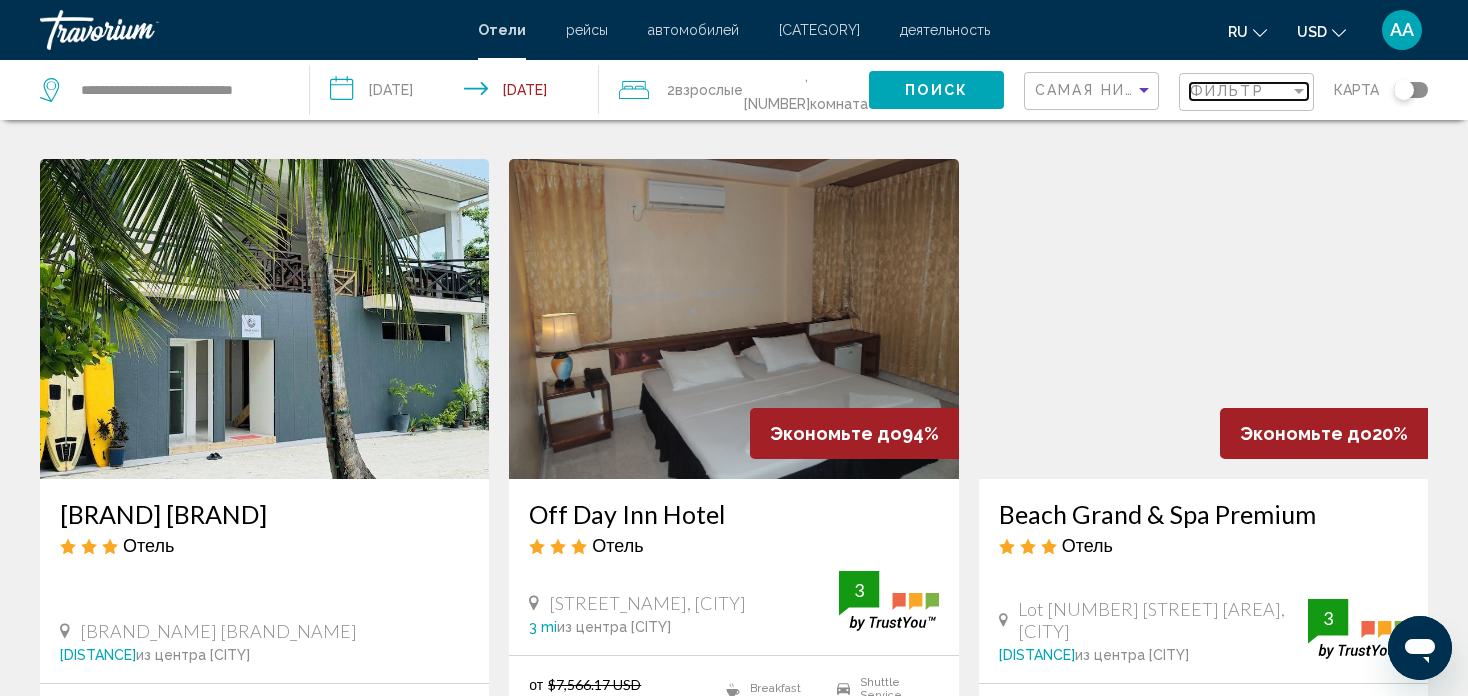 click at bounding box center [1299, 91] 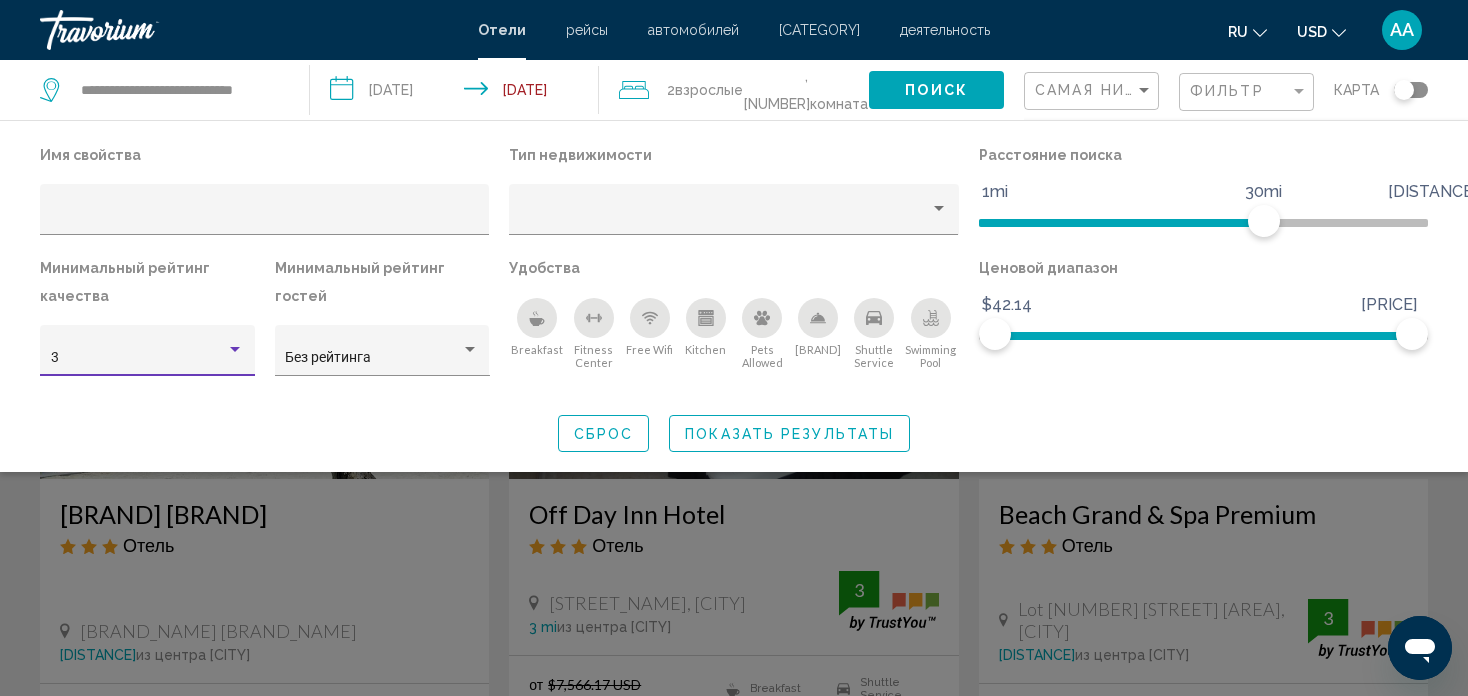 click at bounding box center [235, 349] 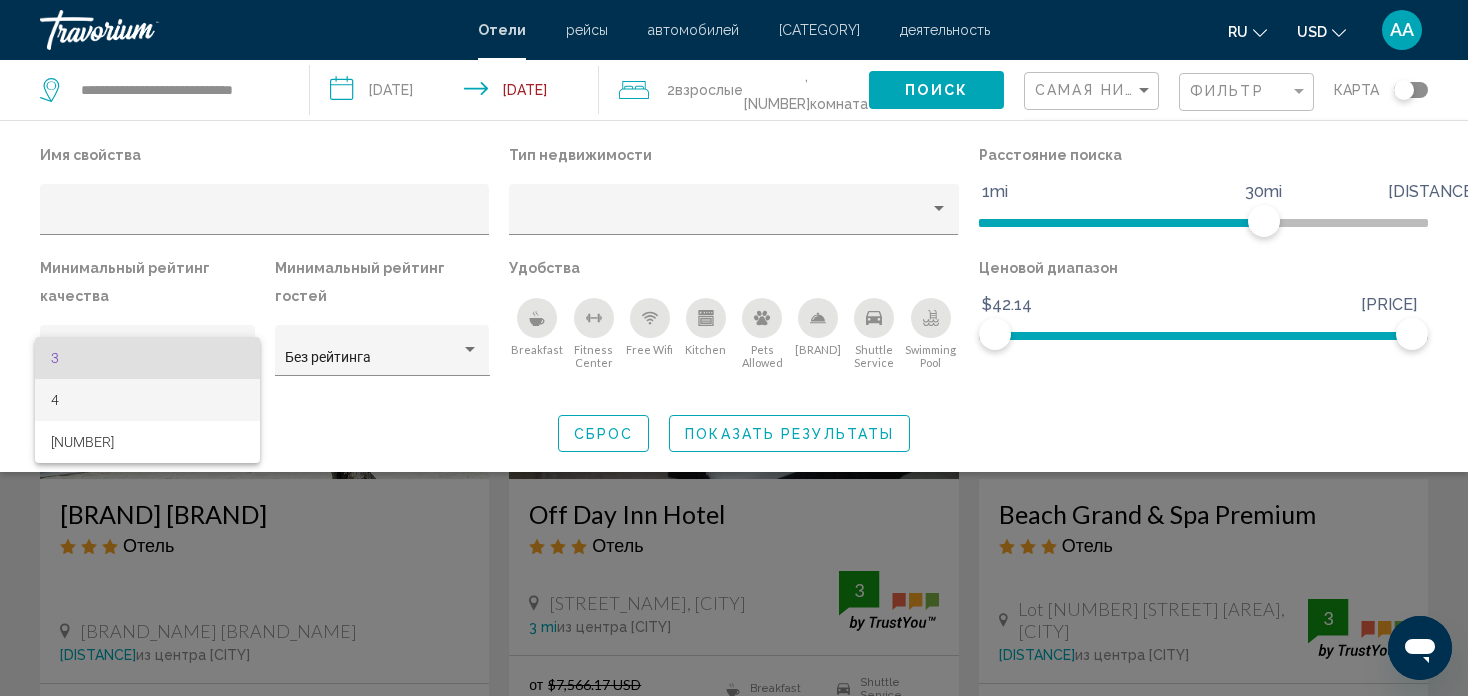 click on "4" at bounding box center (148, 400) 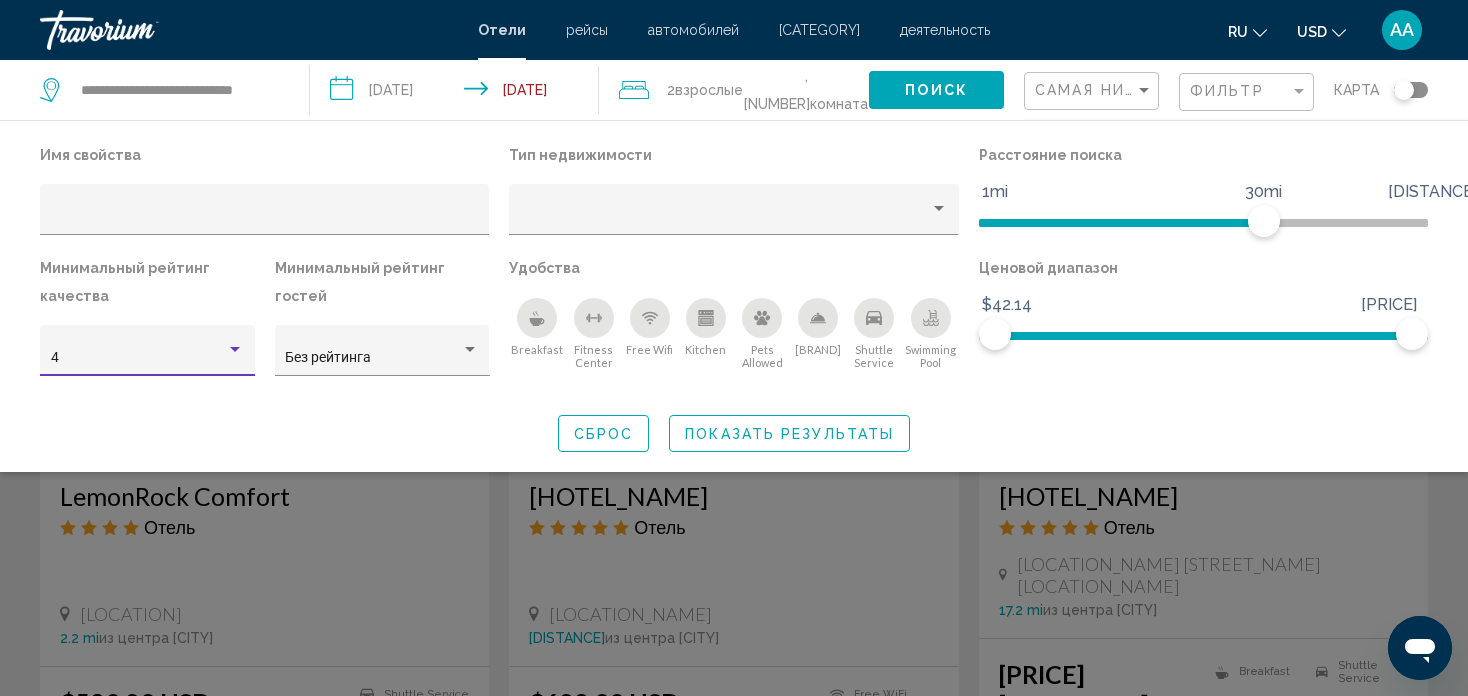 scroll, scrollTop: 773, scrollLeft: 0, axis: vertical 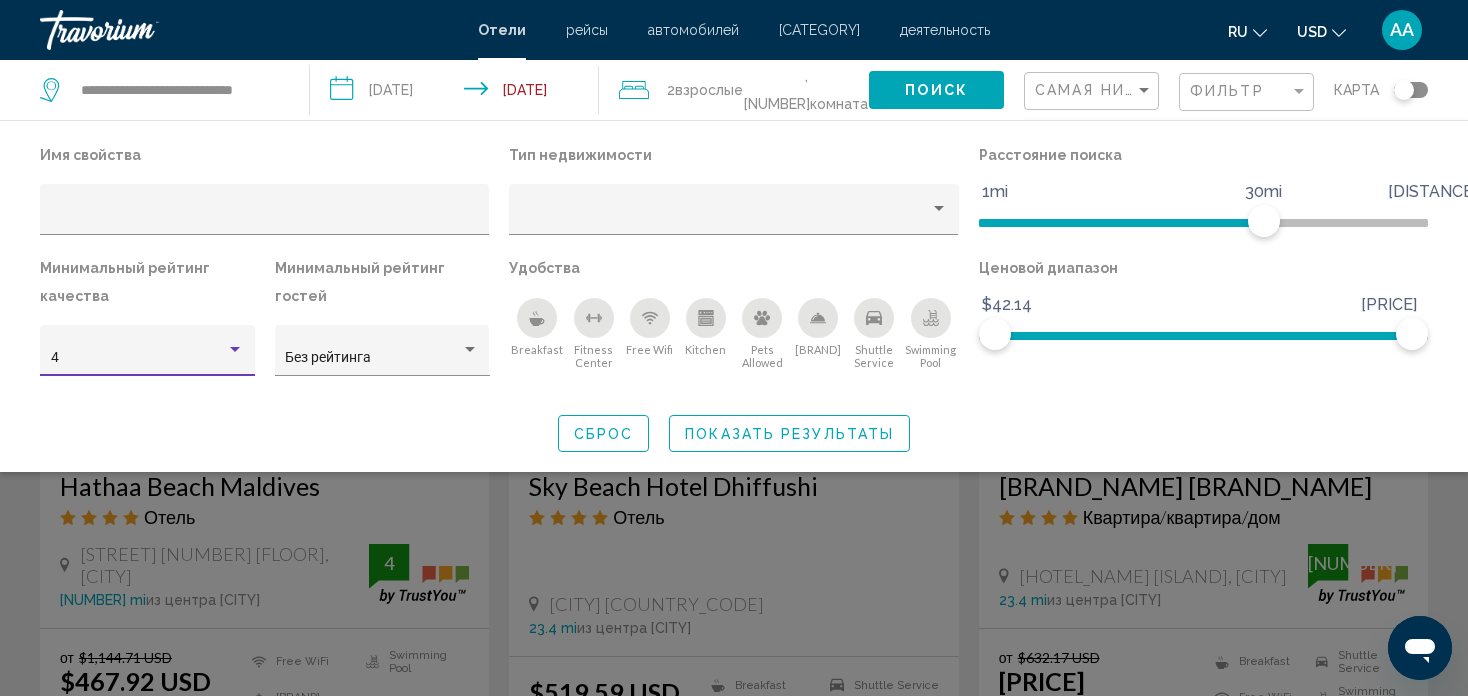 click on "Поиск" at bounding box center [936, 91] 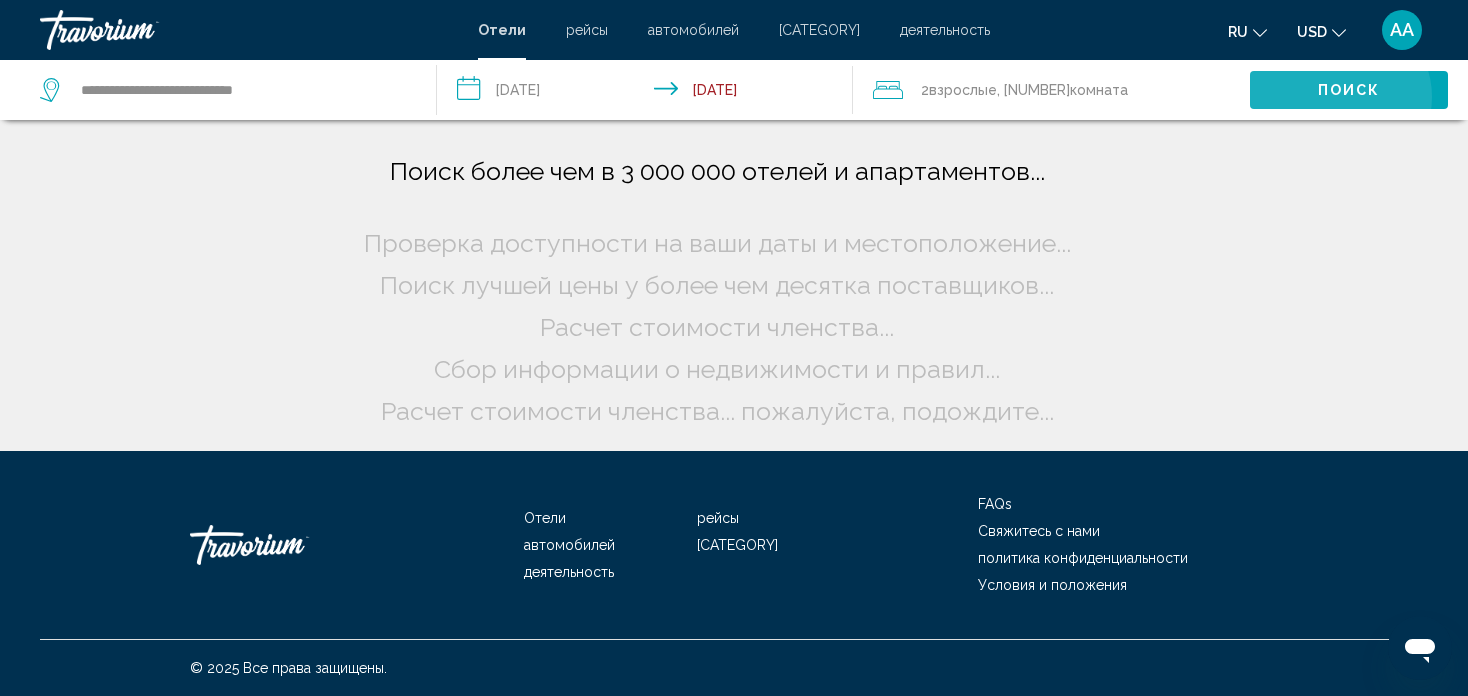 scroll, scrollTop: 0, scrollLeft: 0, axis: both 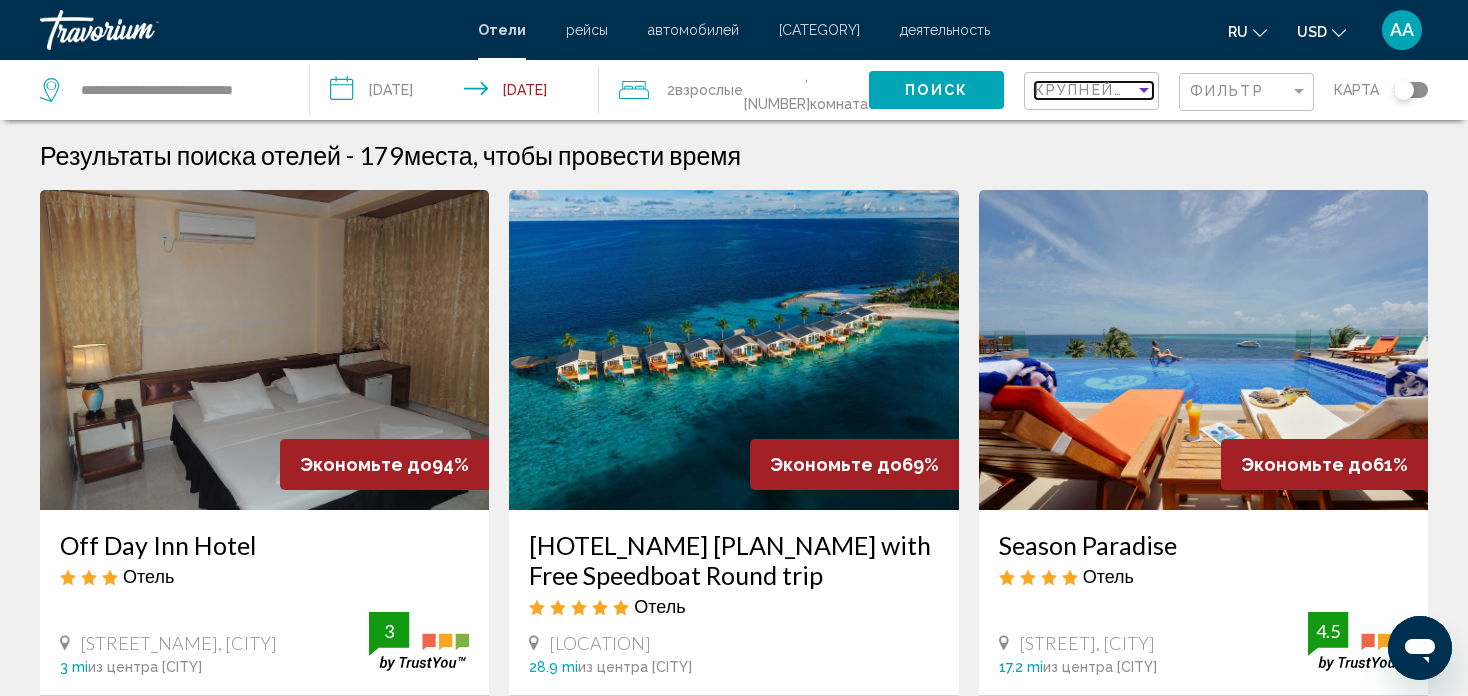 click at bounding box center (1144, 90) 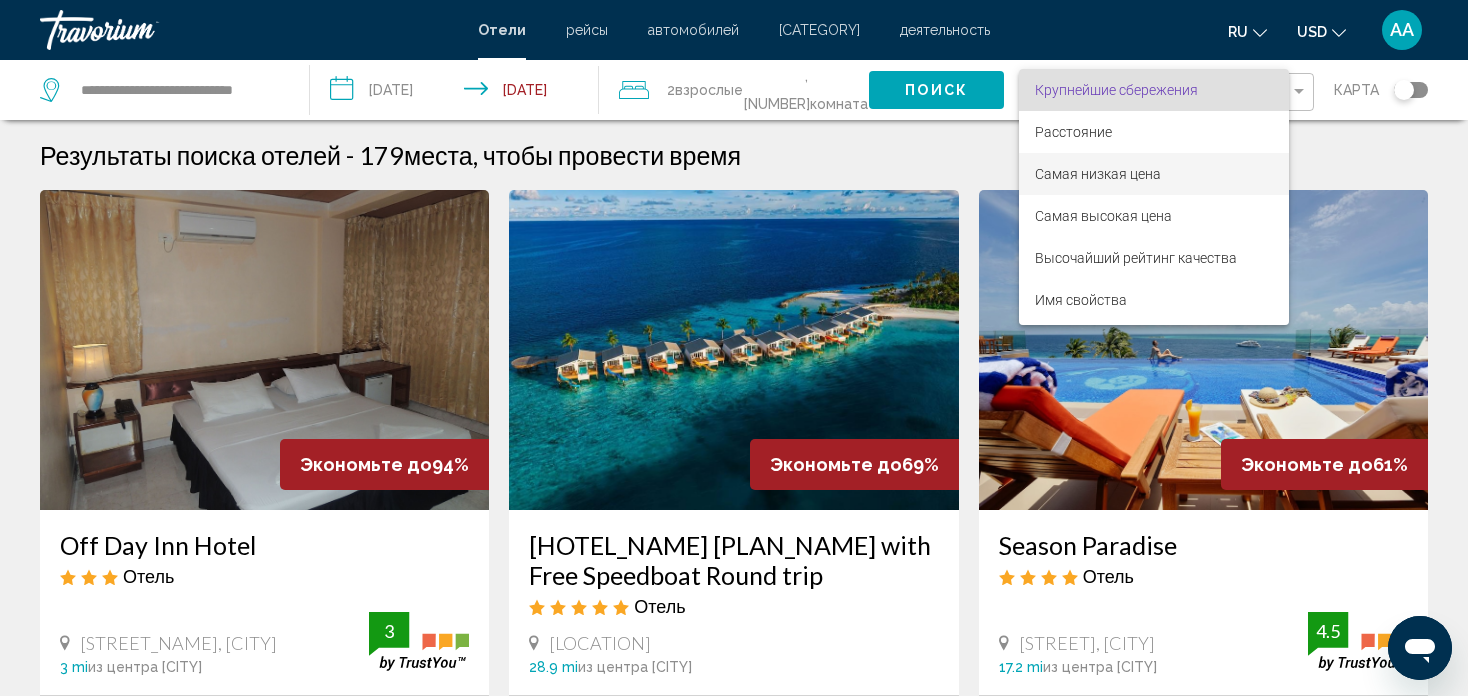 click on "Самая низкая цена" at bounding box center [1098, 174] 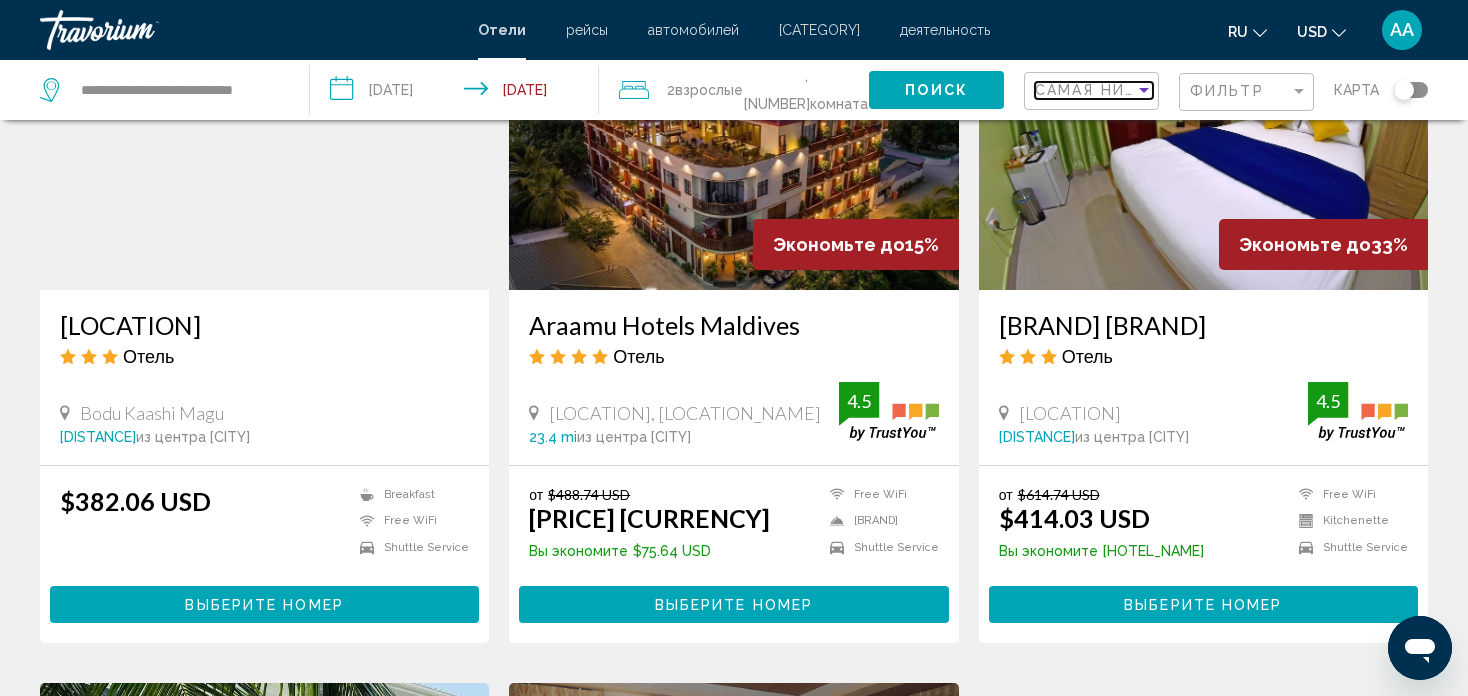 scroll, scrollTop: 1700, scrollLeft: 0, axis: vertical 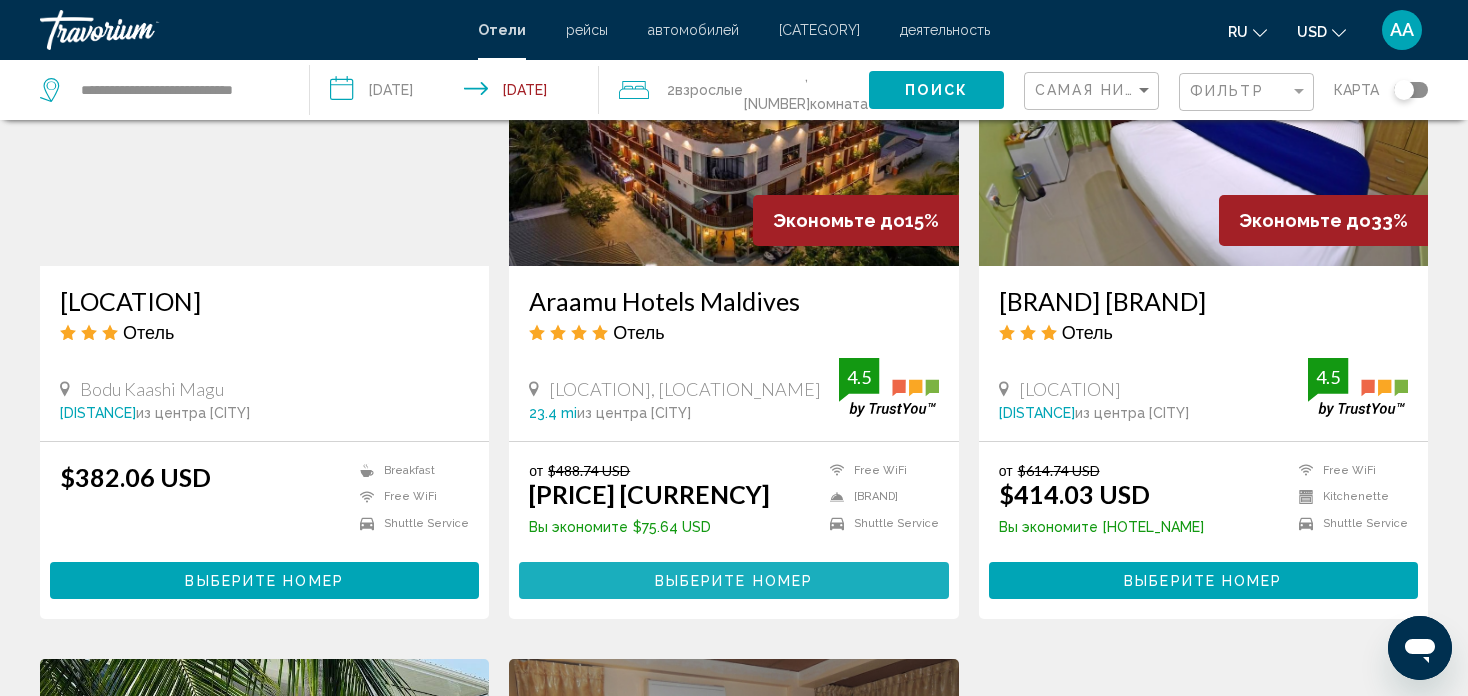 click on "Выберите номер" at bounding box center (734, 581) 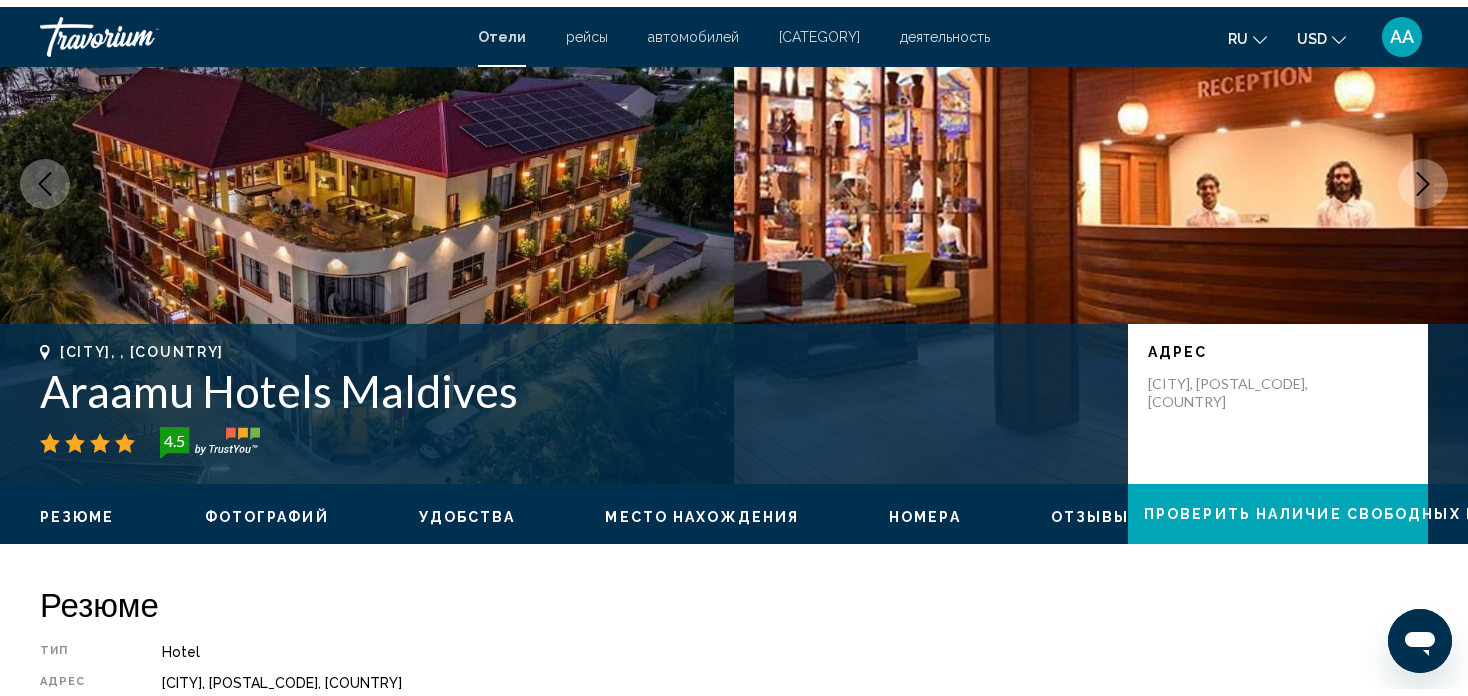 scroll, scrollTop: 0, scrollLeft: 0, axis: both 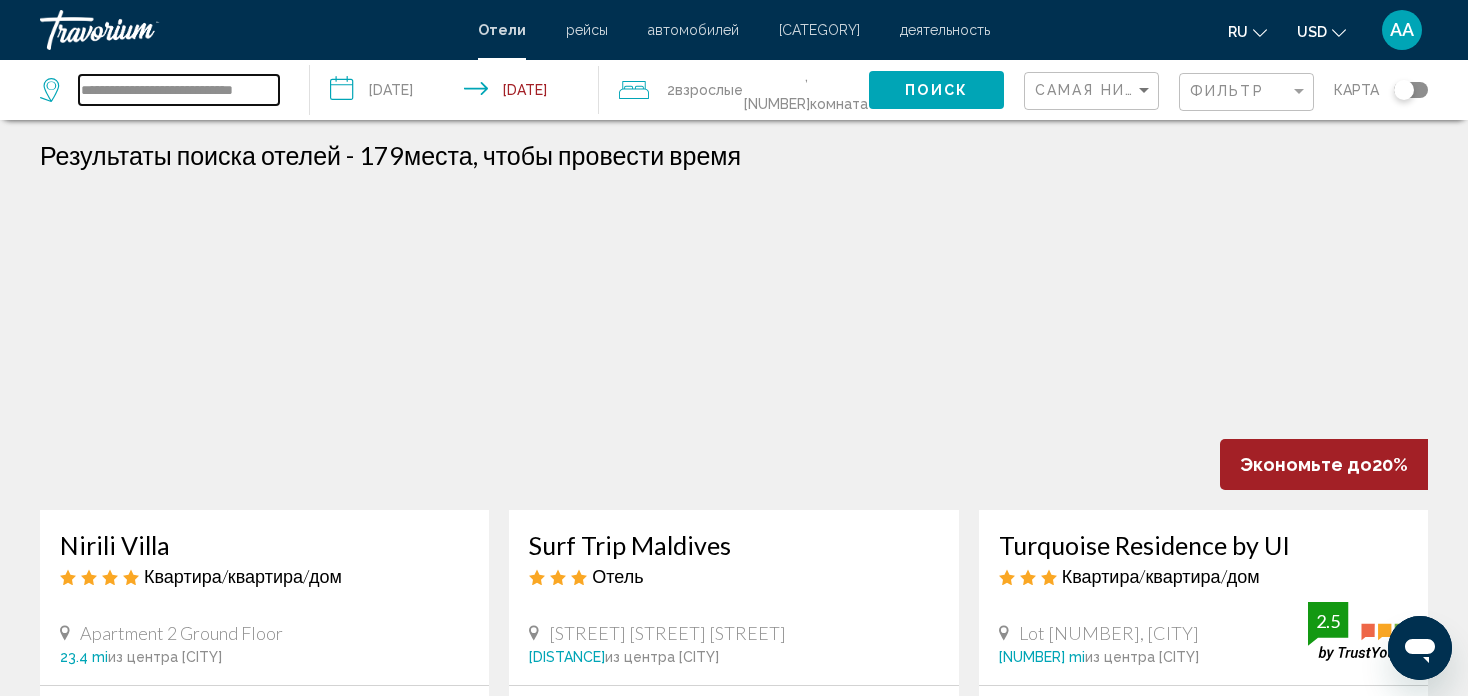 click on "**********" at bounding box center (179, 90) 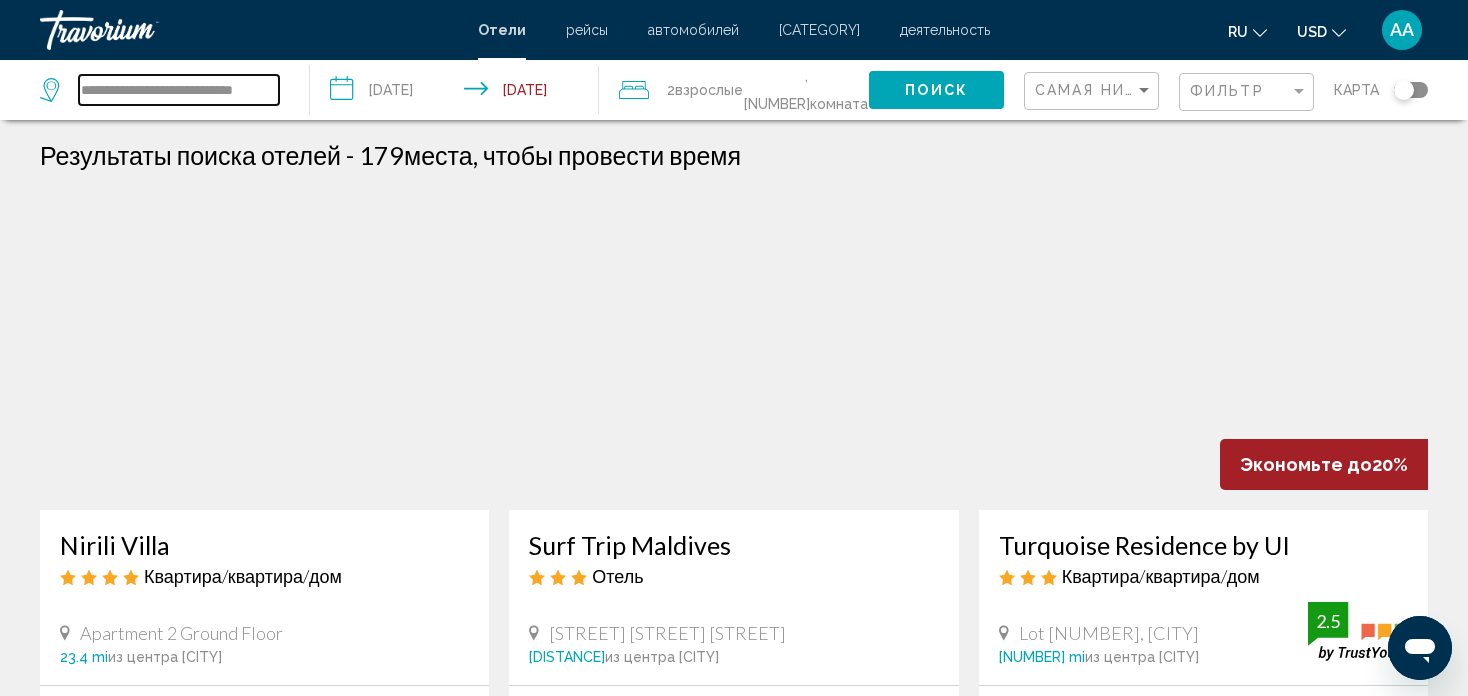 click on "**********" at bounding box center [179, 90] 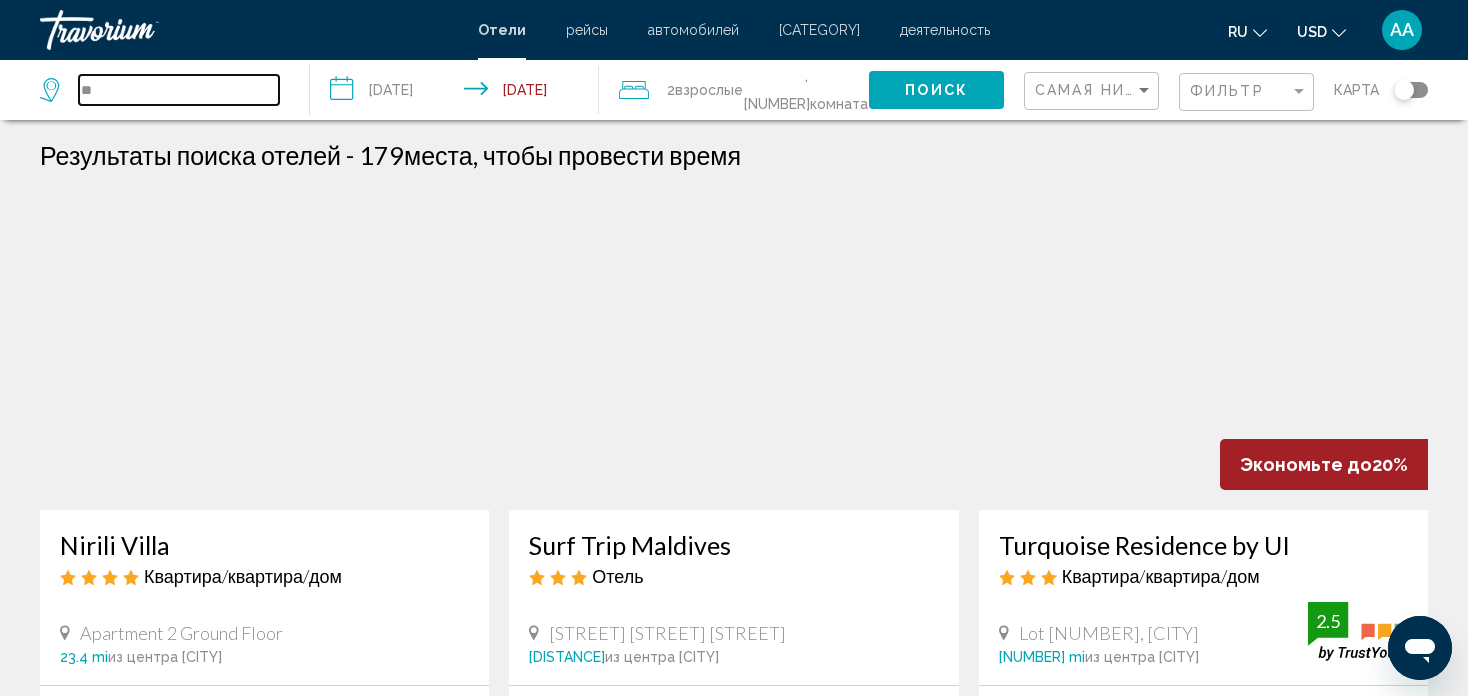 click on "**" at bounding box center (179, 90) 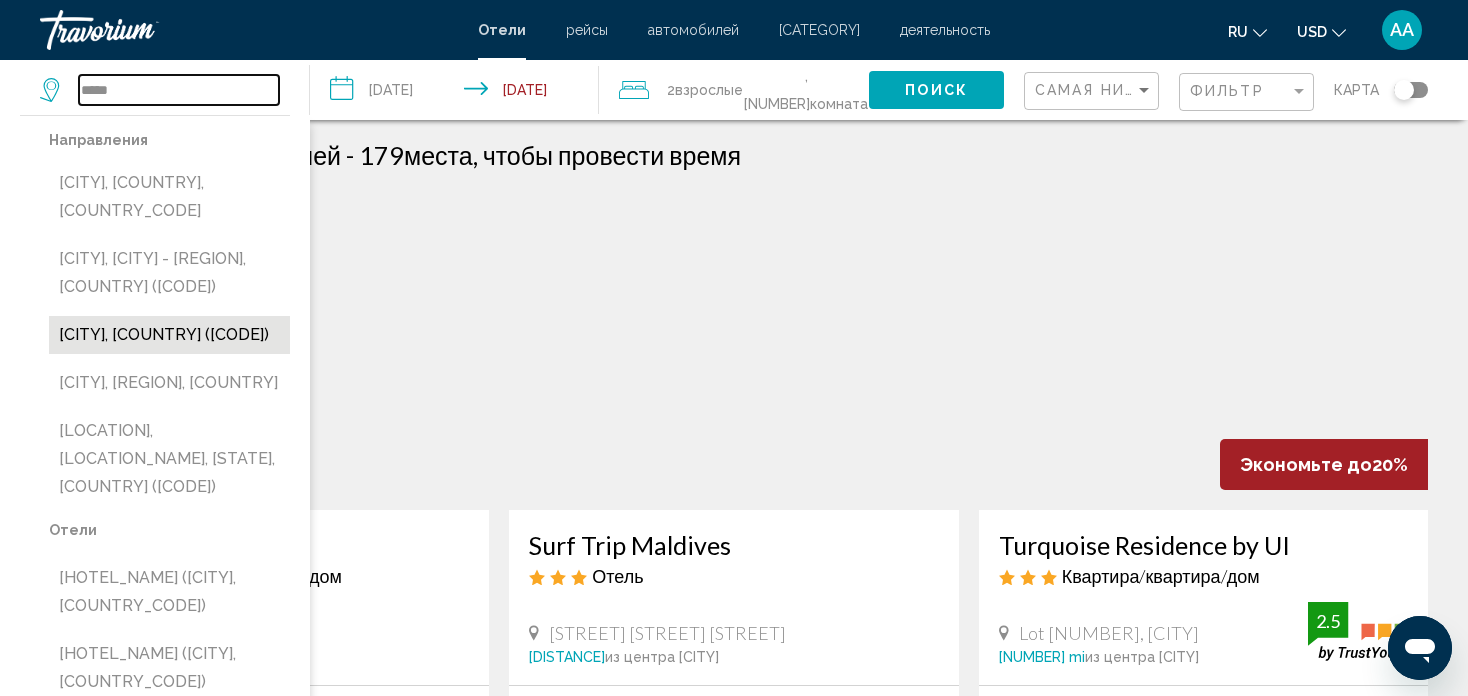 type on "*****" 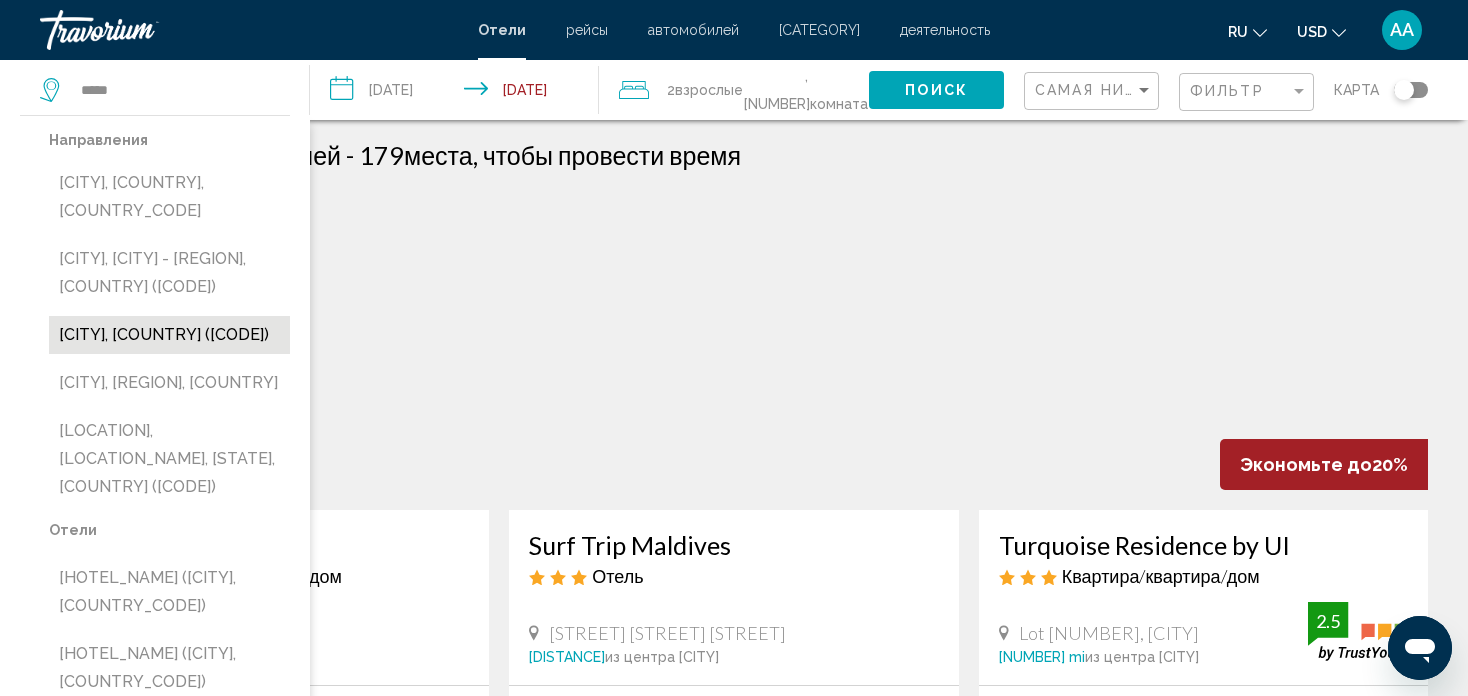 click on "[CITY], [COUNTRY] ([CODE])" at bounding box center (169, 335) 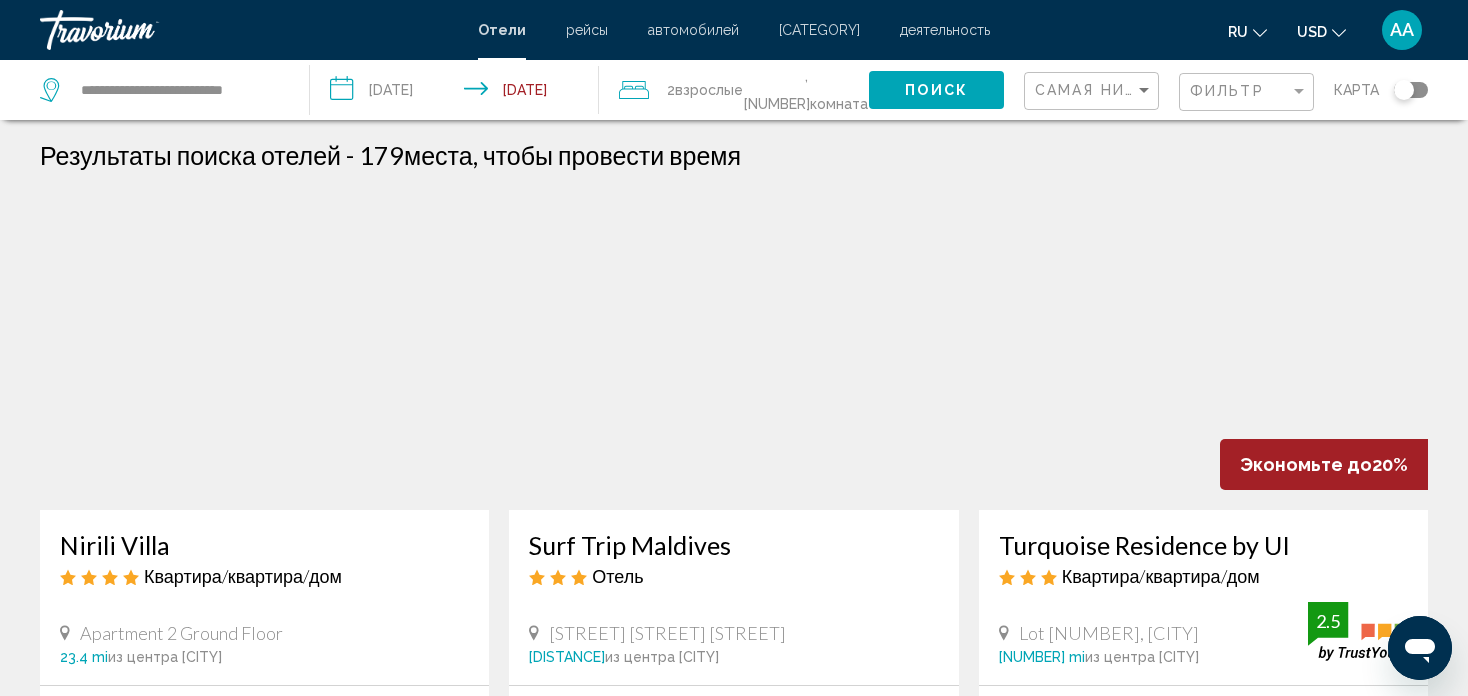 click on "Поиск" at bounding box center [936, 91] 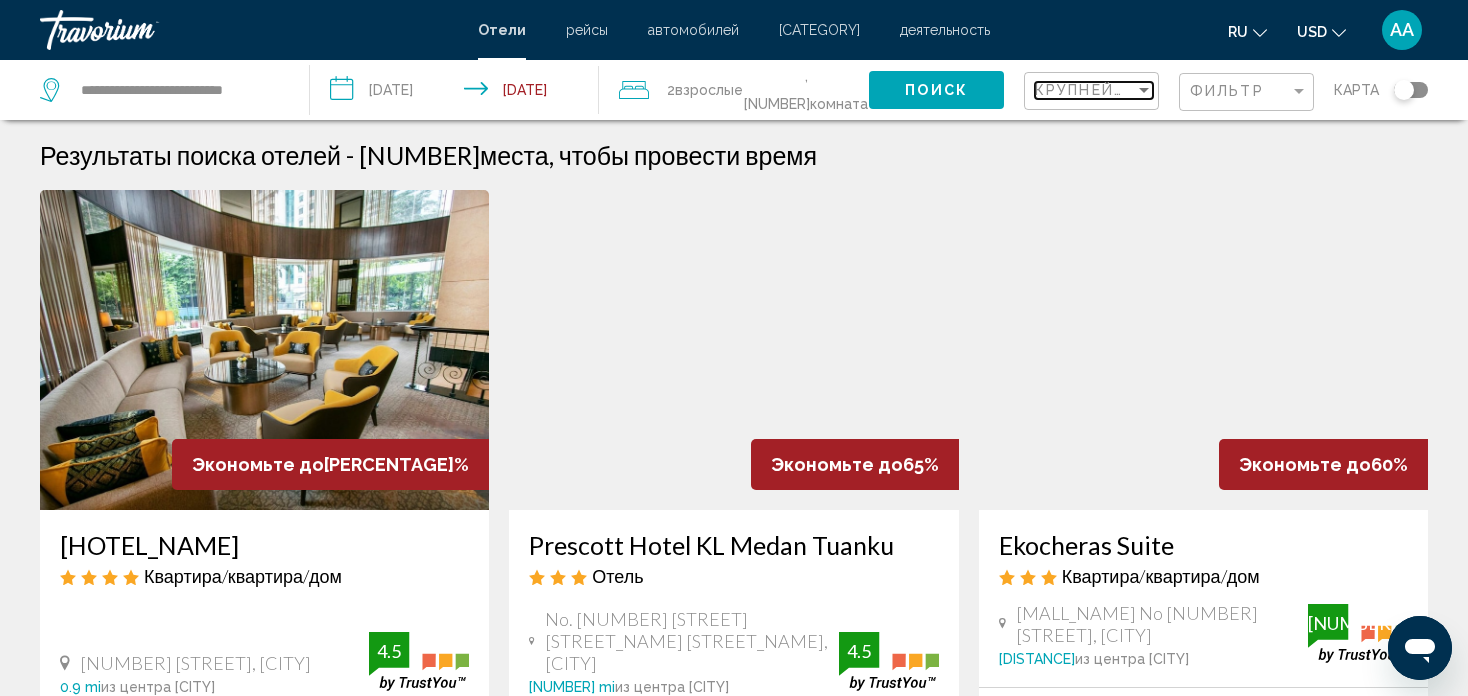click at bounding box center (1144, 90) 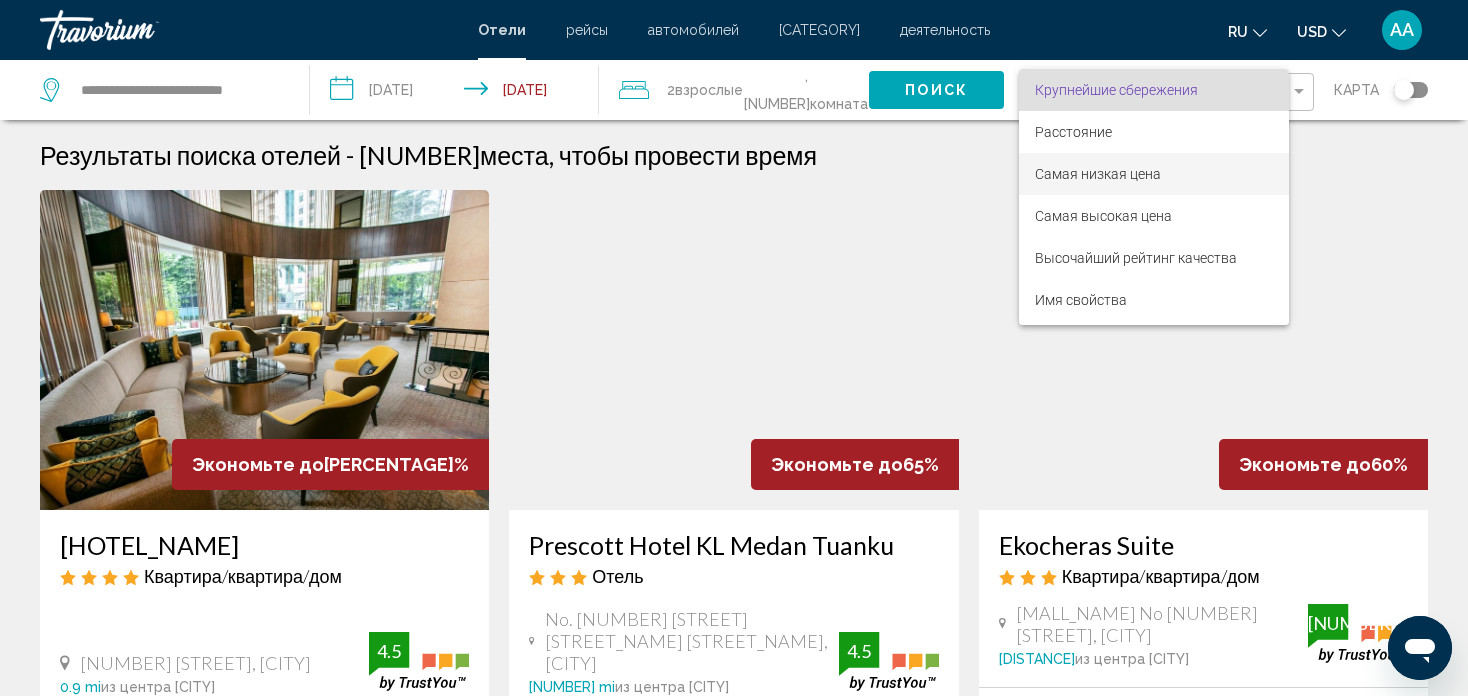 click on "Самая низкая цена" at bounding box center [1098, 174] 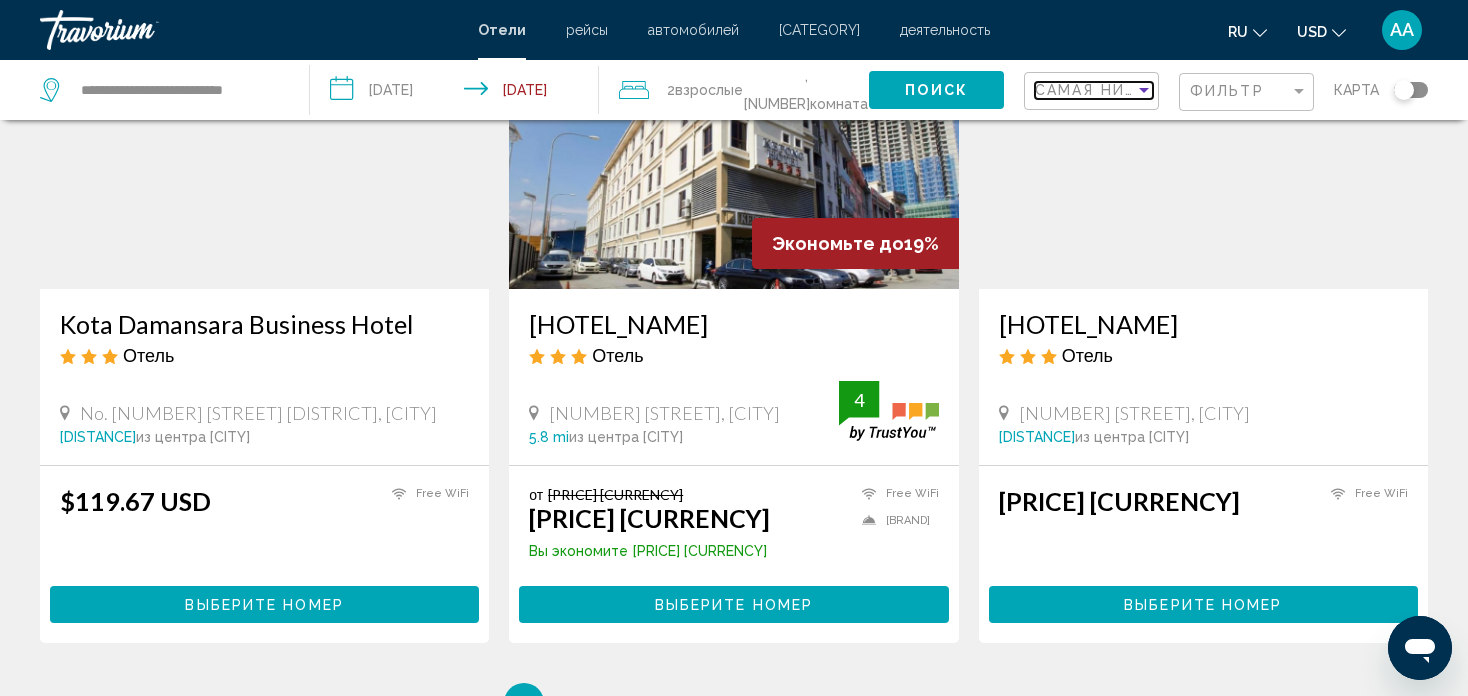scroll, scrollTop: 2400, scrollLeft: 0, axis: vertical 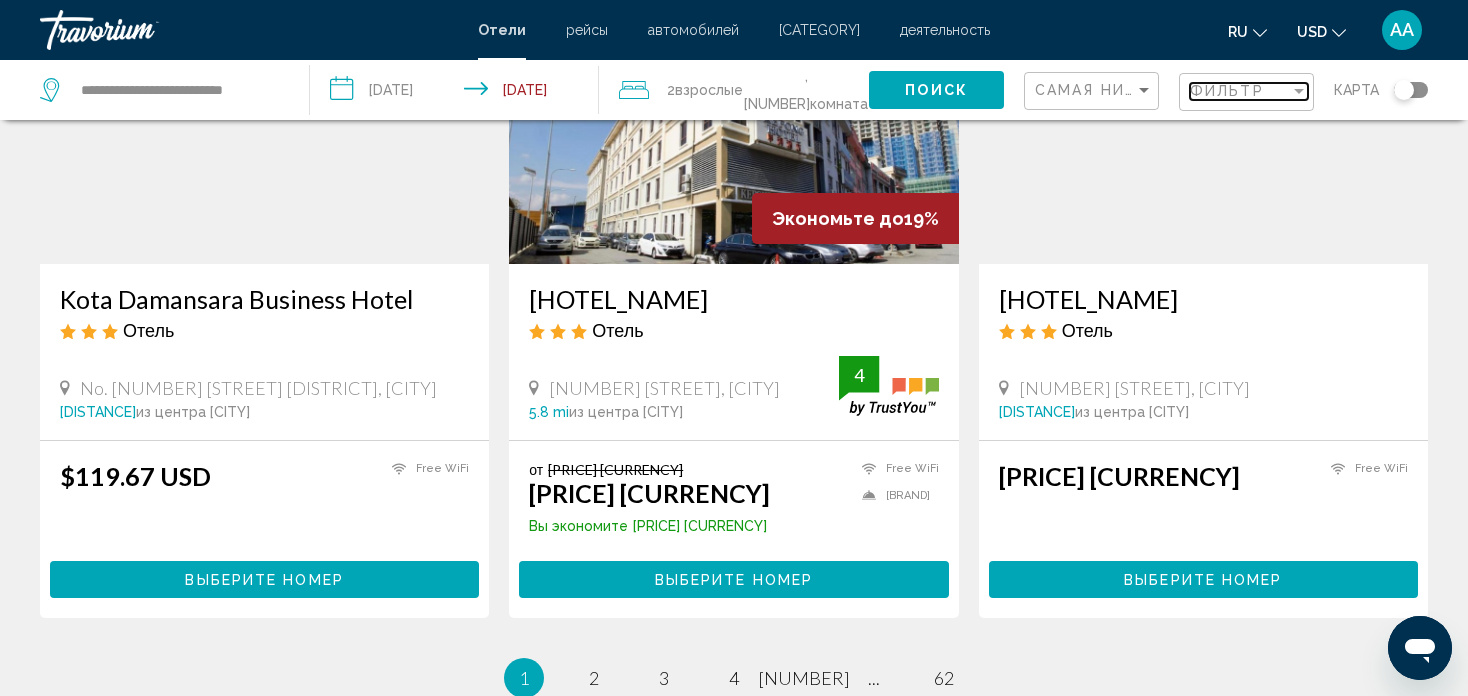 click at bounding box center (1299, 91) 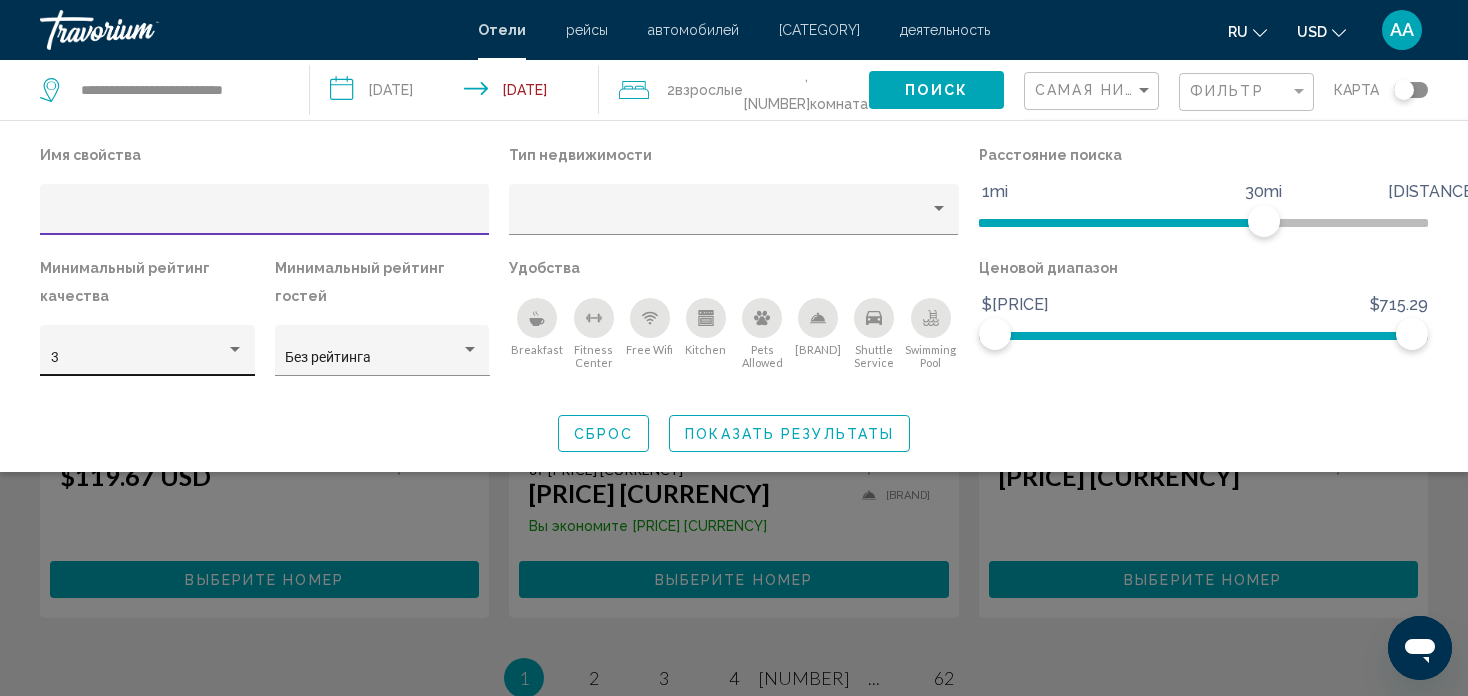 click at bounding box center [235, 349] 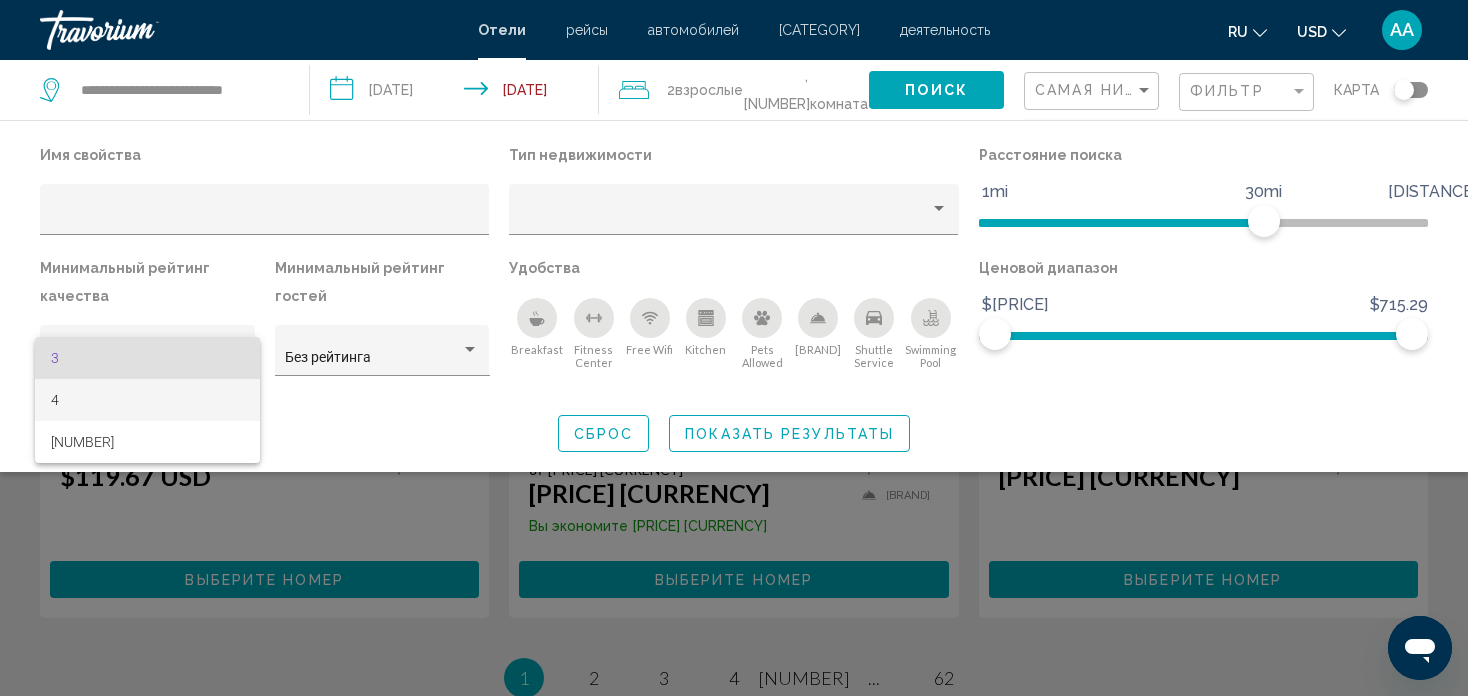 click on "4" at bounding box center [148, 400] 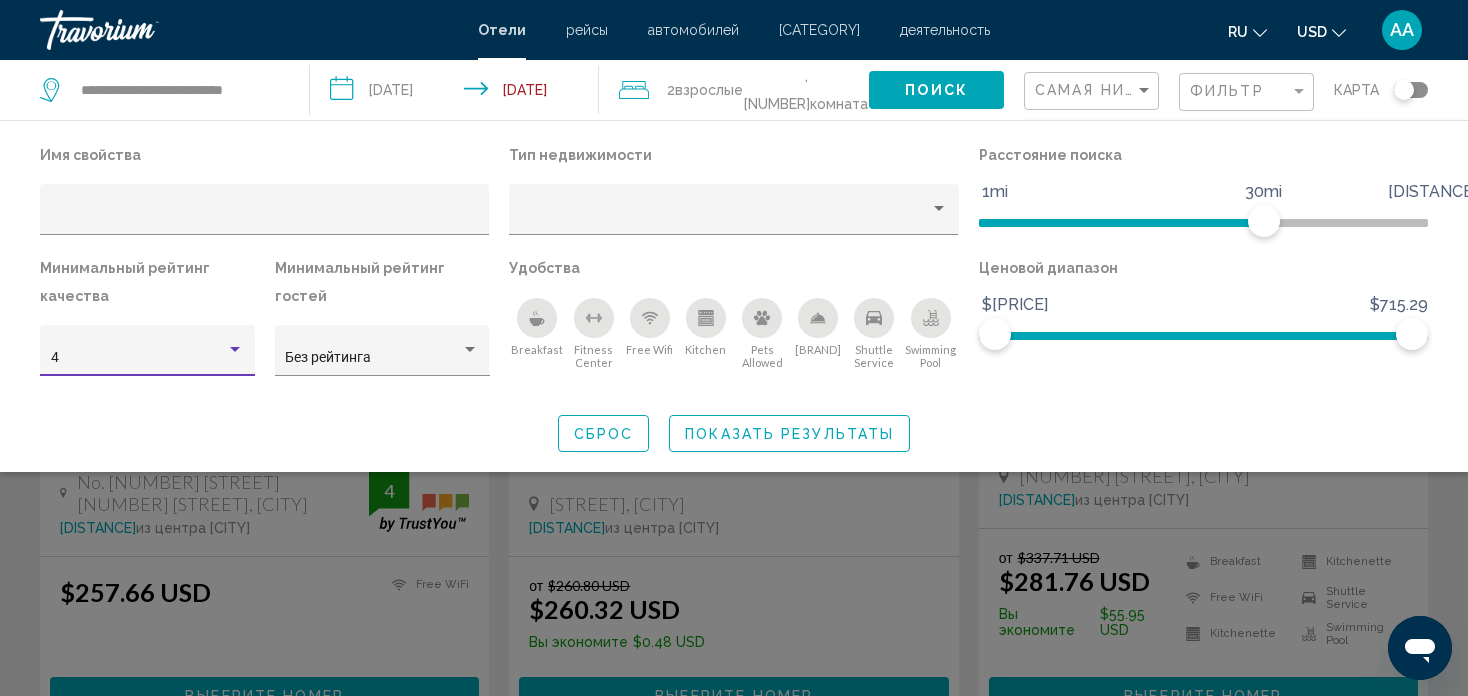 click on "Поиск" at bounding box center [936, 91] 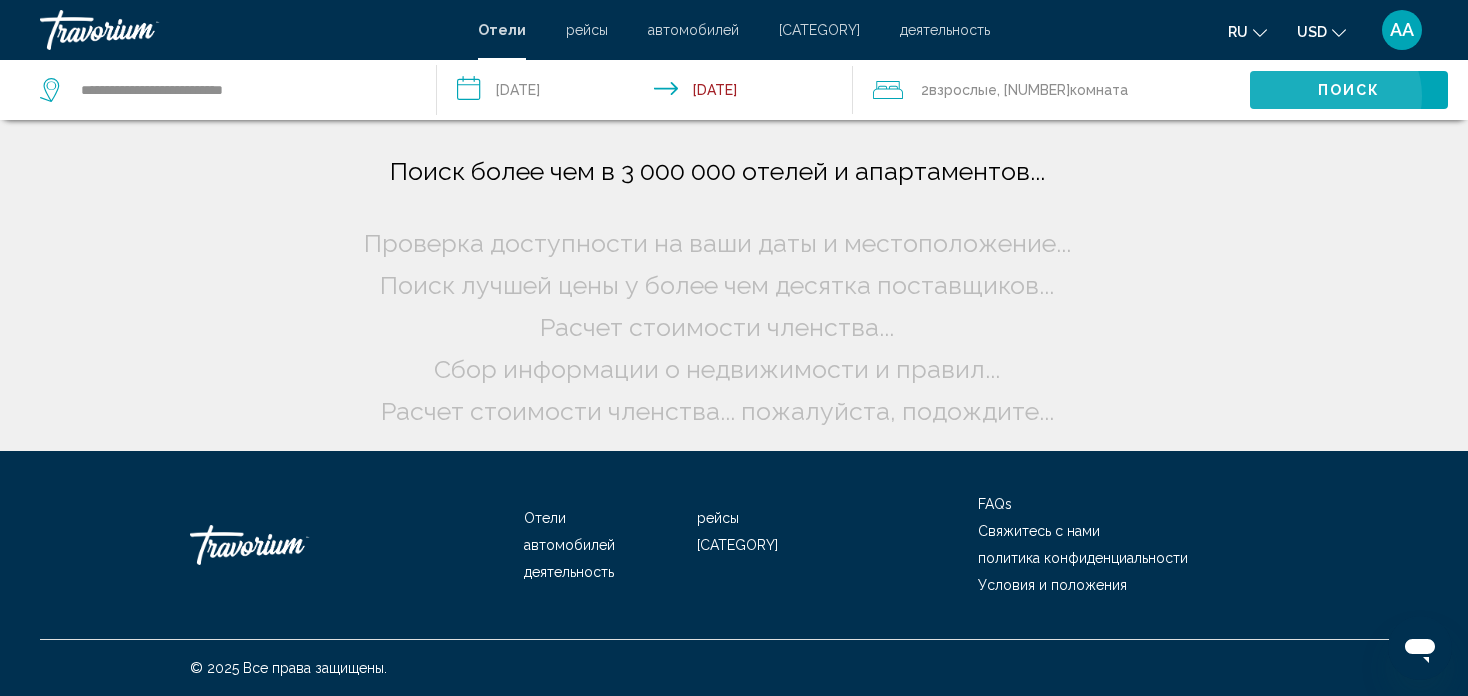 scroll, scrollTop: 0, scrollLeft: 0, axis: both 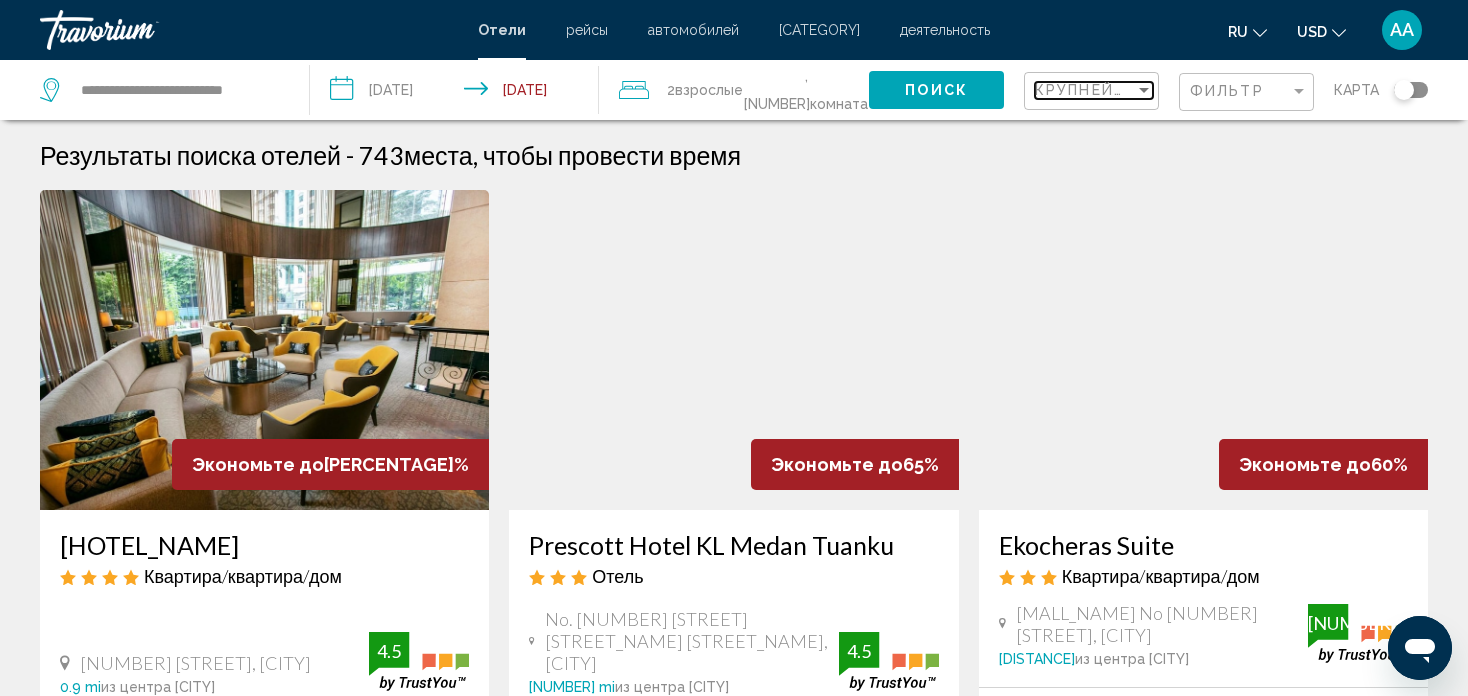 click at bounding box center [1144, 90] 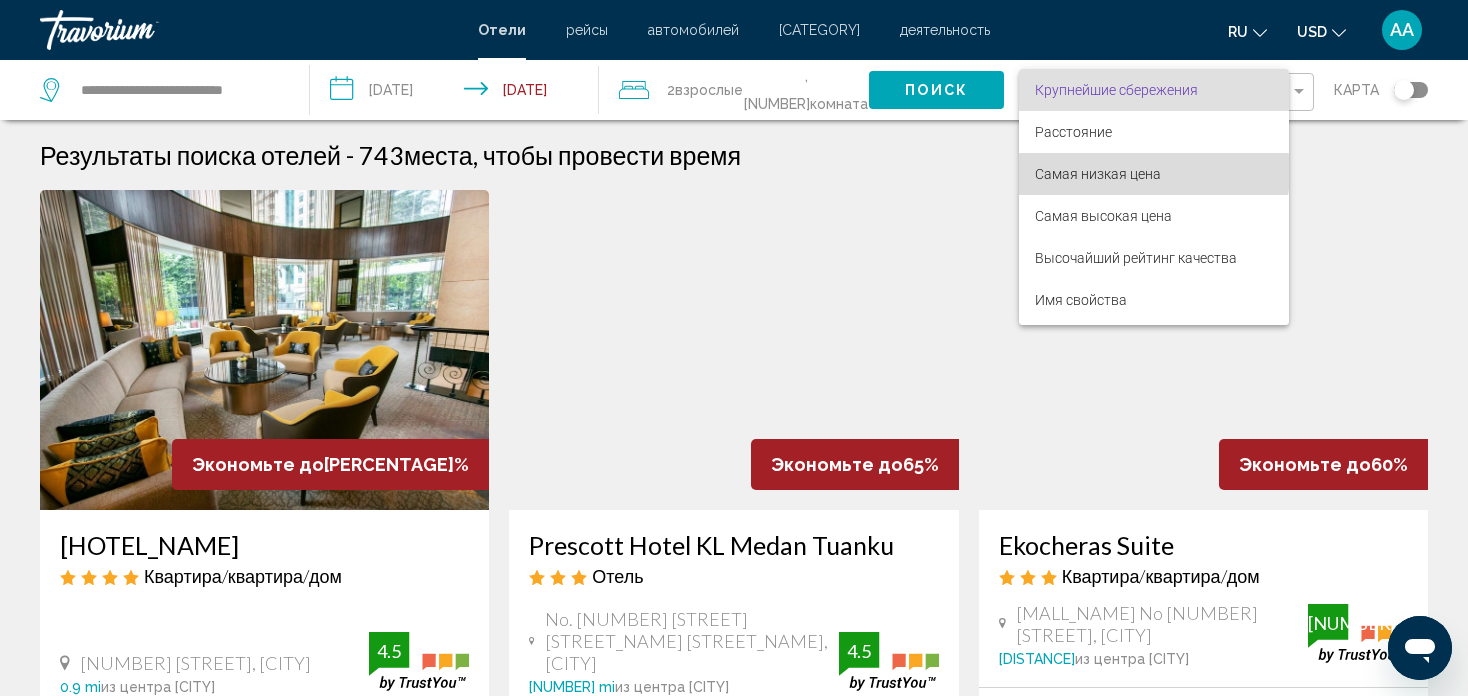 click on "Самая низкая цена" at bounding box center (1098, 174) 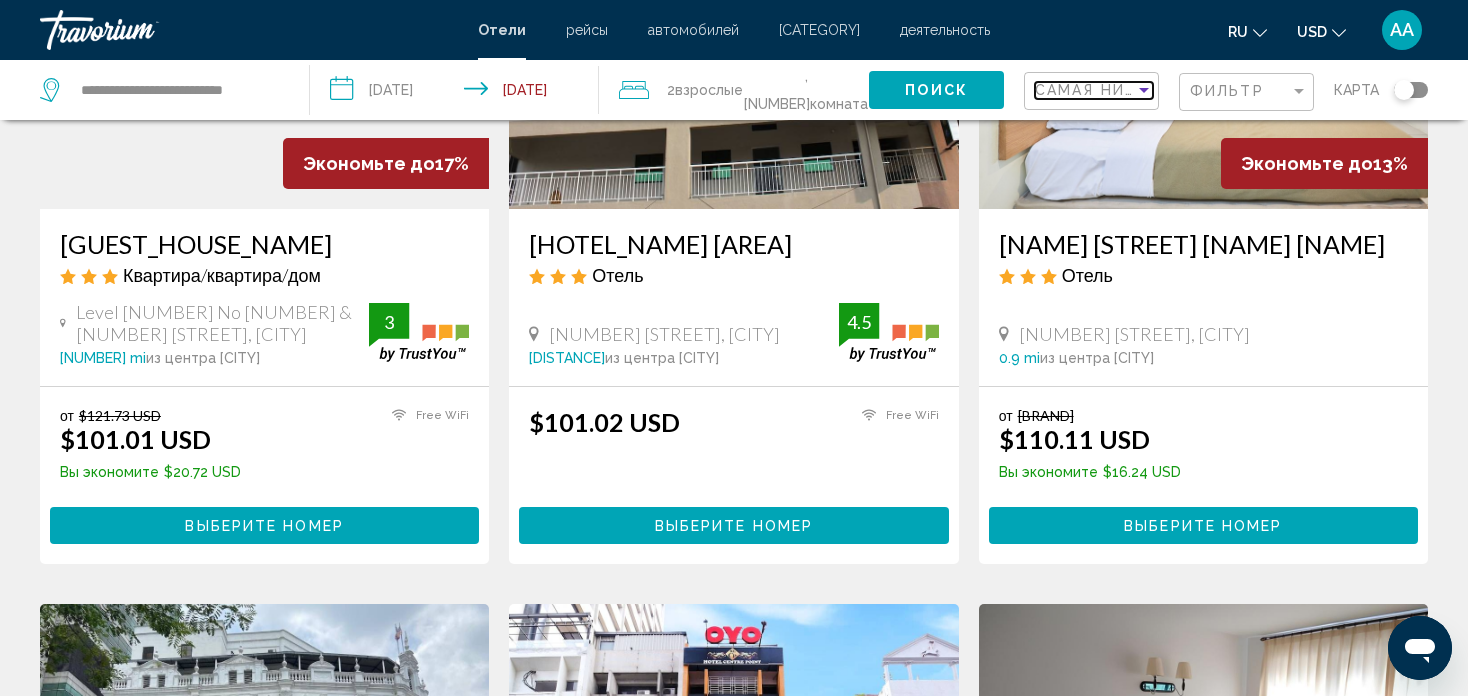 scroll, scrollTop: 300, scrollLeft: 0, axis: vertical 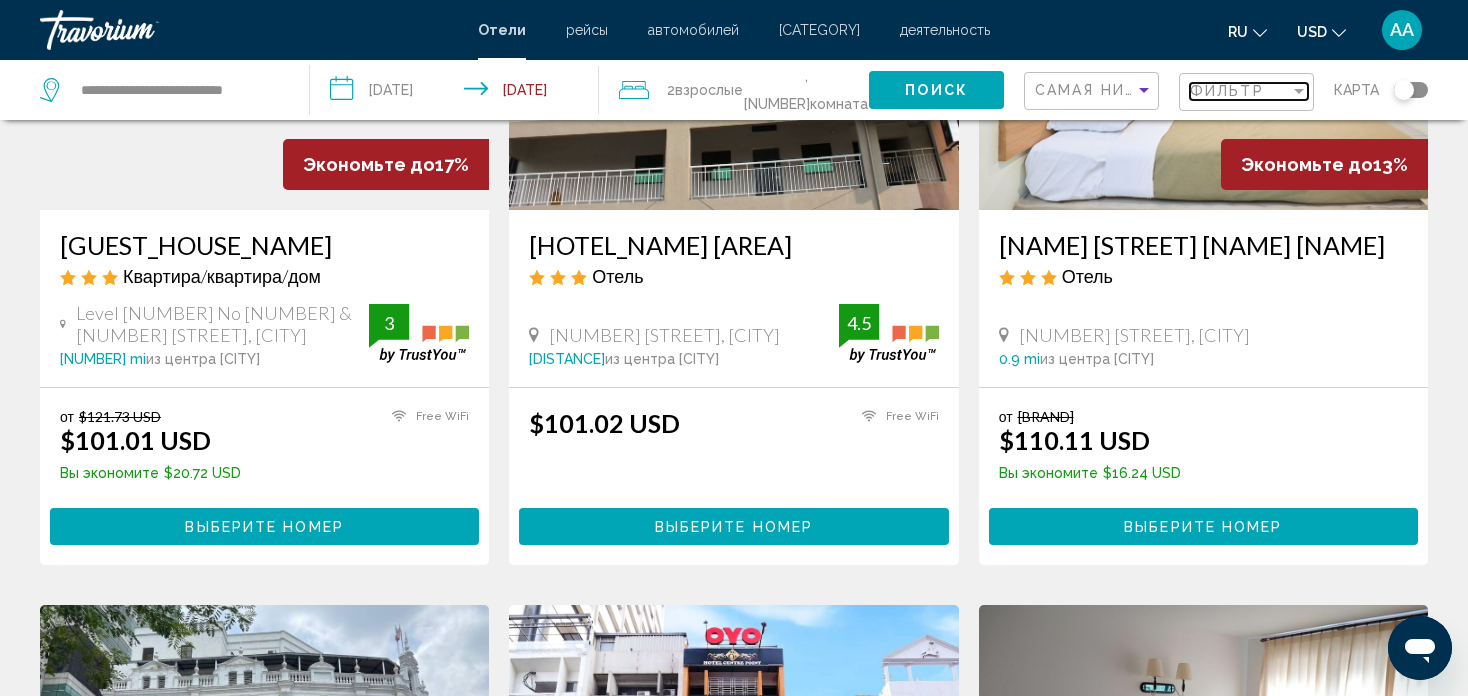 click at bounding box center [1299, 91] 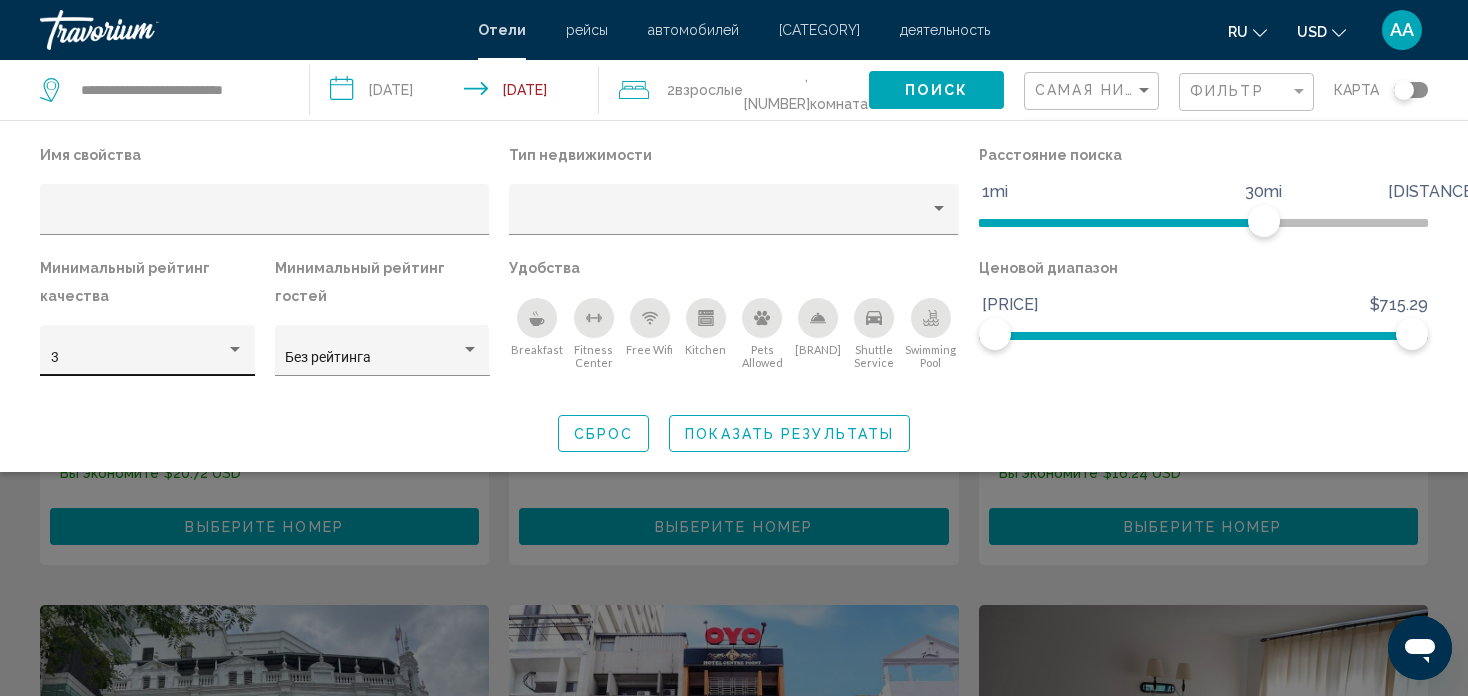 click on "3" at bounding box center [148, 356] 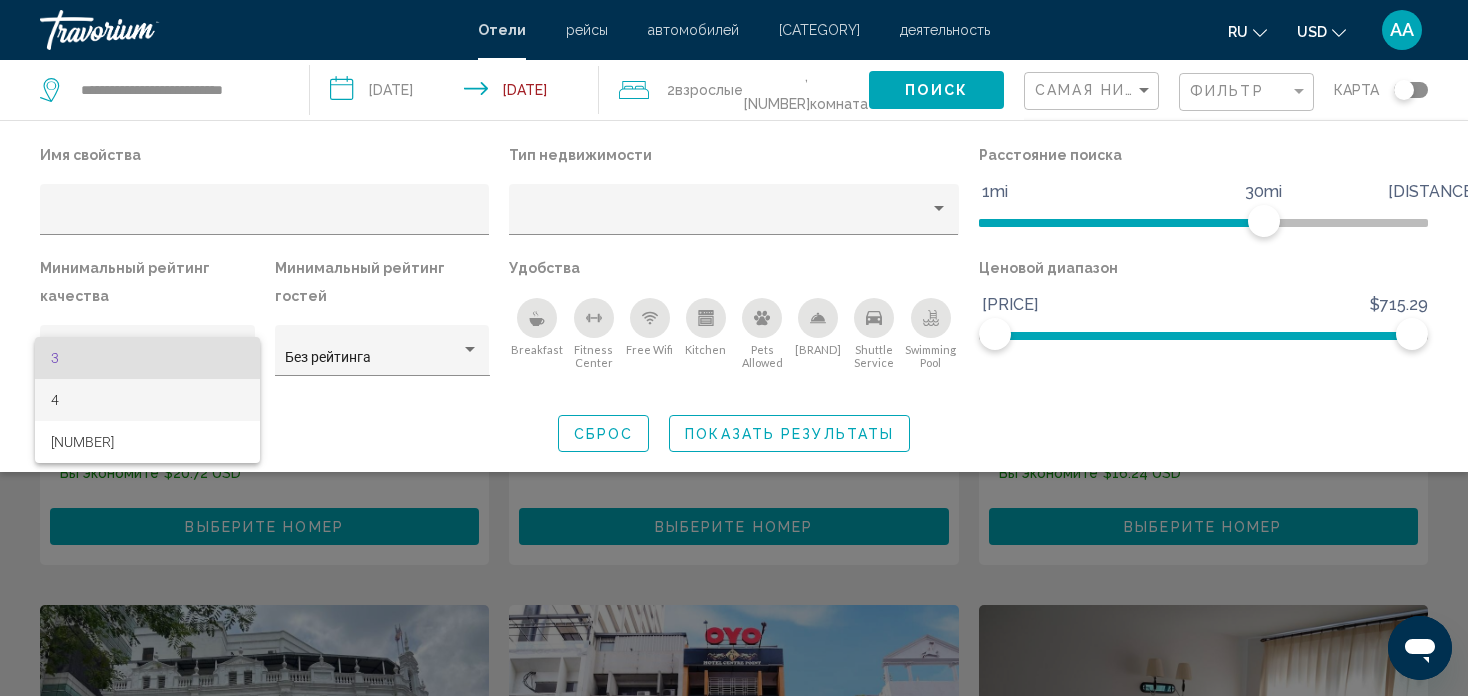 click on "4" at bounding box center [148, 400] 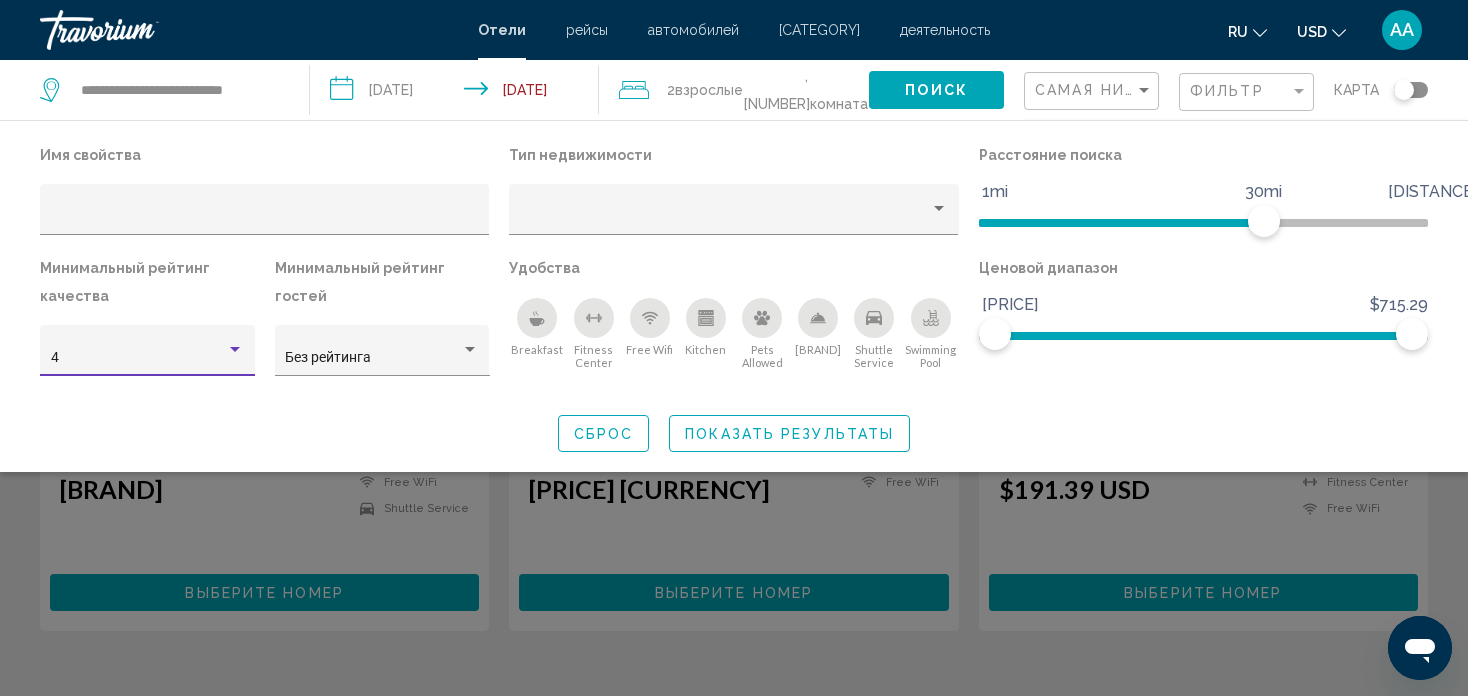 click on "Поиск" at bounding box center (936, 91) 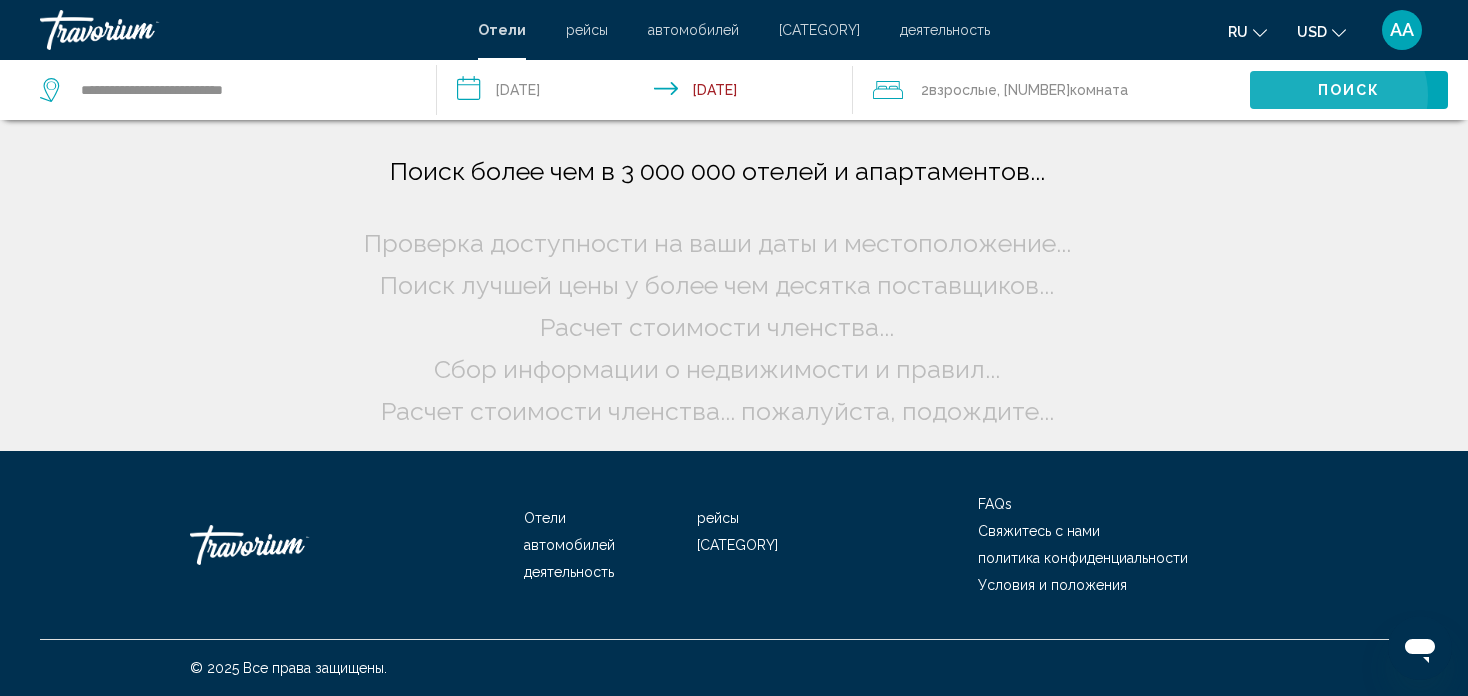 scroll, scrollTop: 0, scrollLeft: 0, axis: both 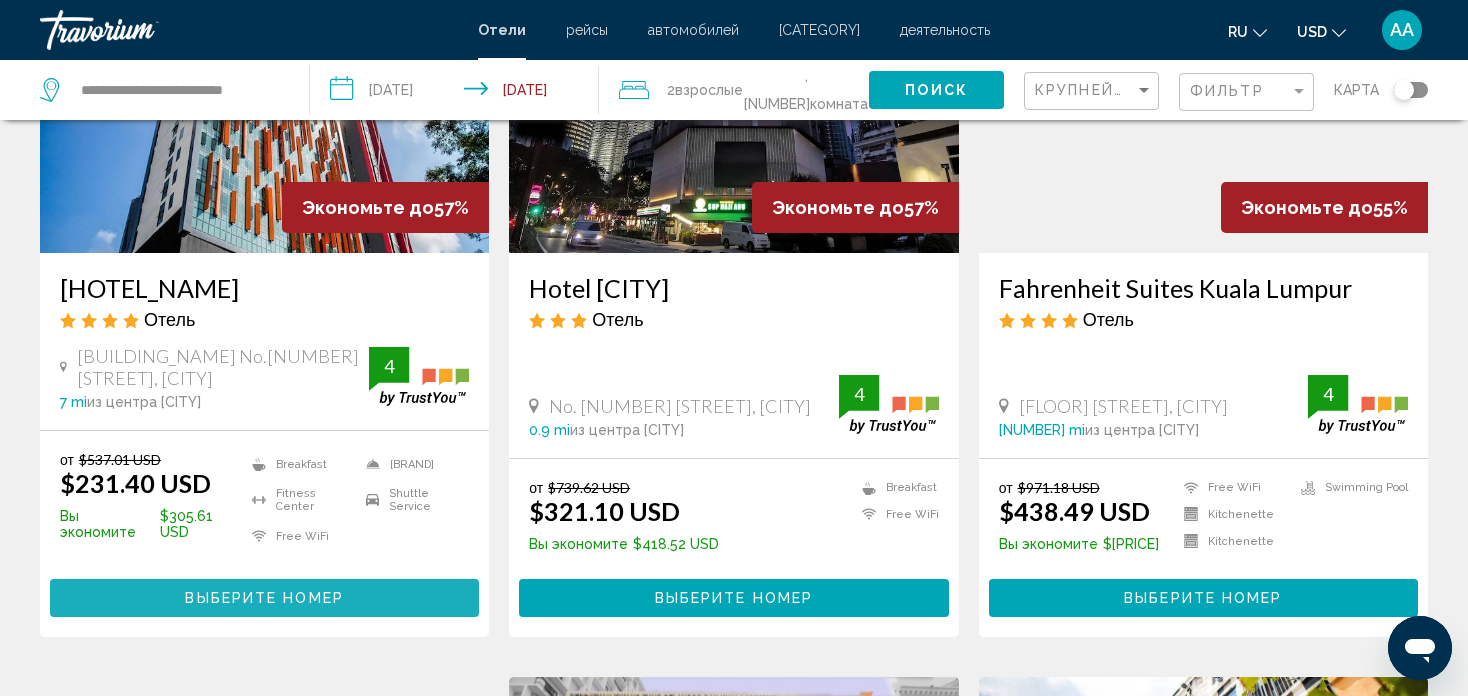 click on "Выберите номер" at bounding box center (264, 599) 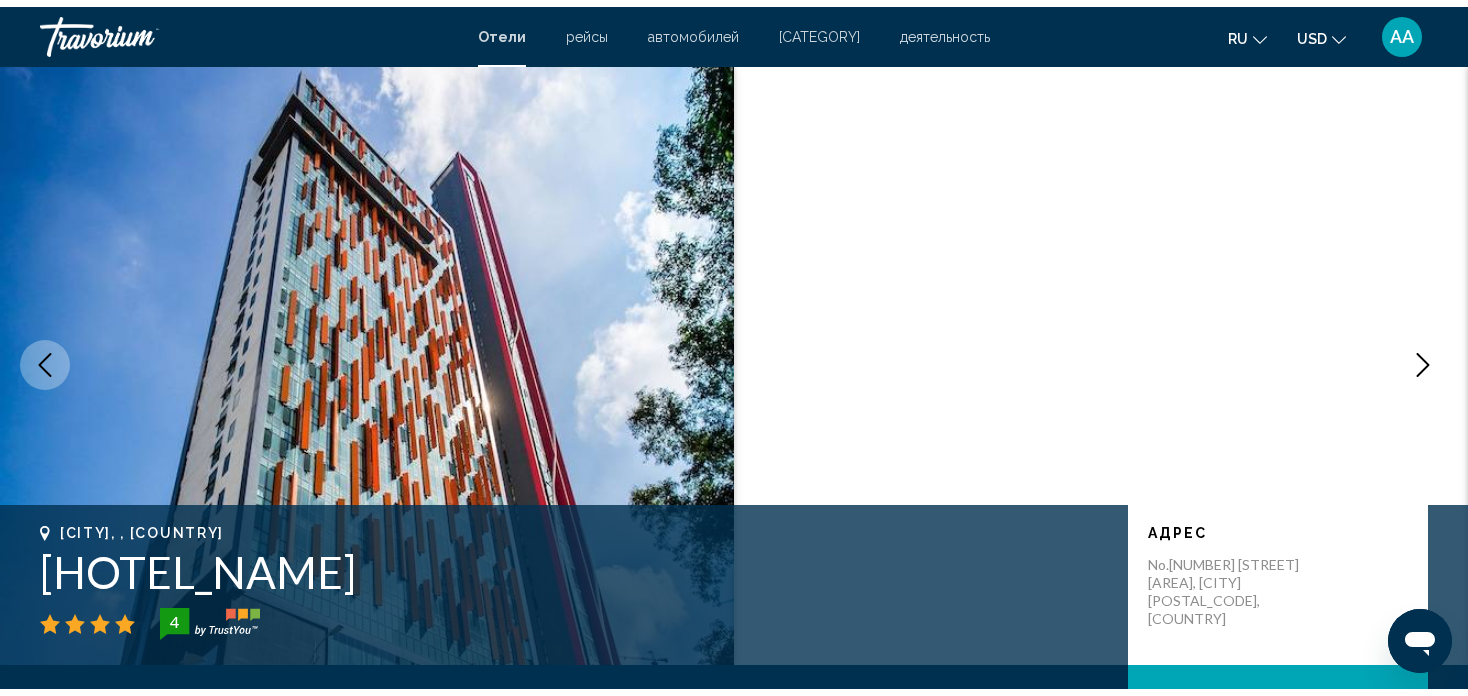 scroll, scrollTop: 0, scrollLeft: 0, axis: both 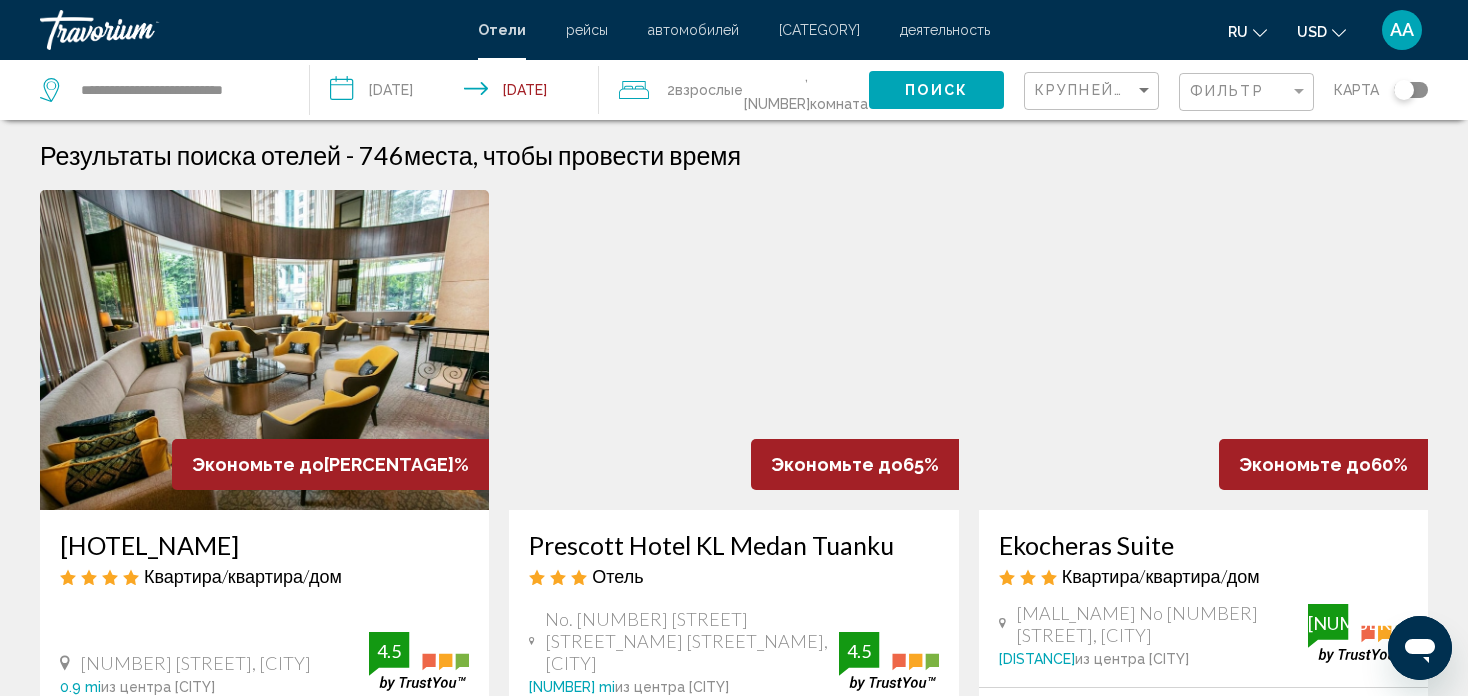 click on "**********" at bounding box center [164, 90] 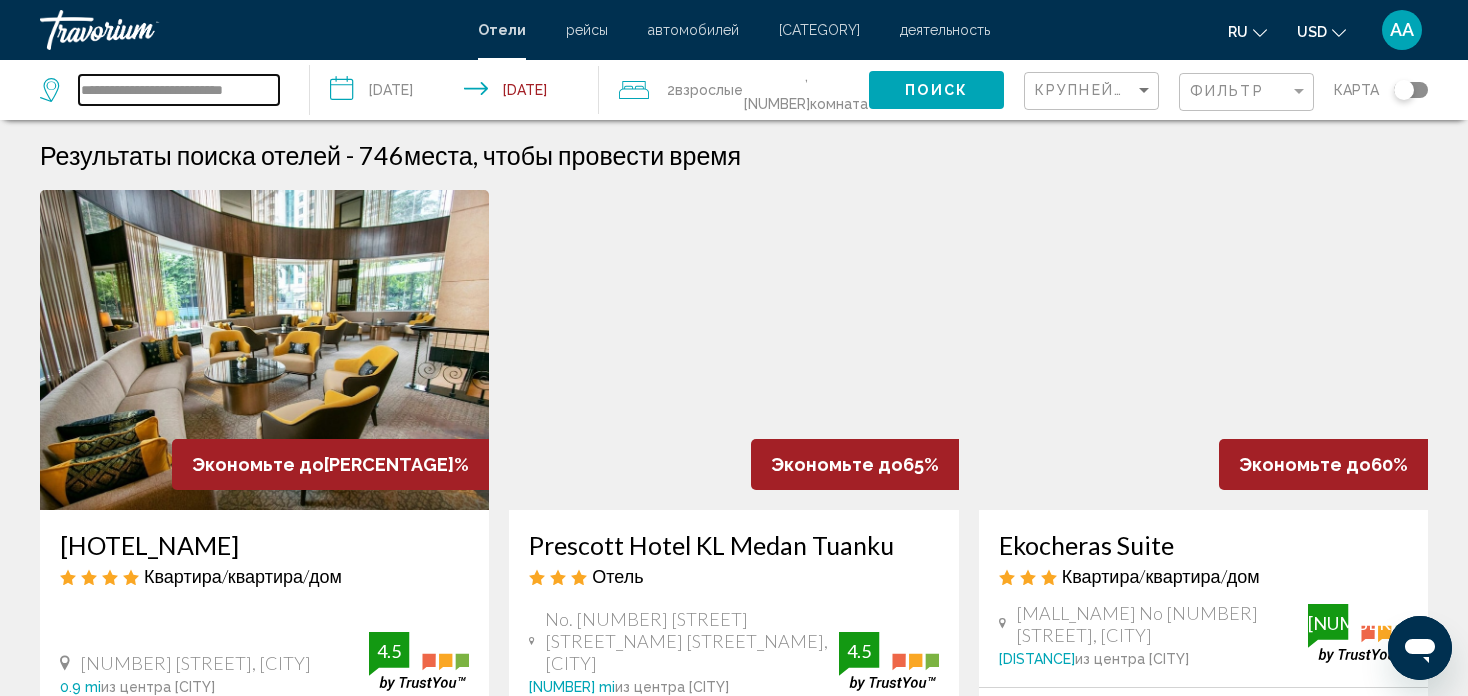 click on "**********" at bounding box center (179, 90) 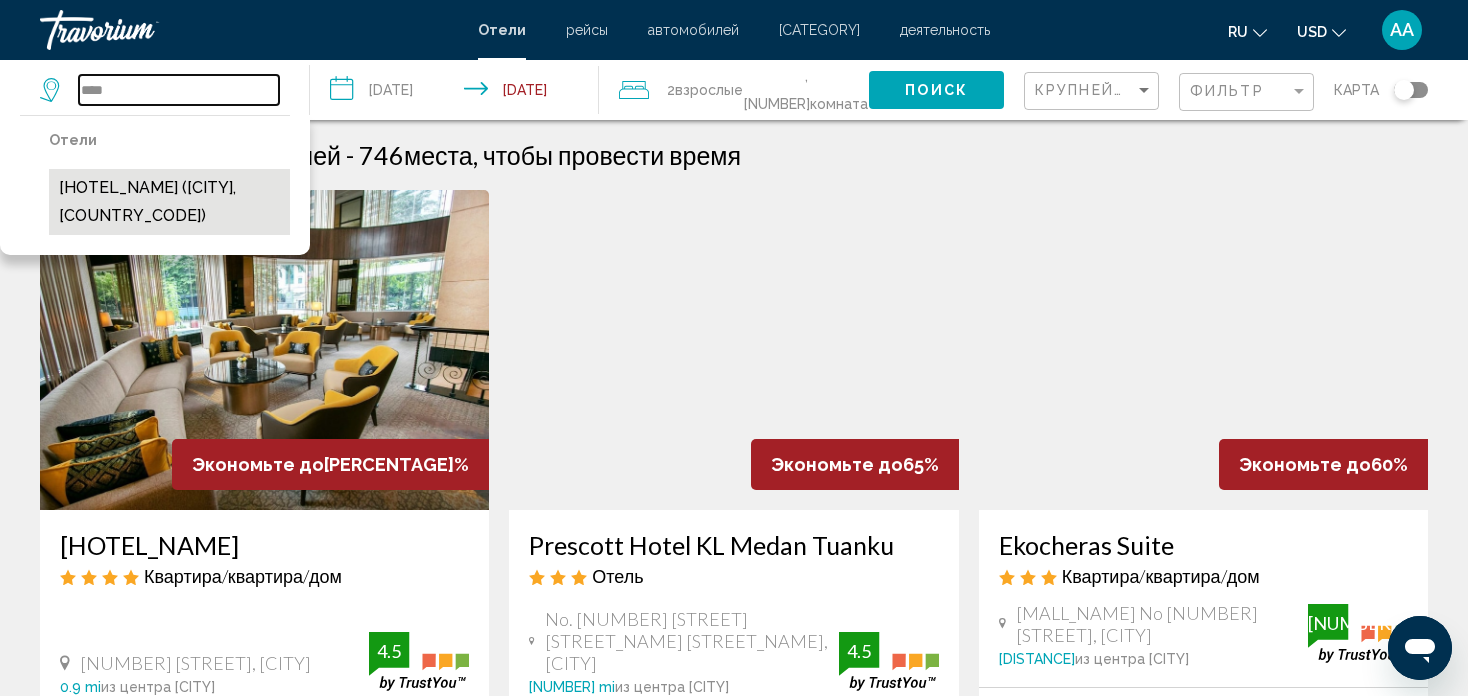 type on "****" 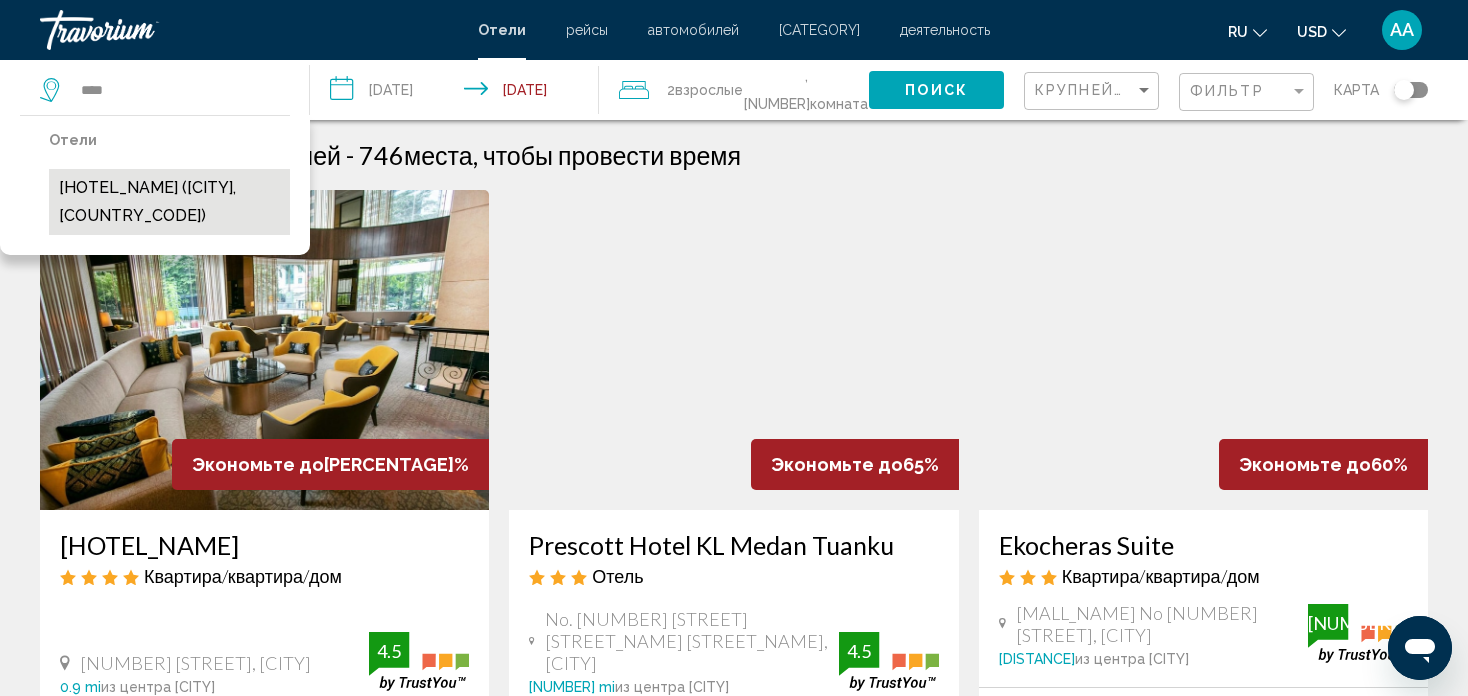 click on "[HOTEL_NAME] ([CITY], [COUNTRY_CODE])" at bounding box center [169, 202] 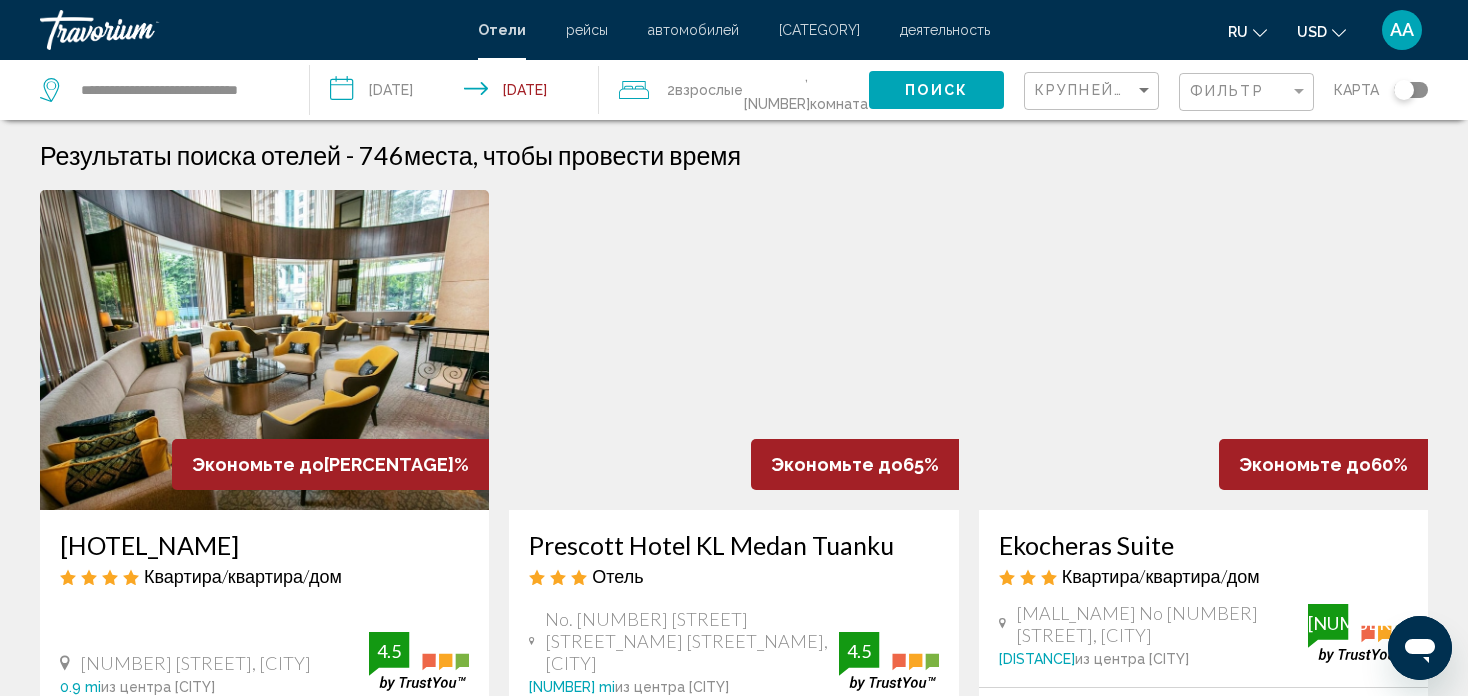 click on "Поиск" at bounding box center (936, 91) 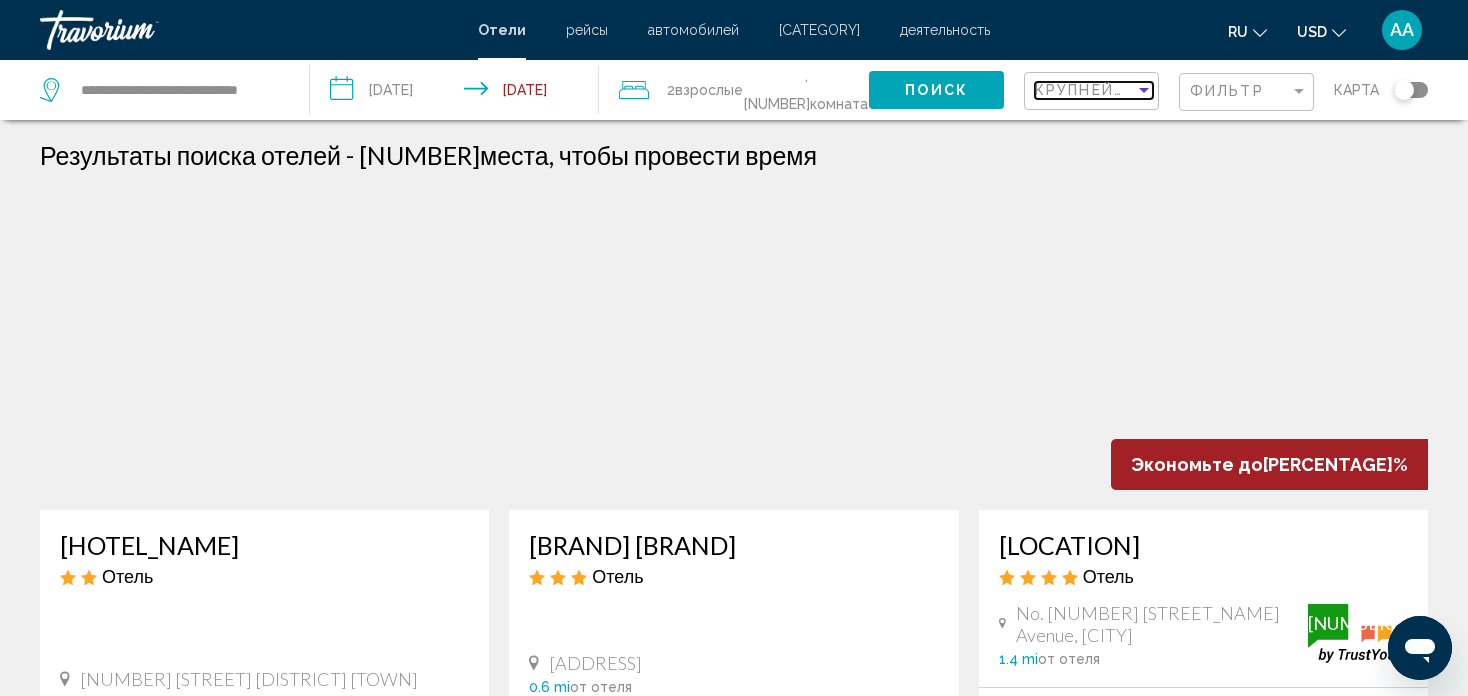 click at bounding box center (1144, 90) 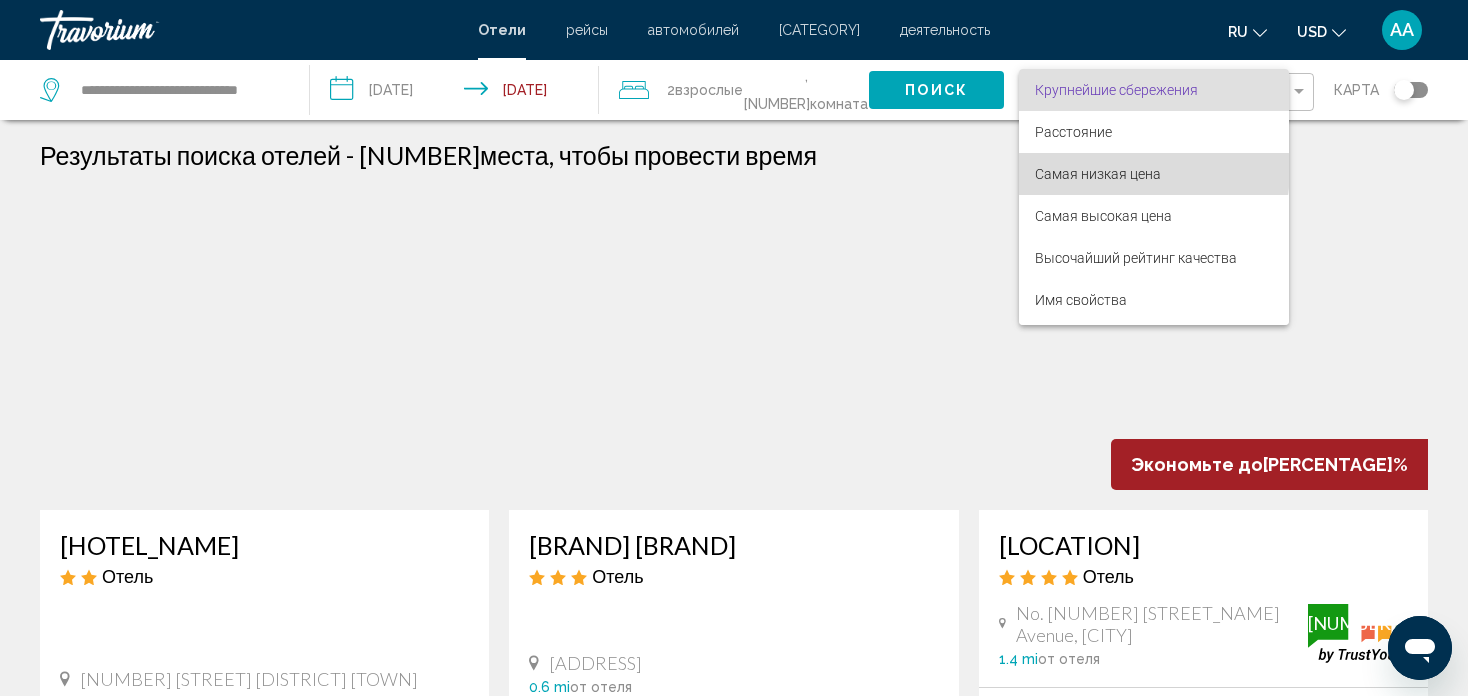 click on "Самая низкая цена" at bounding box center (1098, 174) 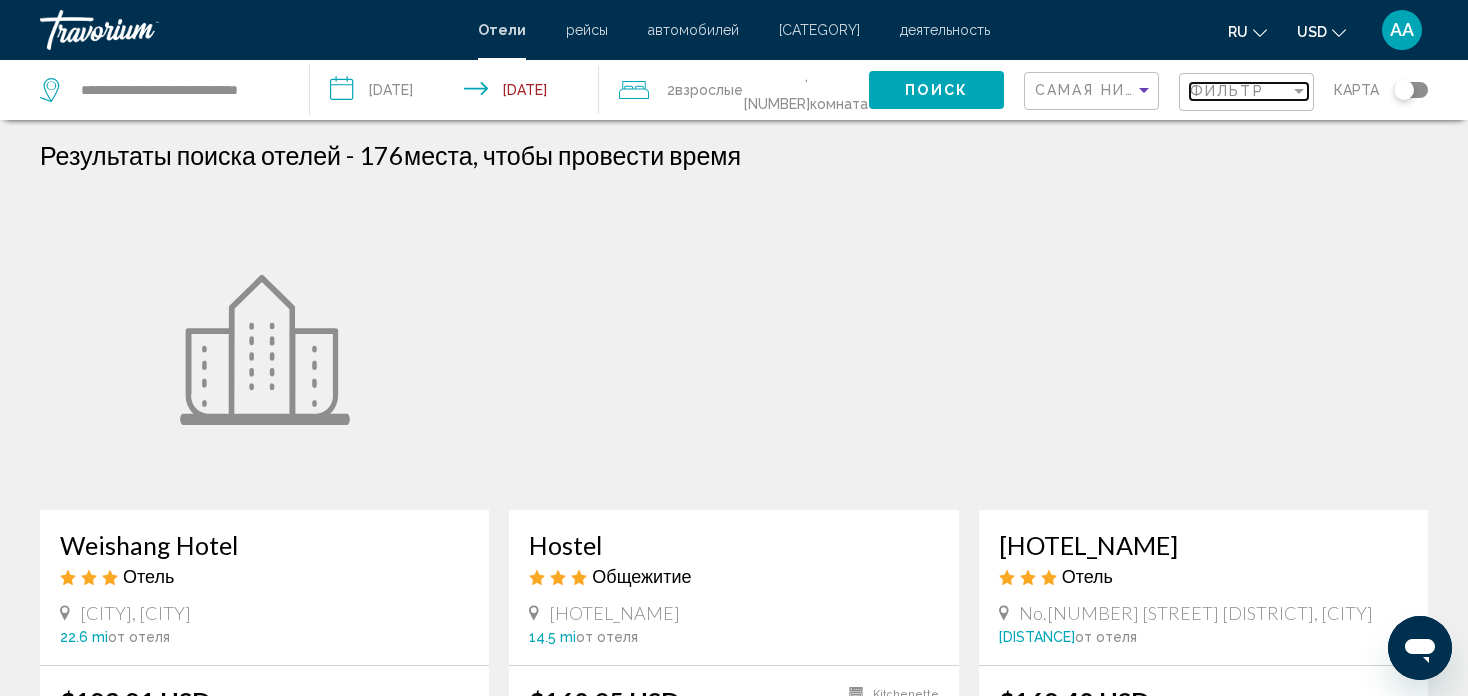 click at bounding box center [1299, 91] 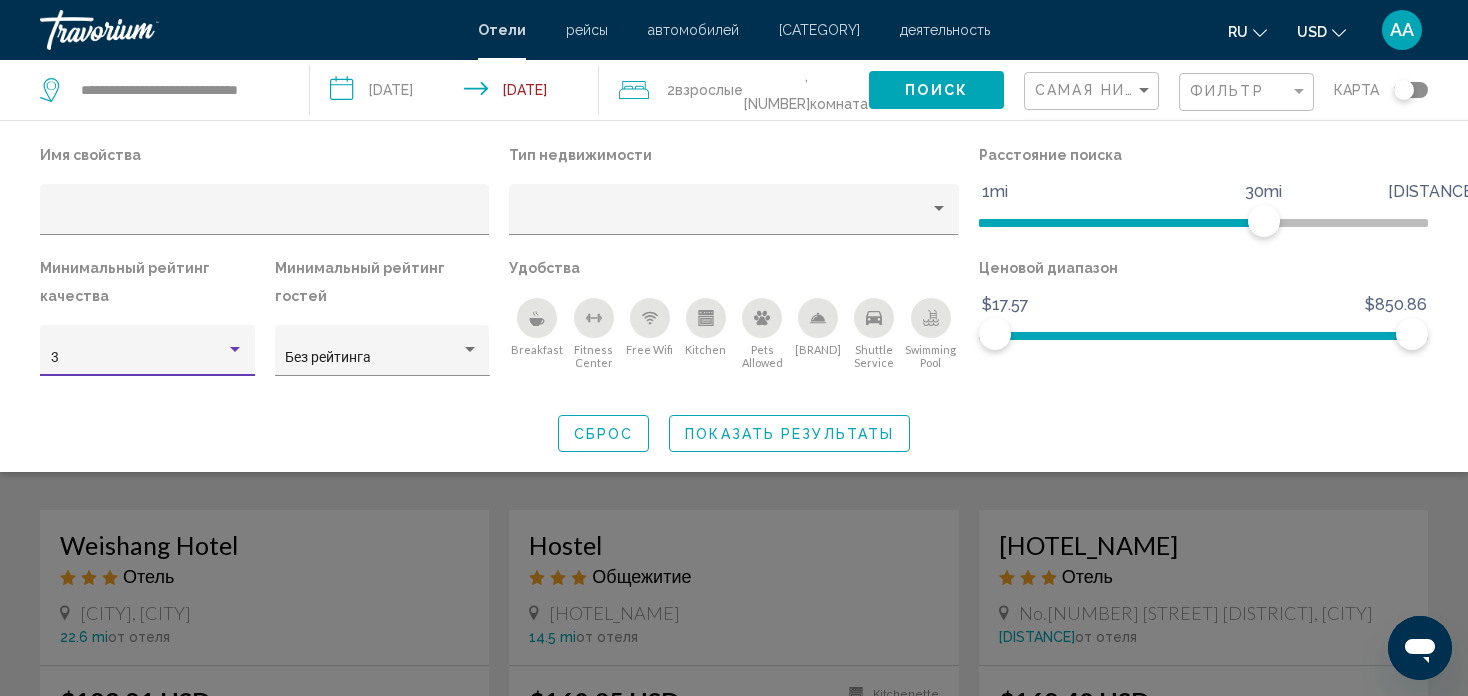 click at bounding box center [235, 350] 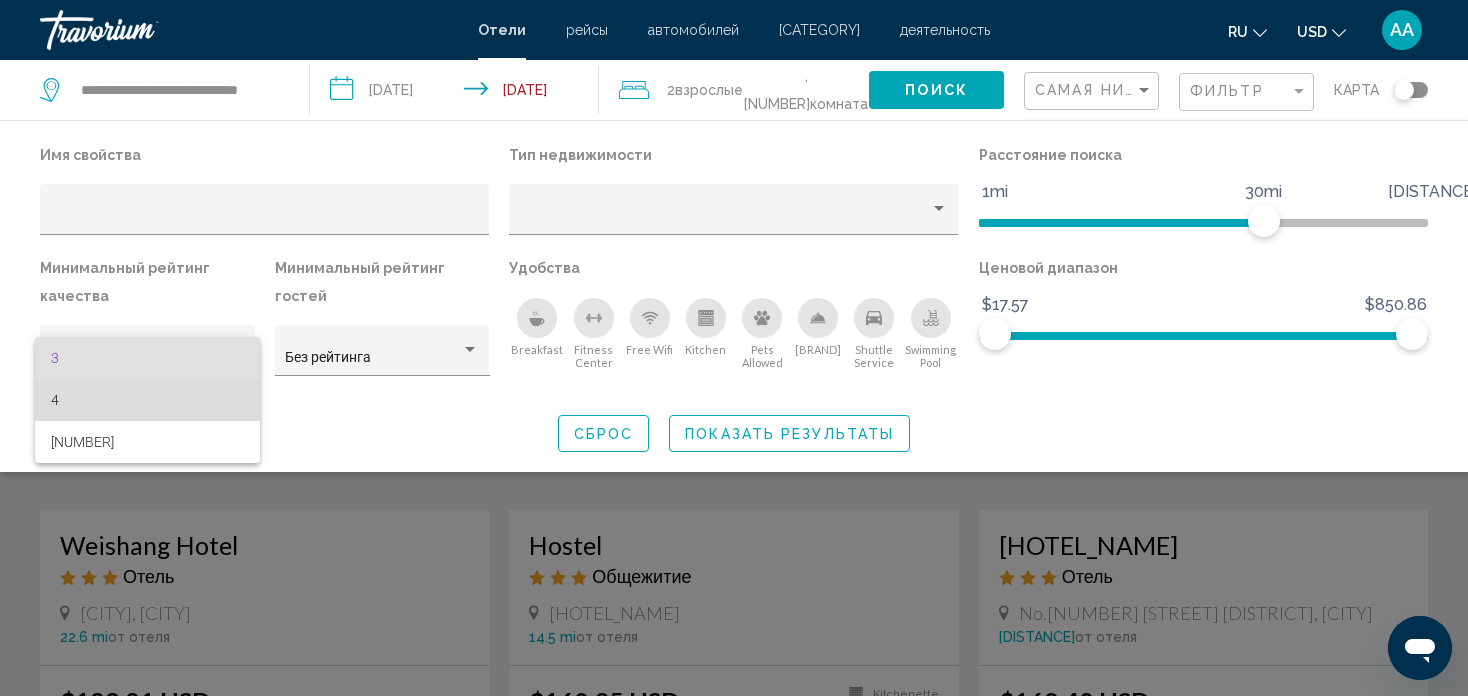 click on "4" at bounding box center [148, 400] 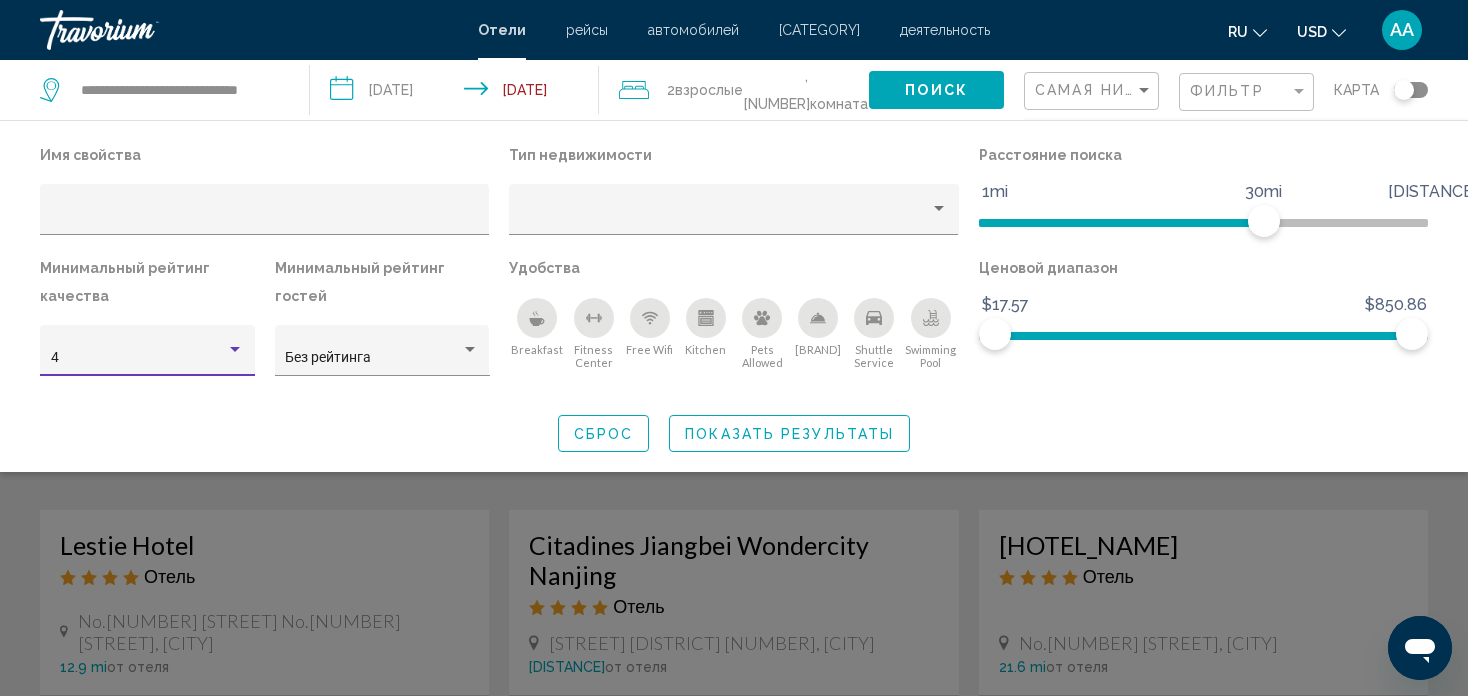 click on "Поиск" at bounding box center (936, 89) 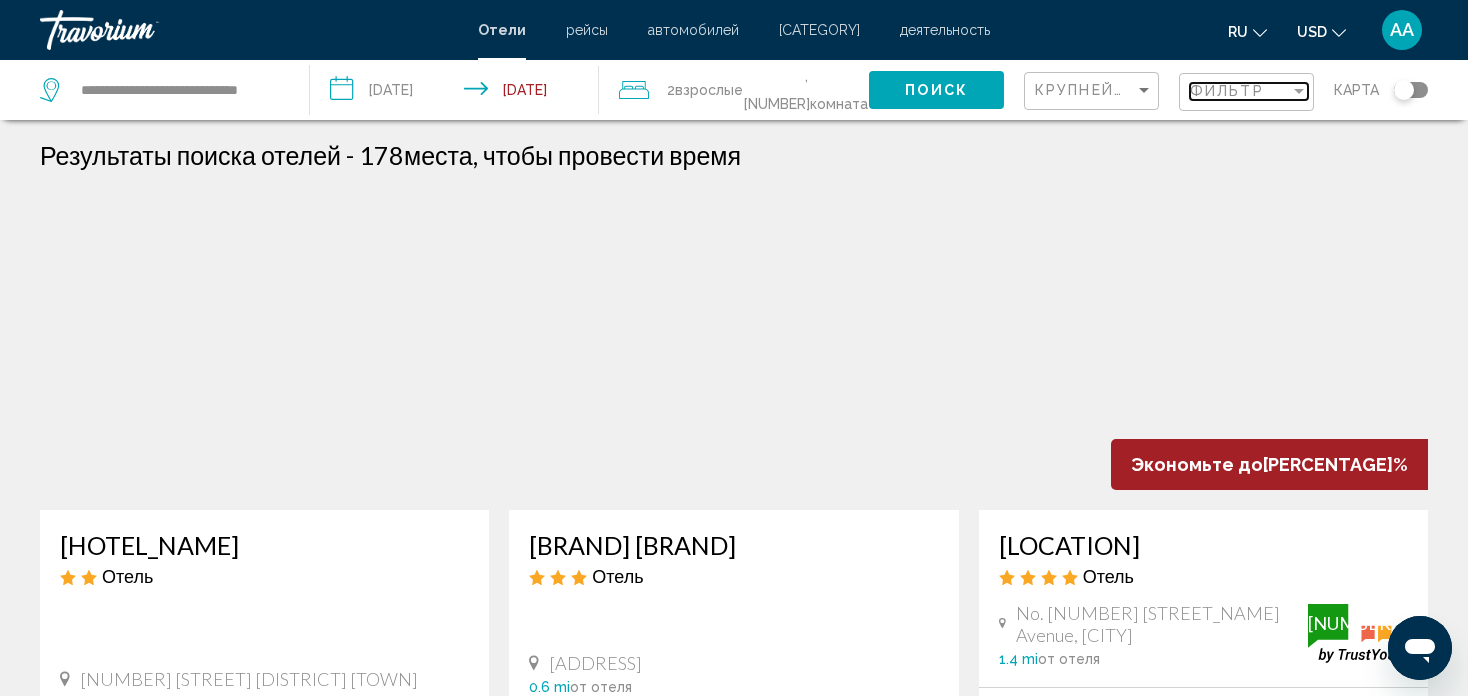 click at bounding box center [1299, 91] 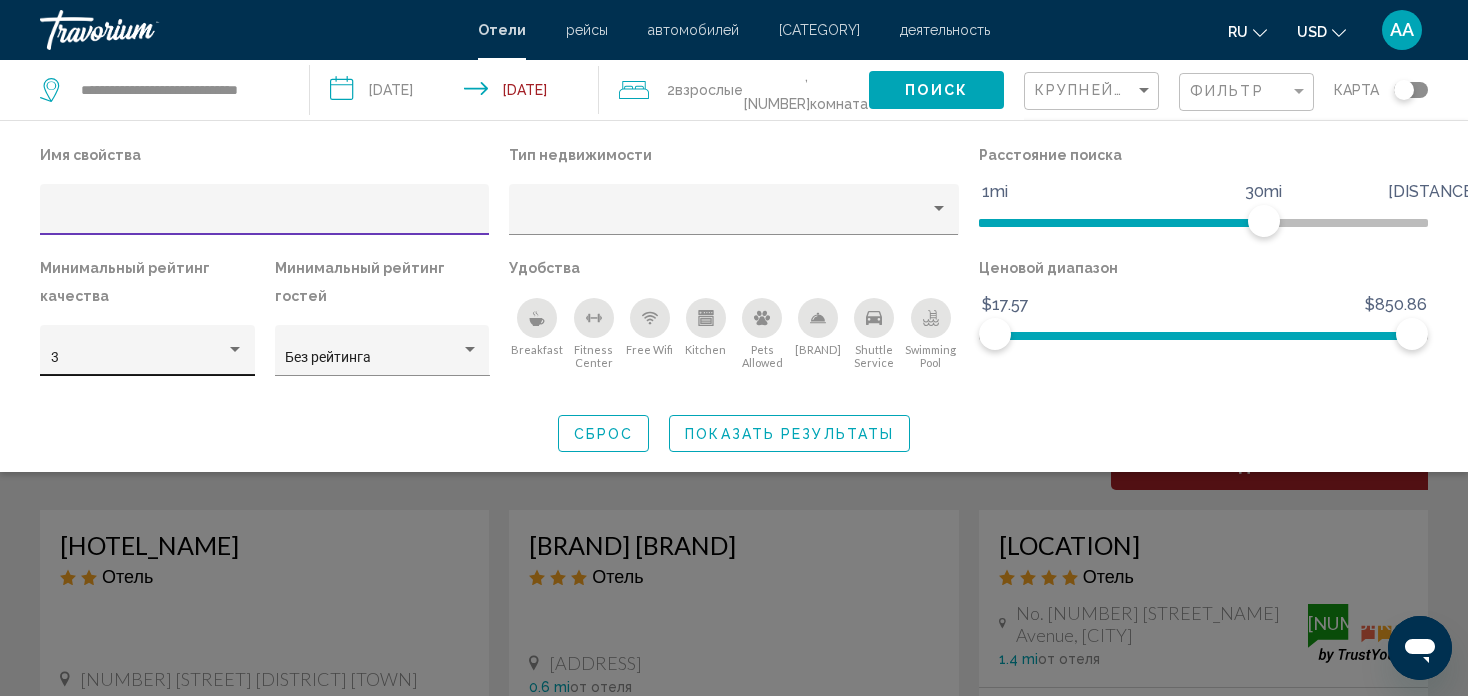 click at bounding box center (235, 349) 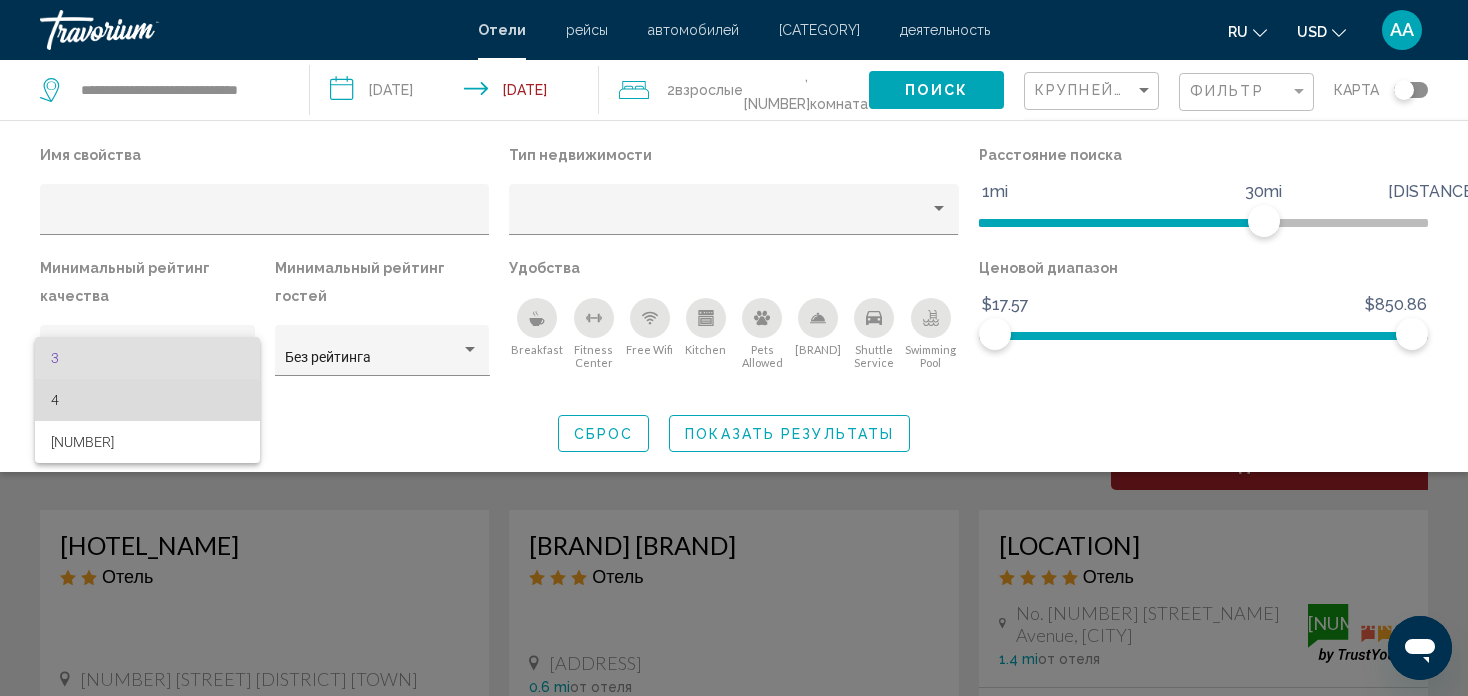 click on "4" at bounding box center (148, 400) 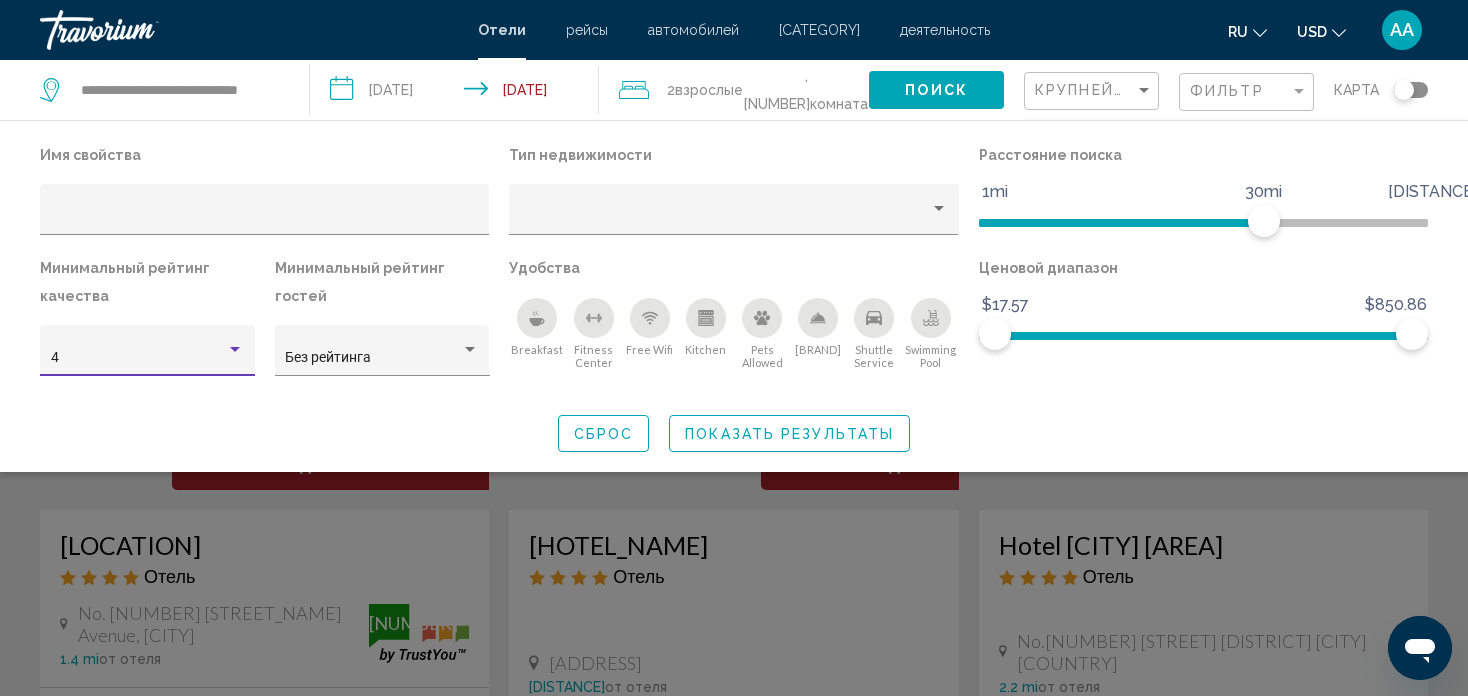 click on "Поиск" at bounding box center [936, 91] 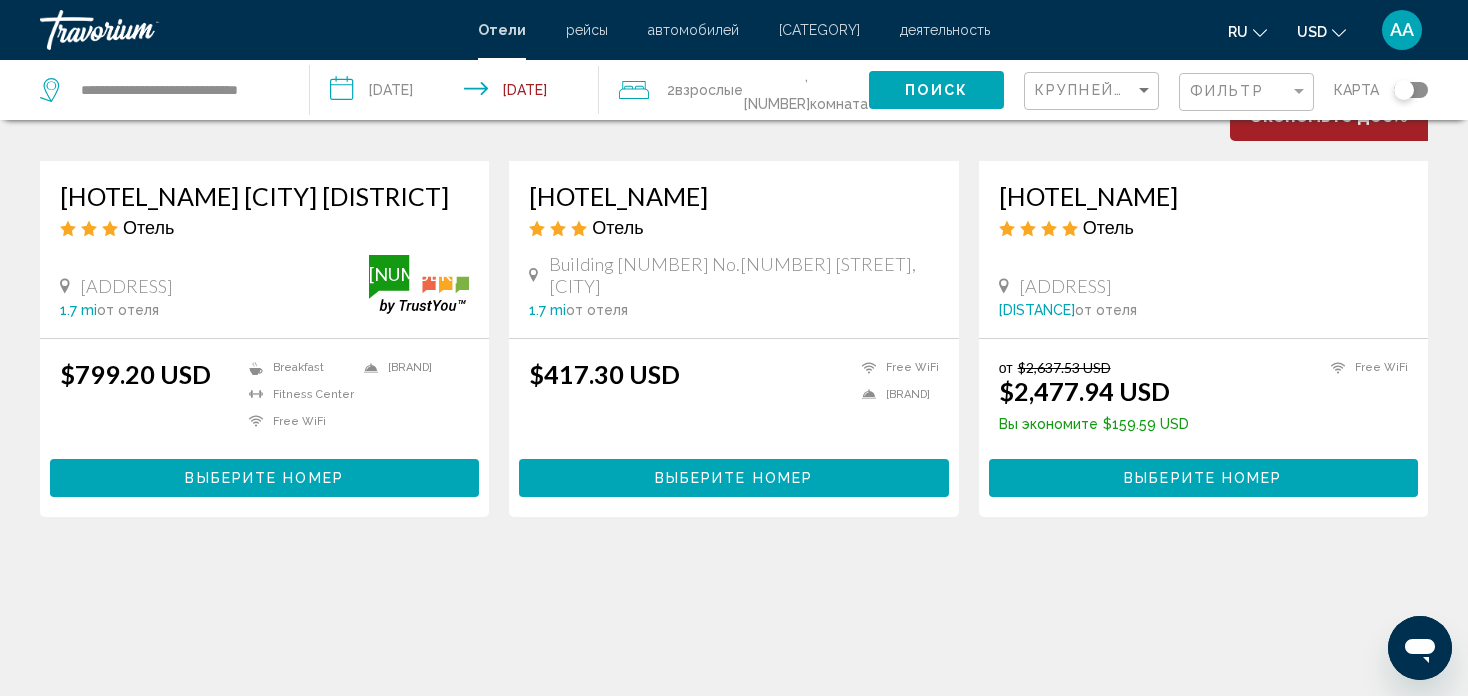 scroll, scrollTop: 1100, scrollLeft: 0, axis: vertical 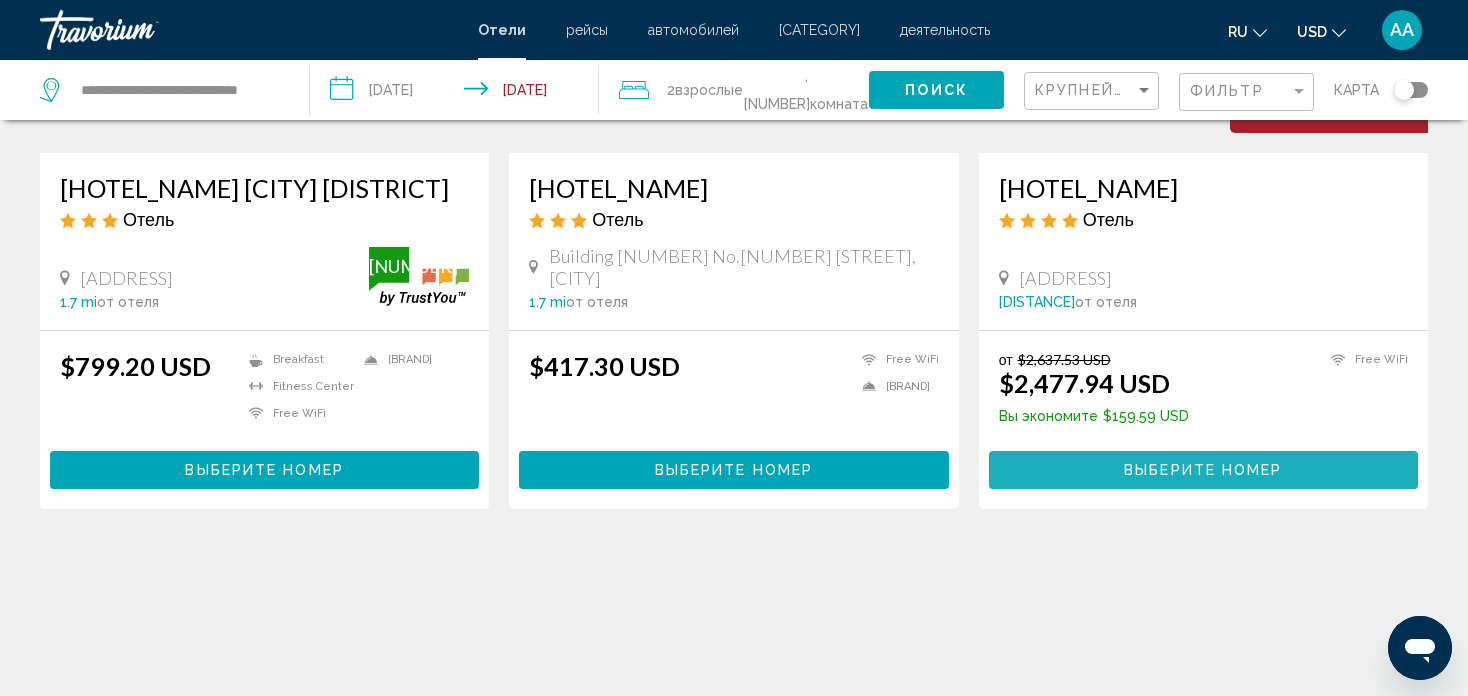 click on "Выберите номер" at bounding box center (1203, 471) 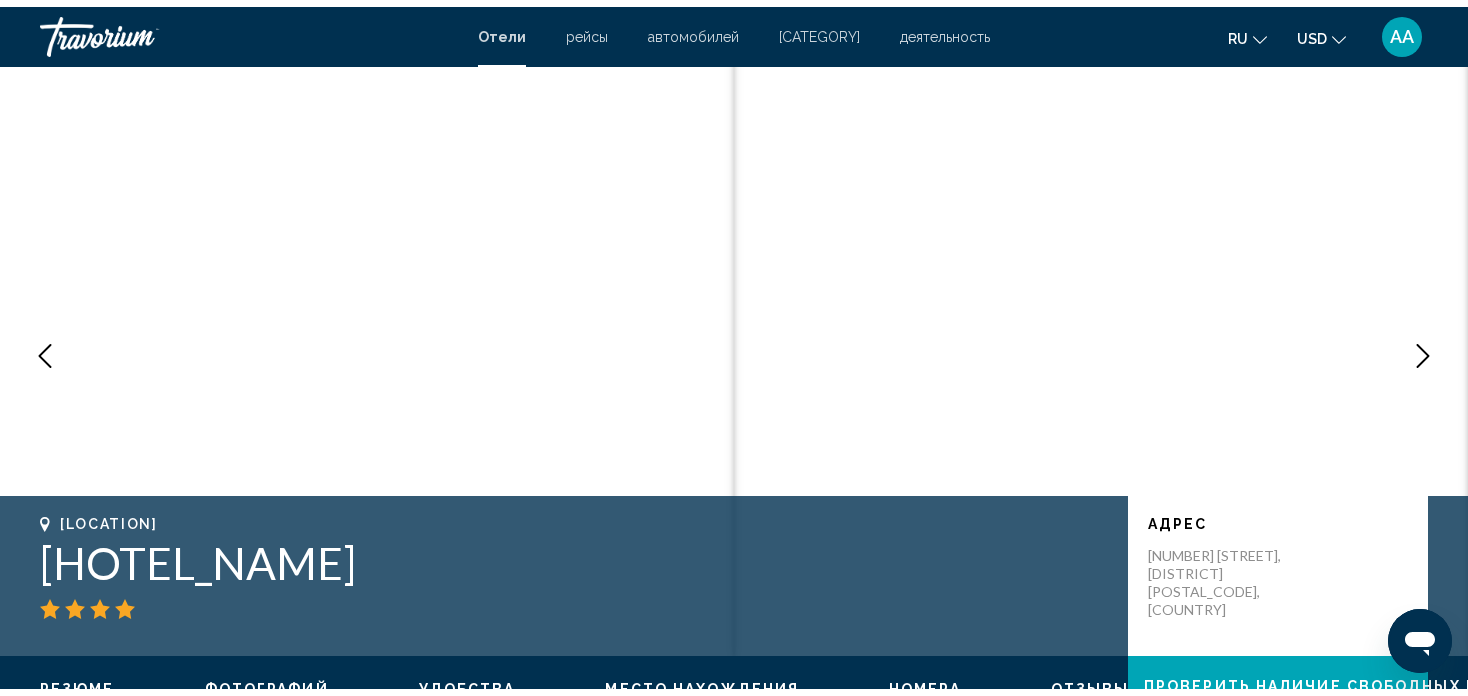 scroll, scrollTop: 0, scrollLeft: 0, axis: both 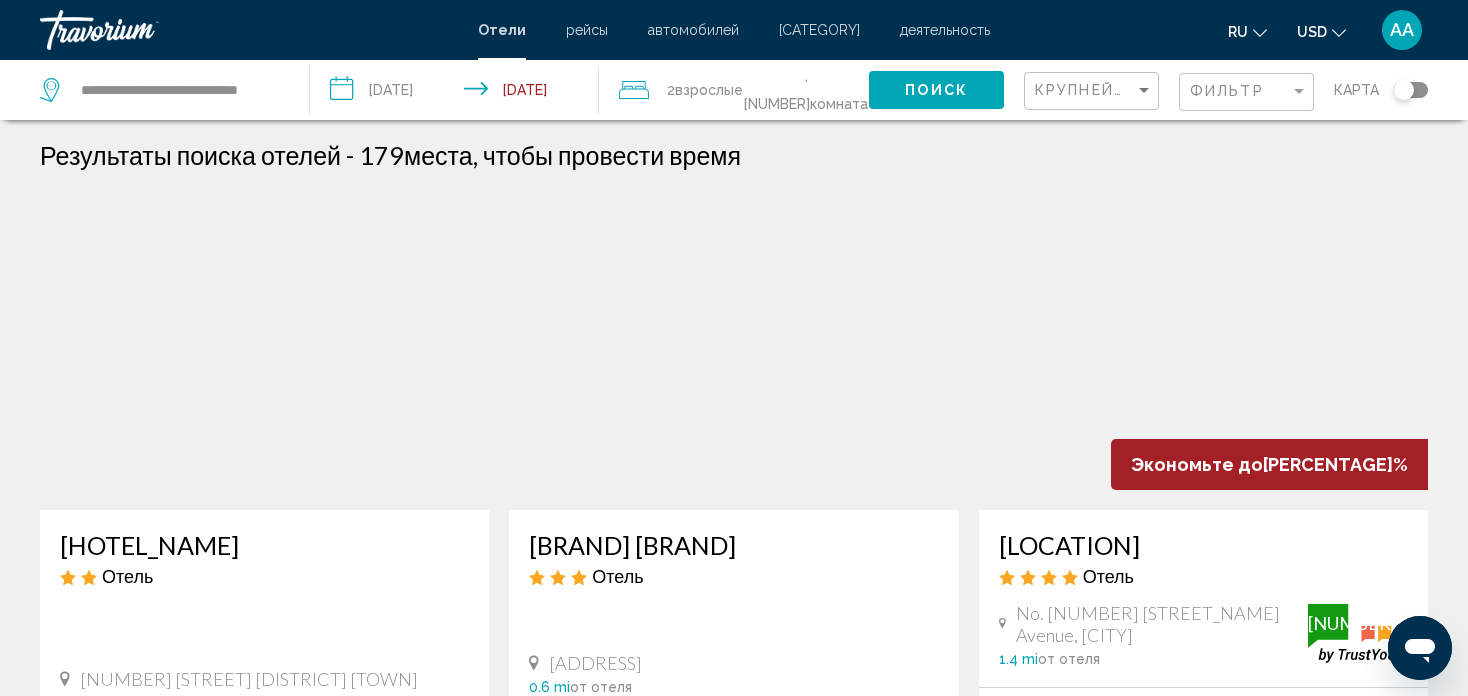 click on "**********" at bounding box center [164, 90] 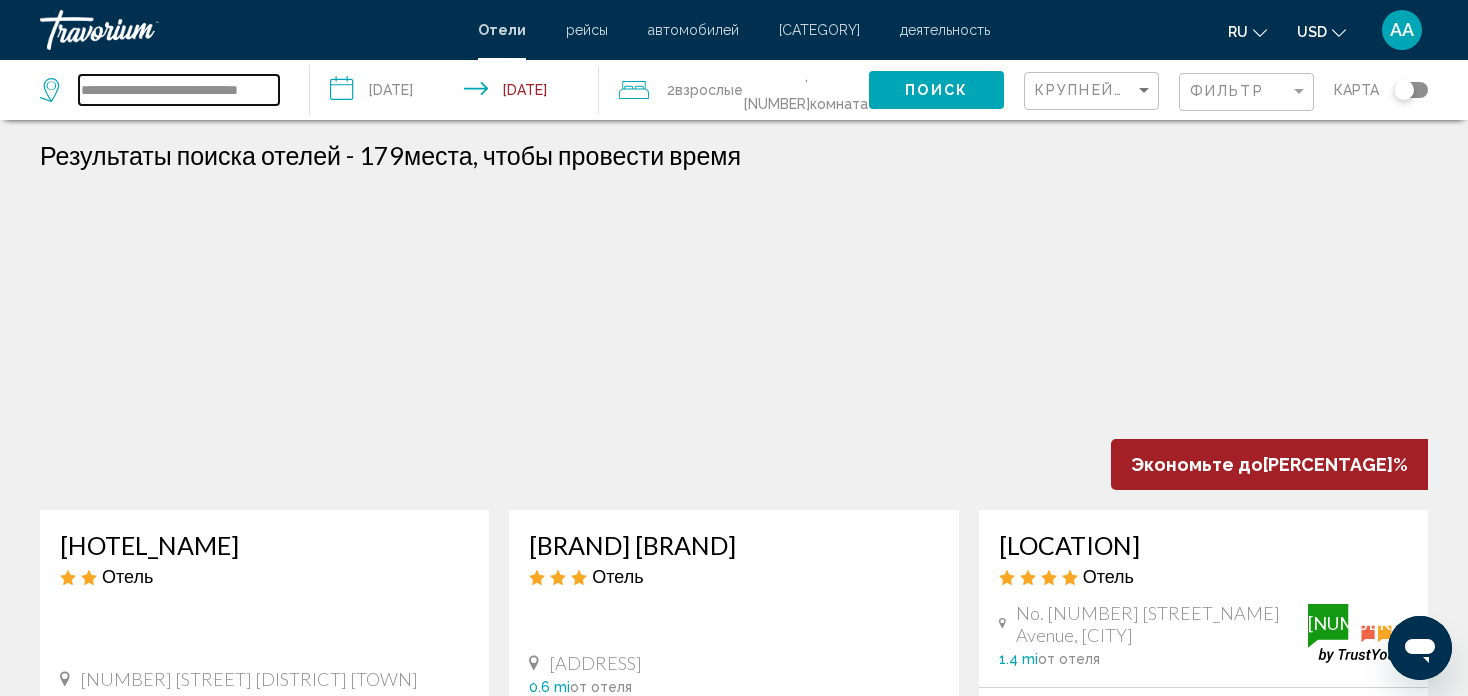 click on "**********" at bounding box center (179, 90) 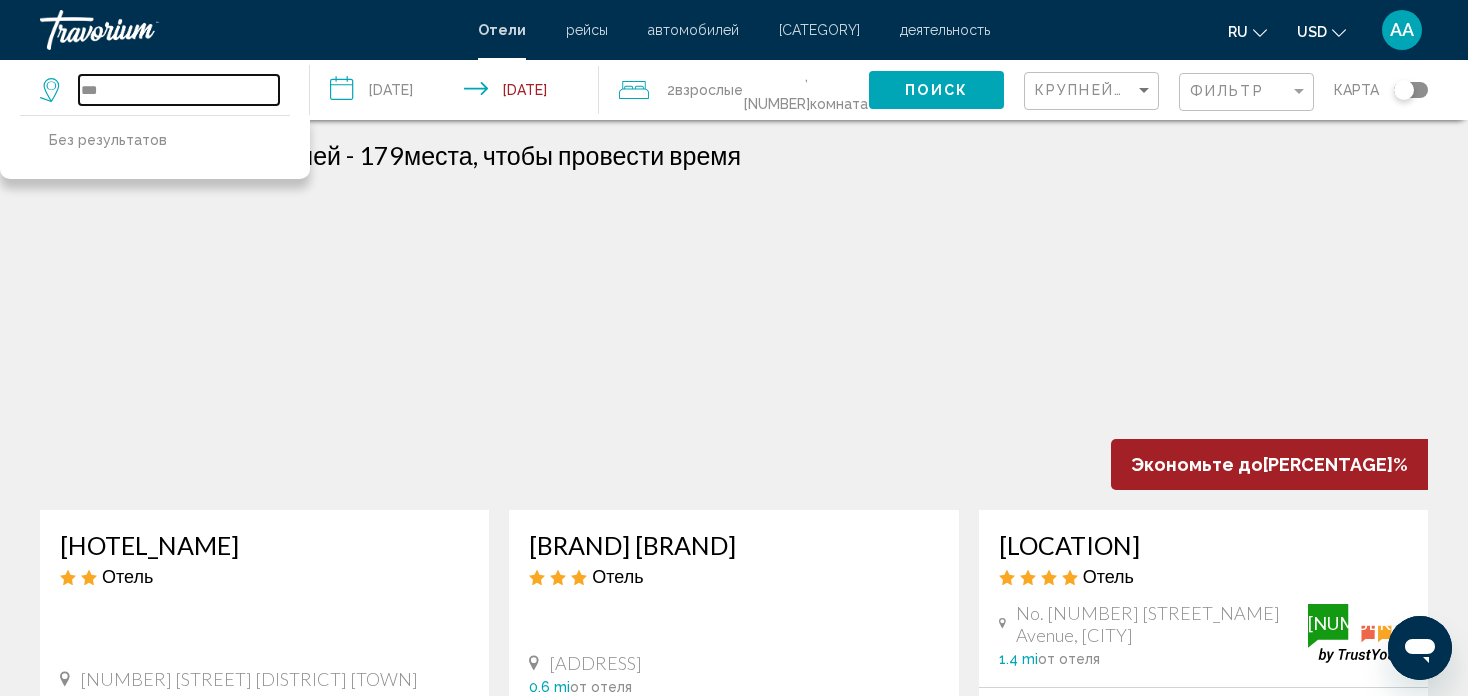 click on "***" at bounding box center [179, 90] 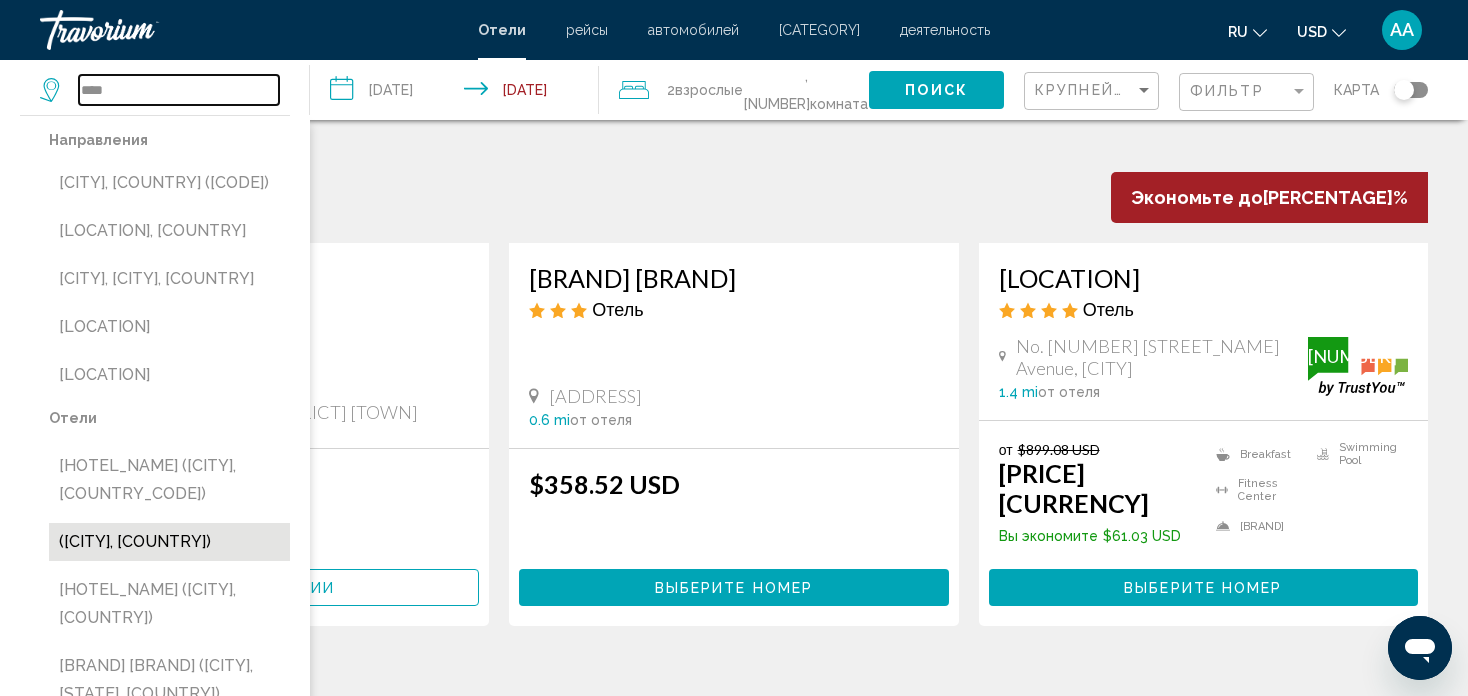 scroll, scrollTop: 400, scrollLeft: 0, axis: vertical 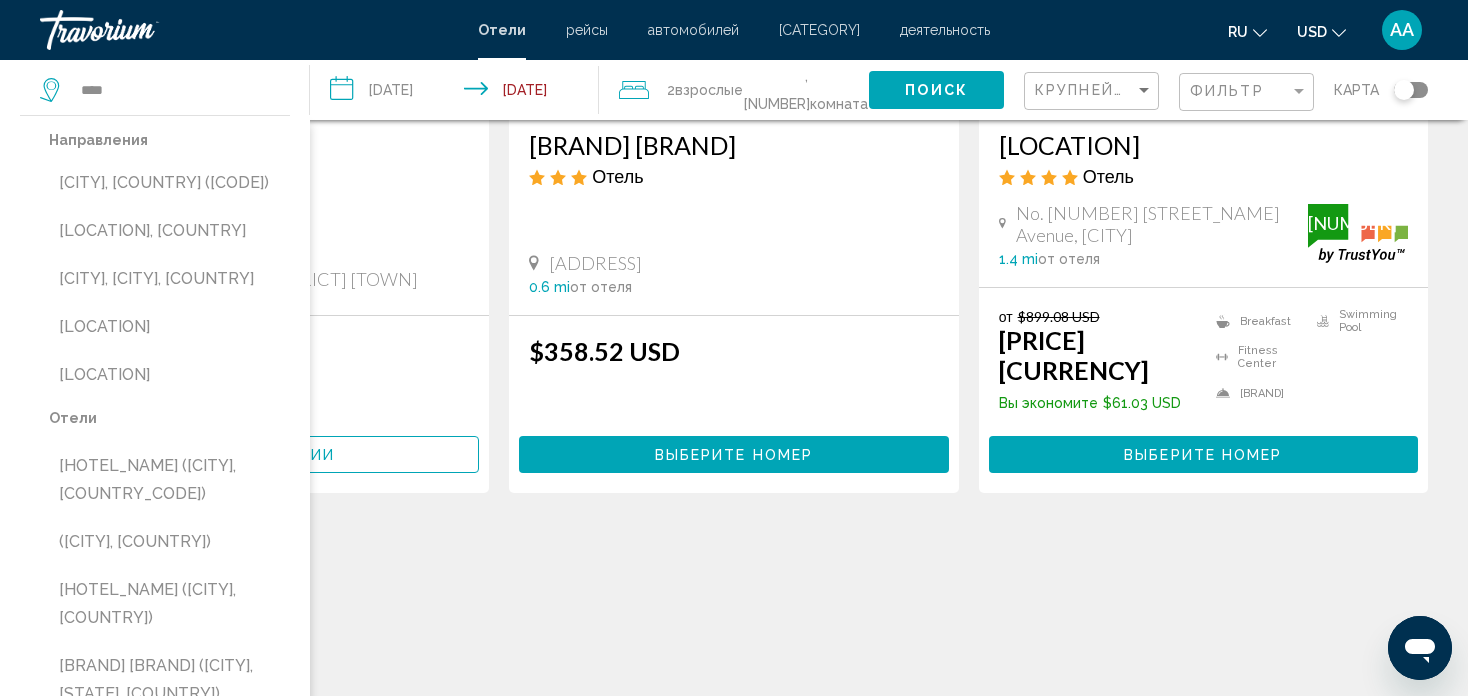 click on "Направления  [CITY], [COUNTRY] ([ABBREVIATION])   [CITY], [COUNTRY]   [CITY], [STATE], [COUNTRY]   [COUNTRY], [STATE], [COUNTRY]   [CITY], [COUNTRY]  Отели  [CITY] ([CITY], [COUNTRY])   [CITY] ([CITY], [COUNTRY])   [CITY] ([CITY], [COUNTRY])   [BRAND] [BRAND] ([CITY], [STATE], [COUNTRY])   [BRAND] [BRAND] ([CITY], [COUNTRY])" at bounding box center (155, 471) 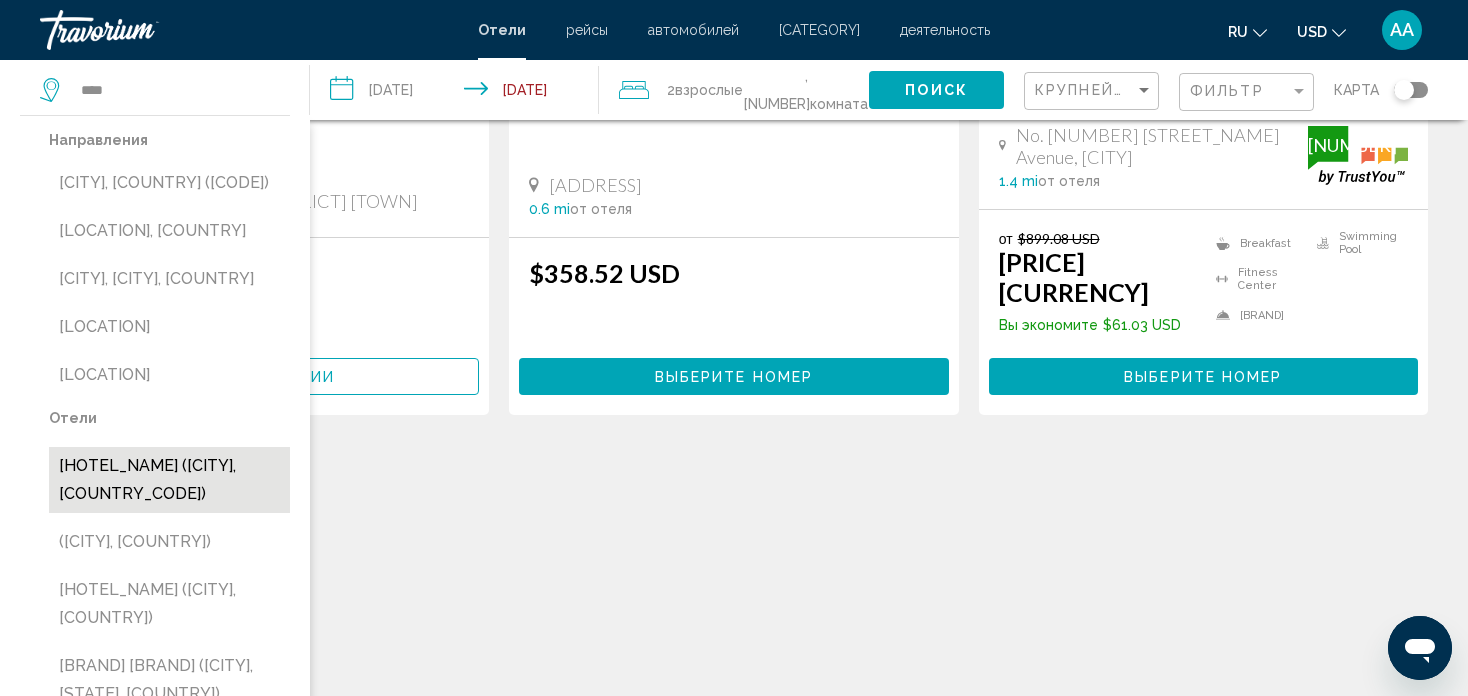 scroll, scrollTop: 600, scrollLeft: 0, axis: vertical 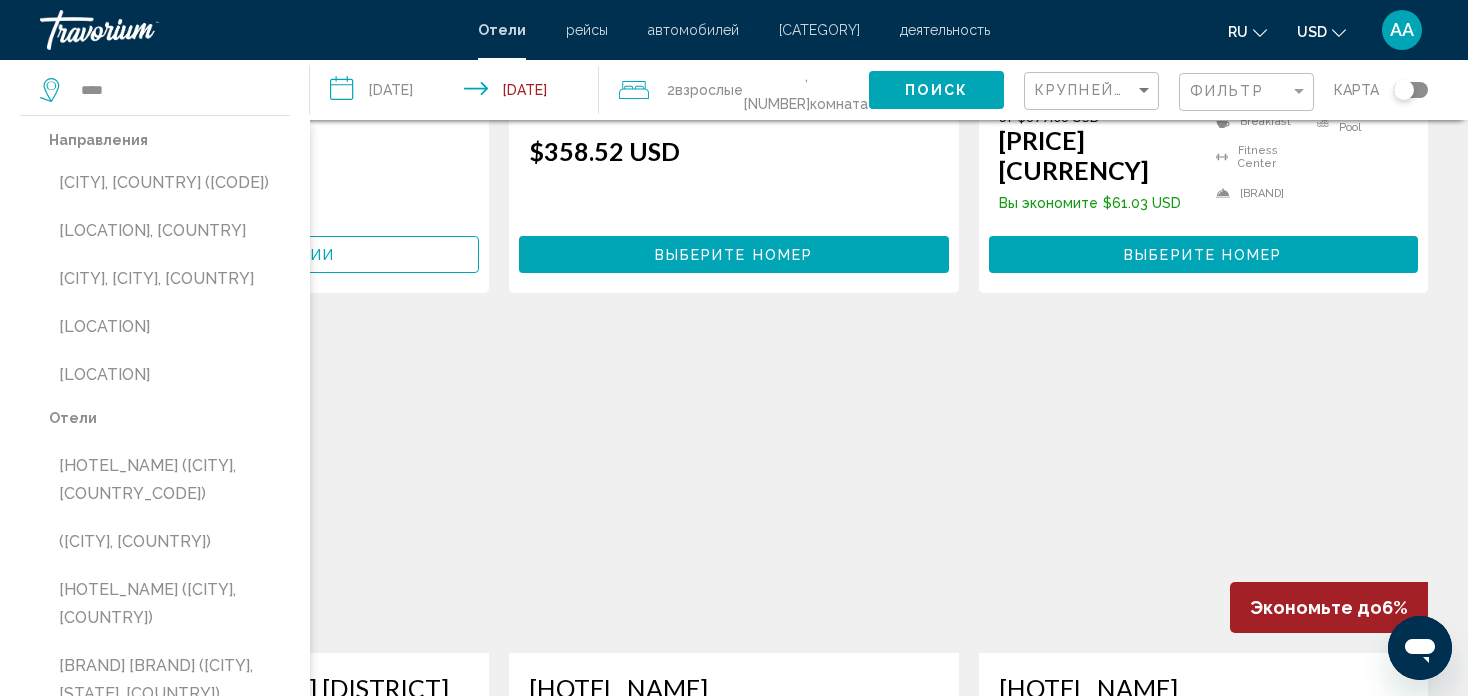 click on "Направления  [CITY], [COUNTRY] ([ABBREVIATION])   [CITY], [COUNTRY]   [CITY], [STATE], [COUNTRY]   [COUNTRY], [STATE], [COUNTRY]   [CITY], [COUNTRY]  Отели  [CITY] ([CITY], [COUNTRY])   [CITY] ([CITY], [COUNTRY])   [CITY] ([CITY], [COUNTRY])   [BRAND] [BRAND] ([CITY], [STATE], [COUNTRY])   [BRAND] [BRAND] ([CITY], [COUNTRY])" at bounding box center [155, 471] 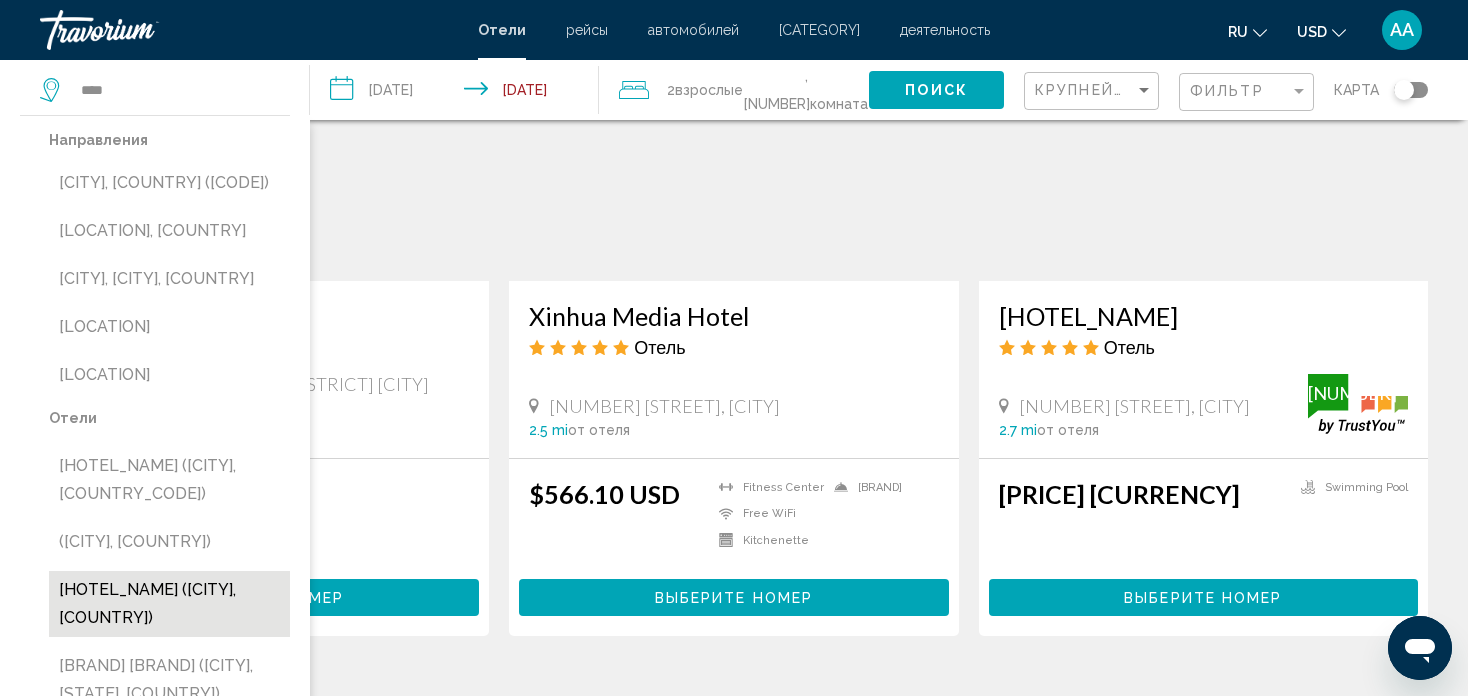 scroll, scrollTop: 1700, scrollLeft: 0, axis: vertical 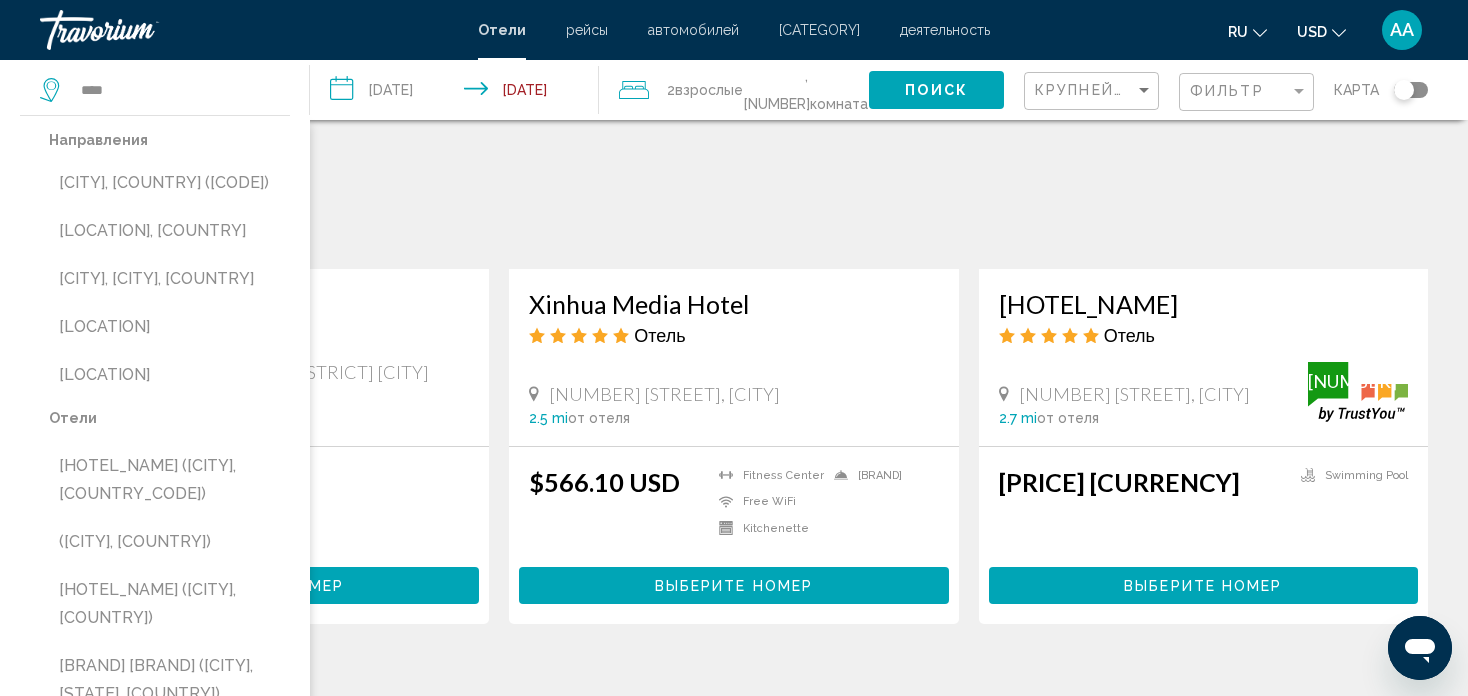 click on "Направления  [CITY], [COUNTRY] ([ABBREVIATION])   [CITY], [COUNTRY]   [CITY], [STATE], [COUNTRY]   [COUNTRY], [STATE], [COUNTRY]   [CITY], [COUNTRY]  Отели  [CITY] ([CITY], [COUNTRY])   [CITY] ([CITY], [COUNTRY])   [CITY] ([CITY], [COUNTRY])   [BRAND] [BRAND] ([CITY], [STATE], [COUNTRY])   [BRAND] [BRAND] ([CITY], [COUNTRY])" at bounding box center [155, 471] 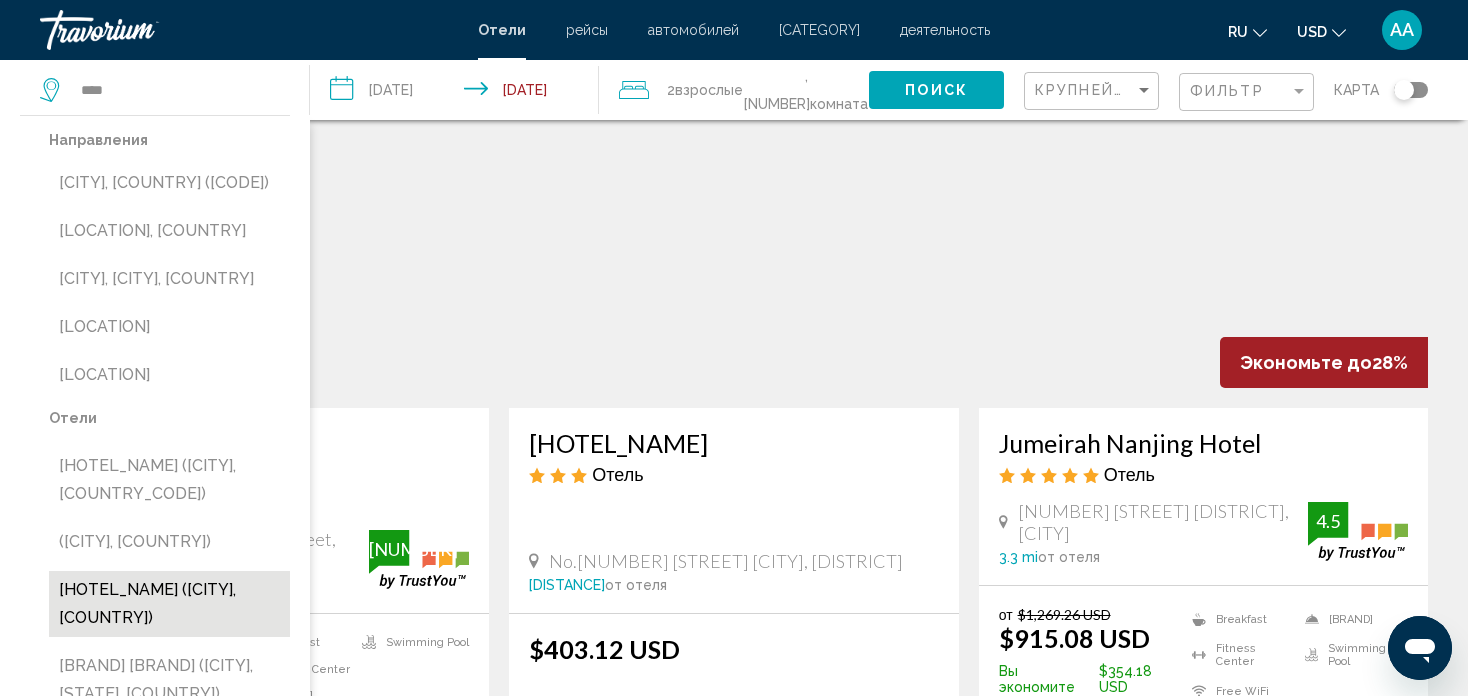 scroll, scrollTop: 2300, scrollLeft: 0, axis: vertical 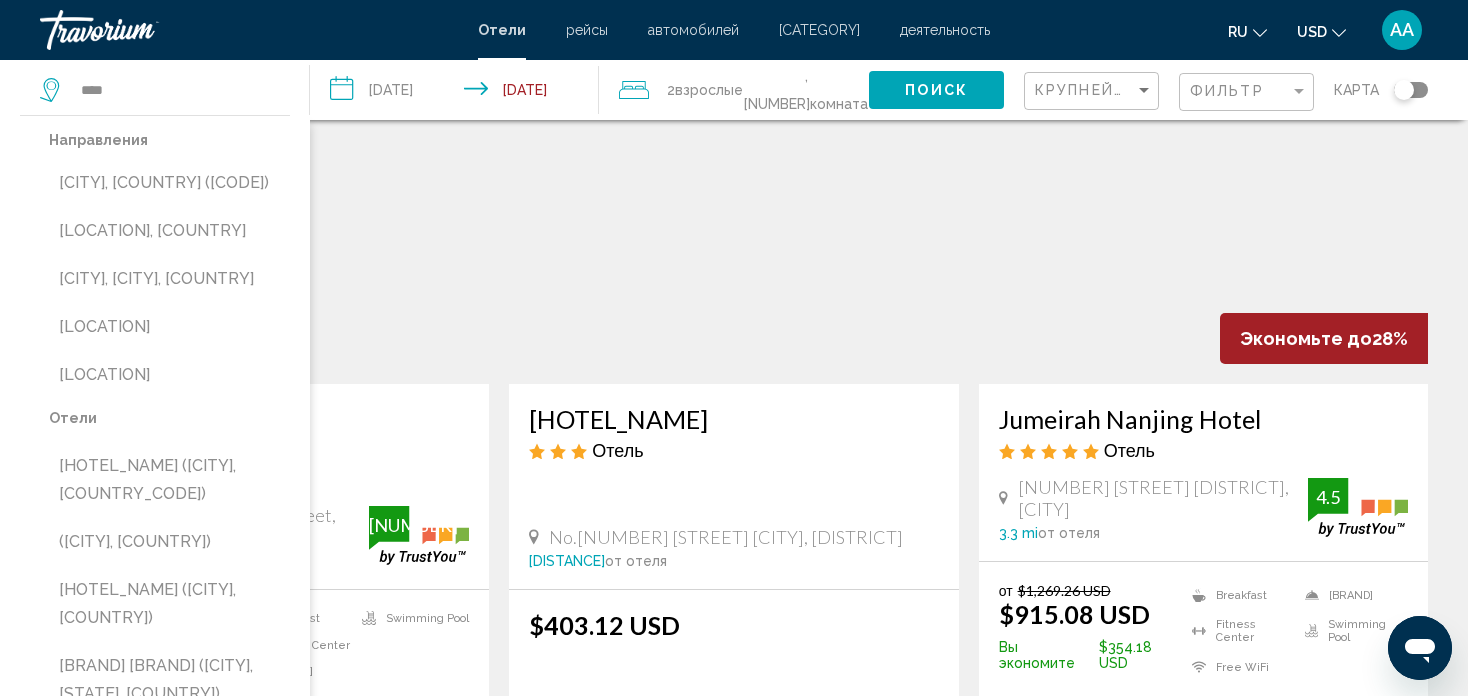 click on "Направления  [CITY], [COUNTRY] ([ABBREVIATION])   [CITY], [COUNTRY]   [CITY], [STATE], [COUNTRY]   [COUNTRY], [STATE], [COUNTRY]   [CITY], [COUNTRY]  Отели  [CITY] ([CITY], [COUNTRY])   [CITY] ([CITY], [COUNTRY])   [CITY] ([CITY], [COUNTRY])   [BRAND] [BRAND] ([CITY], [STATE], [COUNTRY])   [BRAND] [BRAND] ([CITY], [COUNTRY])" at bounding box center [155, 471] 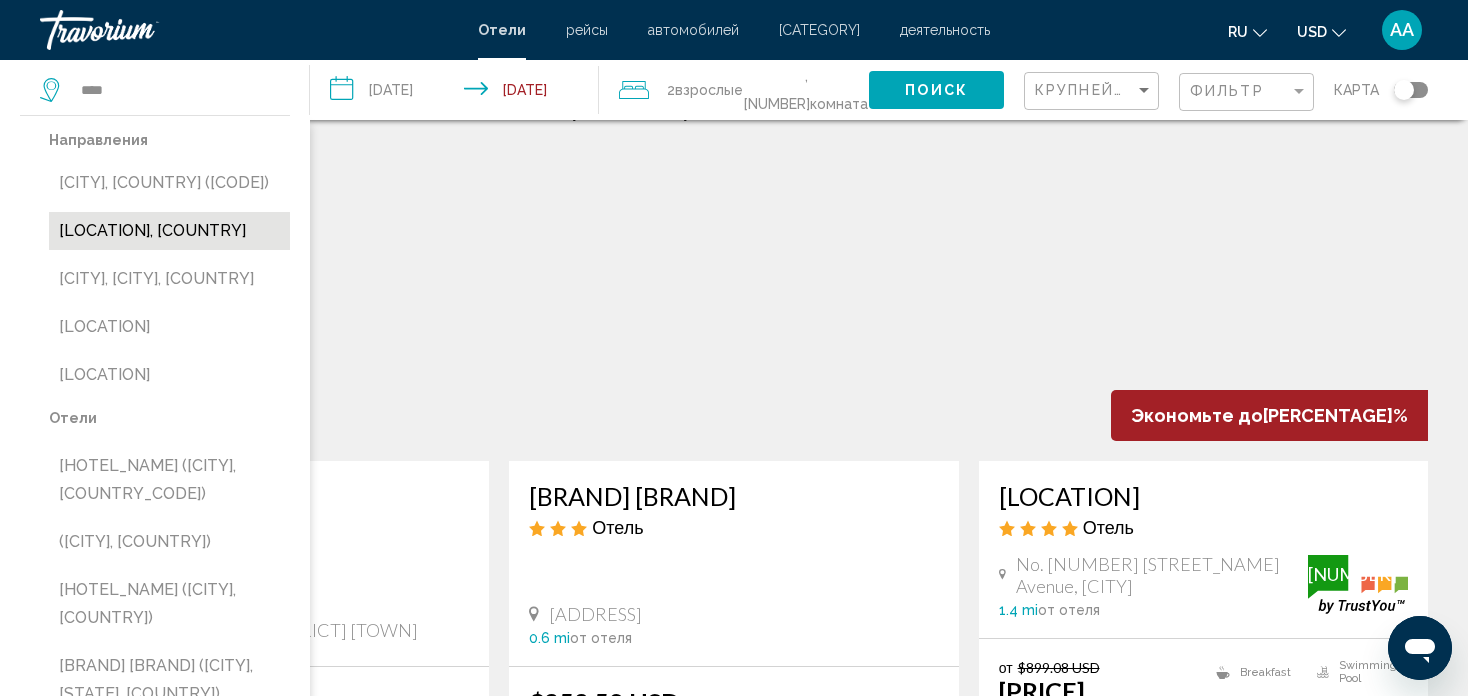 scroll, scrollTop: 0, scrollLeft: 0, axis: both 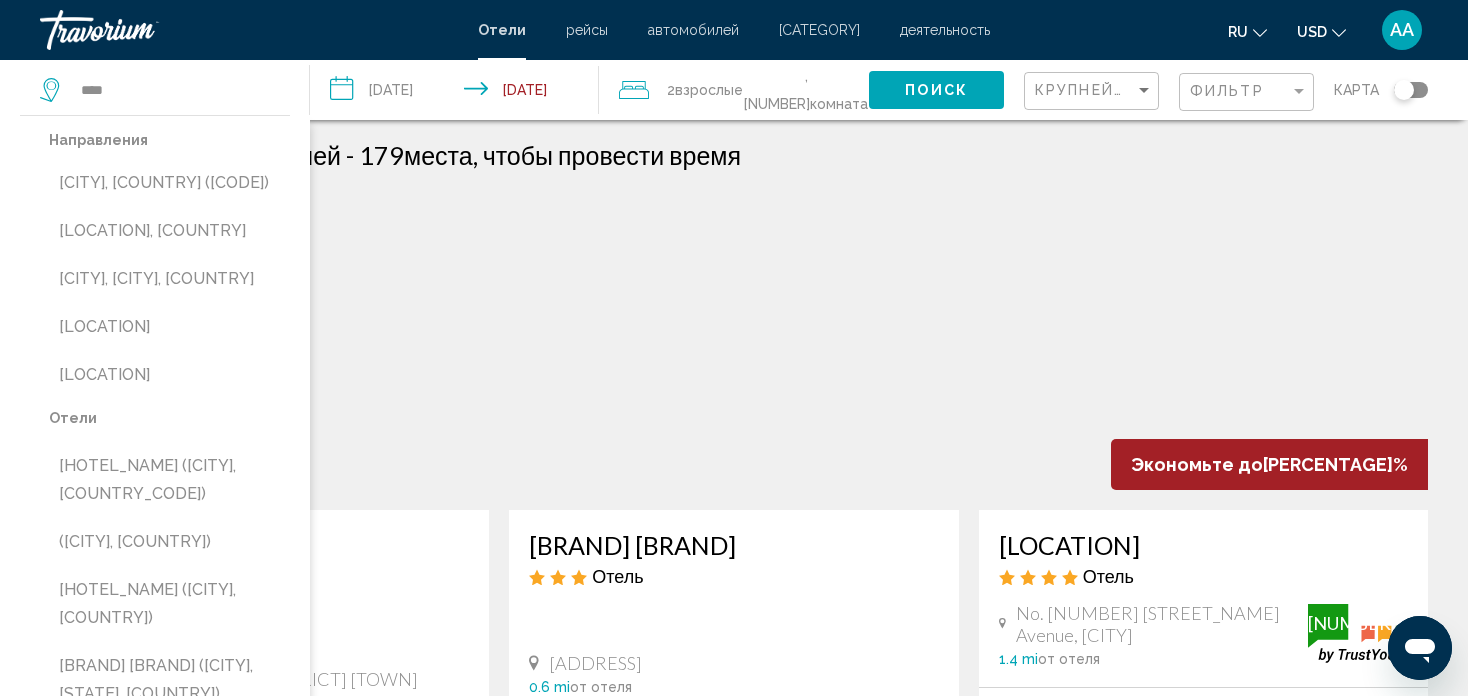 click on "Направления" at bounding box center (169, 140) 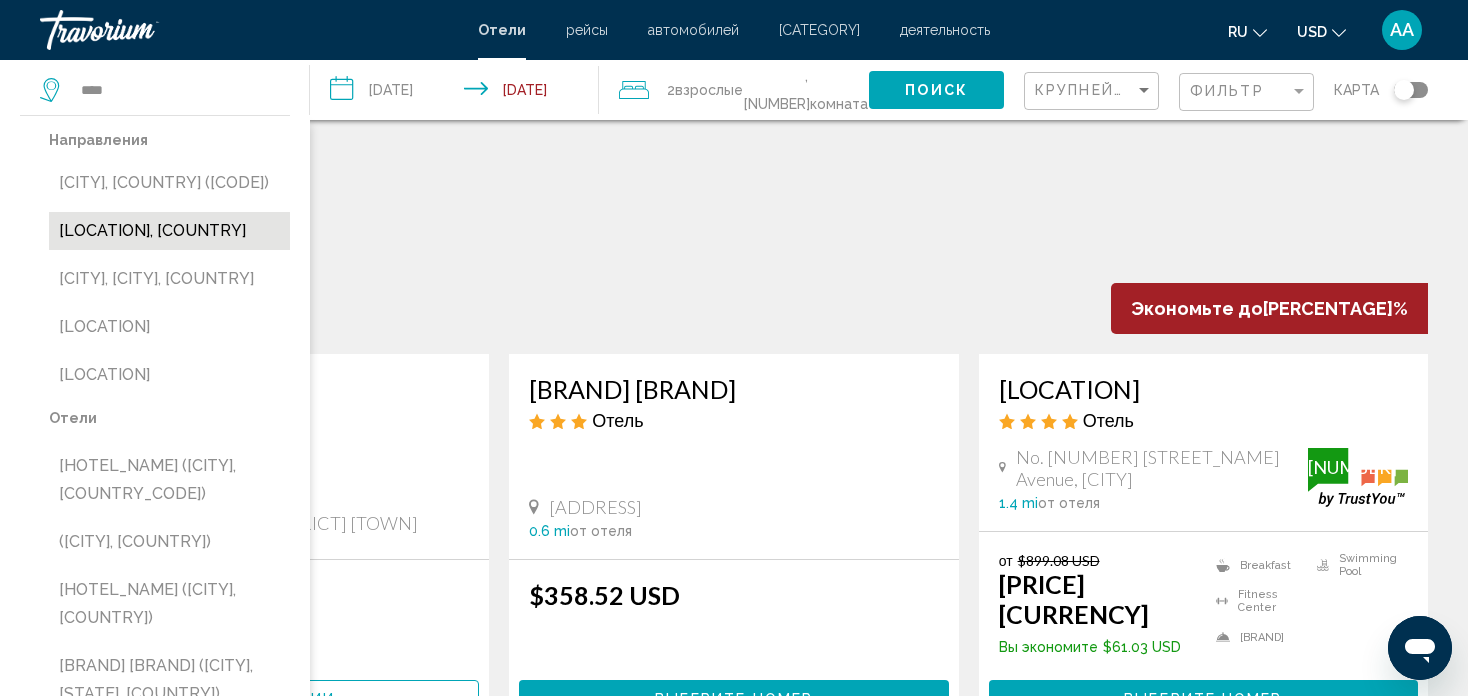 scroll, scrollTop: 200, scrollLeft: 0, axis: vertical 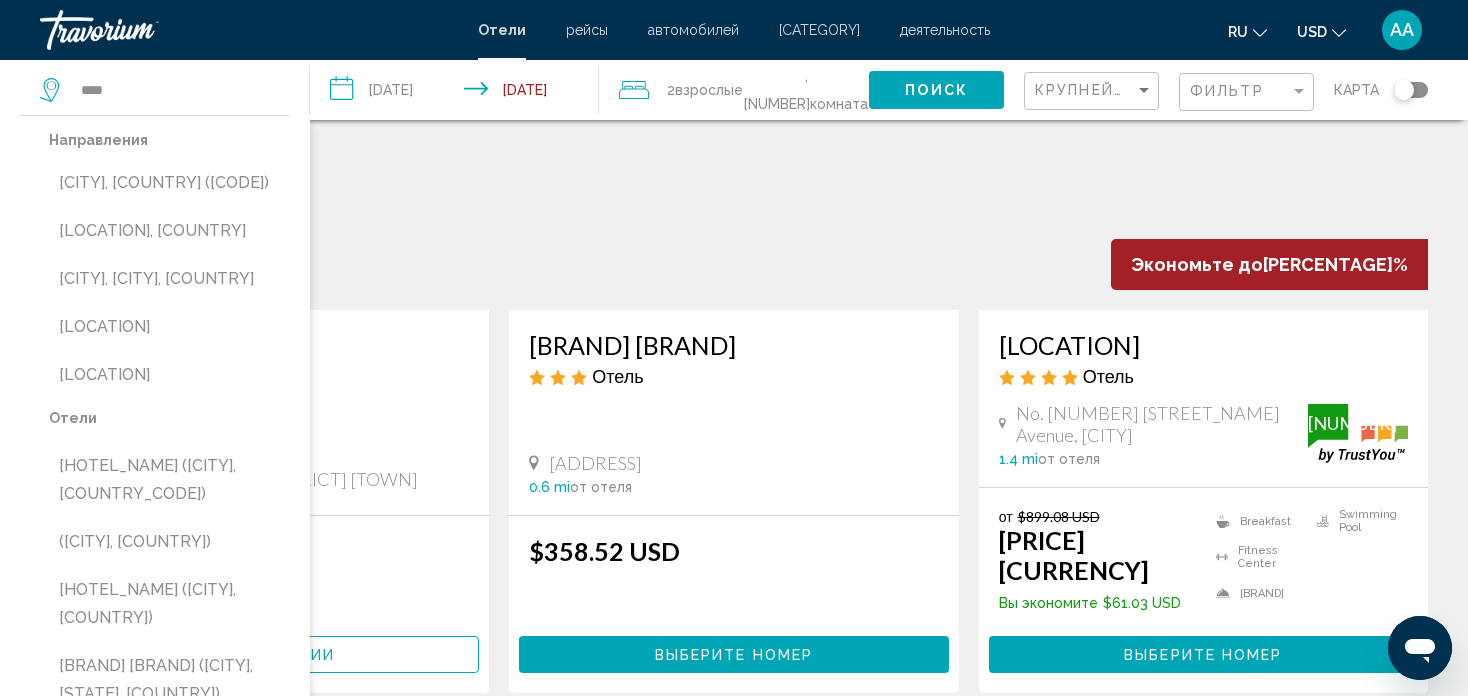 click on "Направления  [CITY], [COUNTRY] ([ABBREVIATION])   [CITY], [COUNTRY]   [CITY], [STATE], [COUNTRY]   [COUNTRY], [STATE], [COUNTRY]   [CITY], [COUNTRY]  Отели  [CITY] ([CITY], [COUNTRY])   [CITY] ([CITY], [COUNTRY])   [CITY] ([CITY], [COUNTRY])   [BRAND] [BRAND] ([CITY], [STATE], [COUNTRY])   [BRAND] [BRAND] ([CITY], [COUNTRY])" at bounding box center [155, 471] 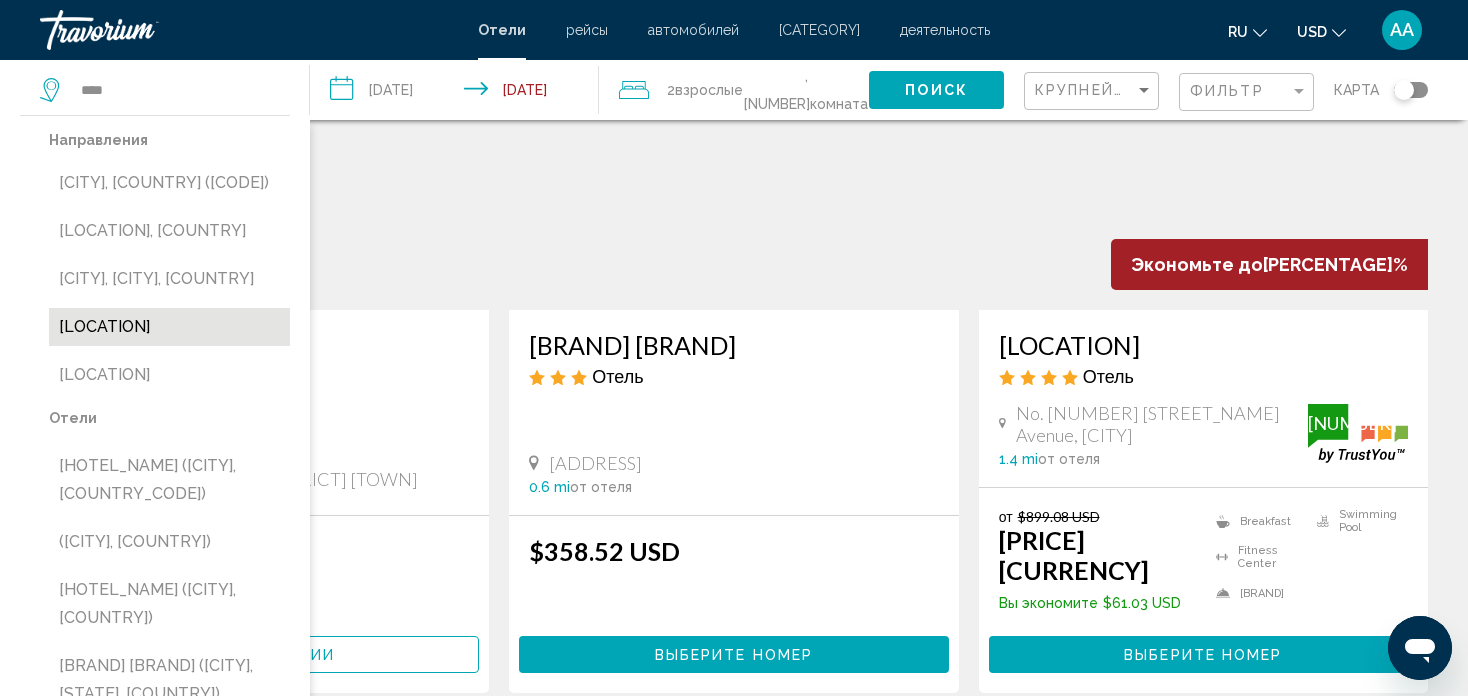 scroll, scrollTop: 0, scrollLeft: 0, axis: both 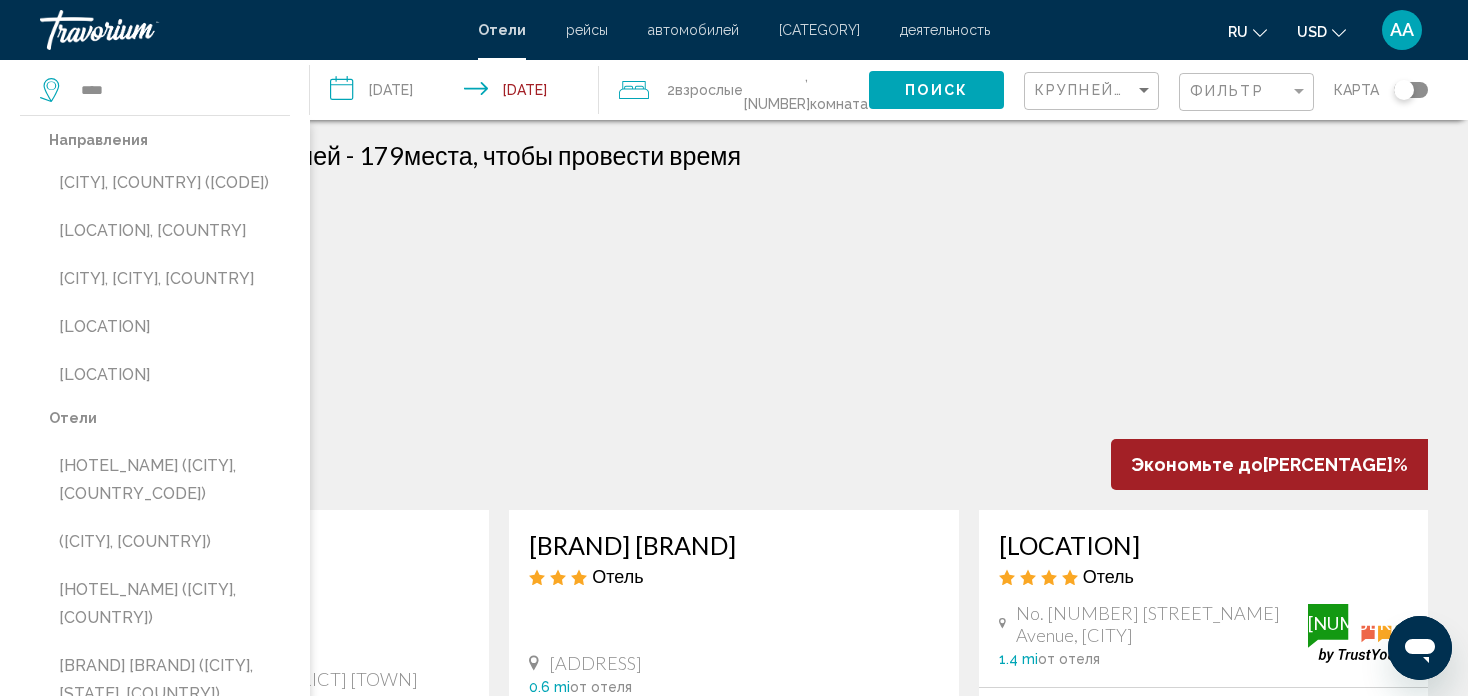 click on "Направления  [CITY], [COUNTRY] ([ABBREVIATION])   [CITY], [COUNTRY]   [CITY], [STATE], [COUNTRY]   [COUNTRY], [STATE], [COUNTRY]   [CITY], [COUNTRY]  Отели  [CITY] ([CITY], [COUNTRY])   [CITY] ([CITY], [COUNTRY])   [CITY] ([CITY], [COUNTRY])   [BRAND] [BRAND] ([CITY], [STATE], [COUNTRY])   [BRAND] [BRAND] ([CITY], [COUNTRY])" at bounding box center (155, 471) 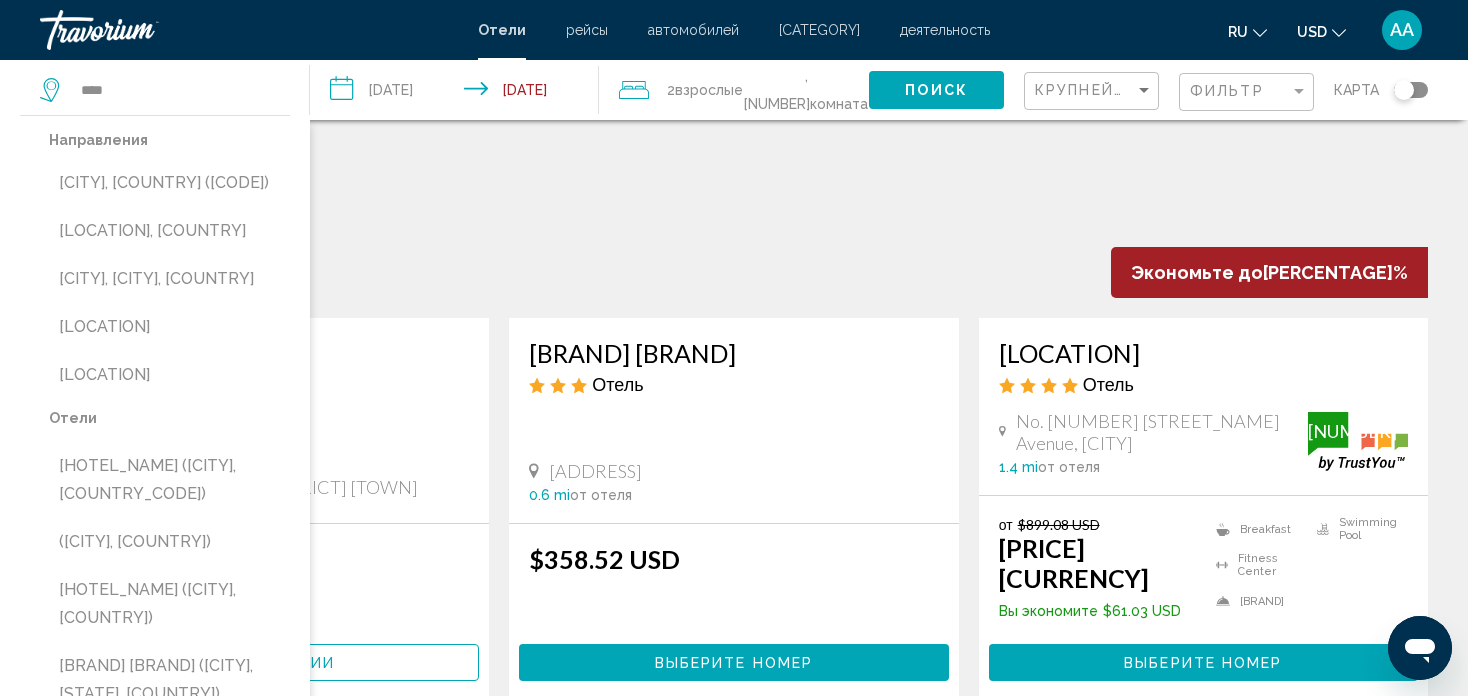 scroll, scrollTop: 200, scrollLeft: 0, axis: vertical 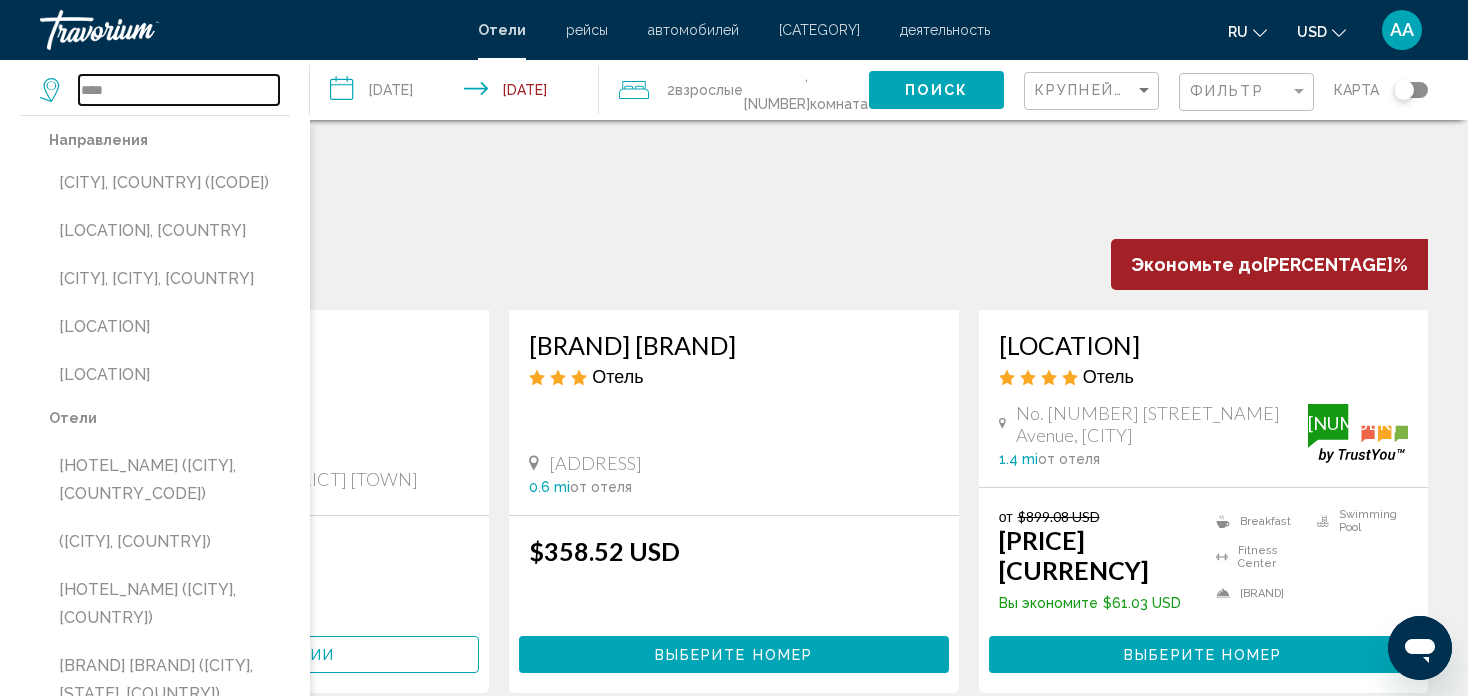 click on "****" at bounding box center [179, 90] 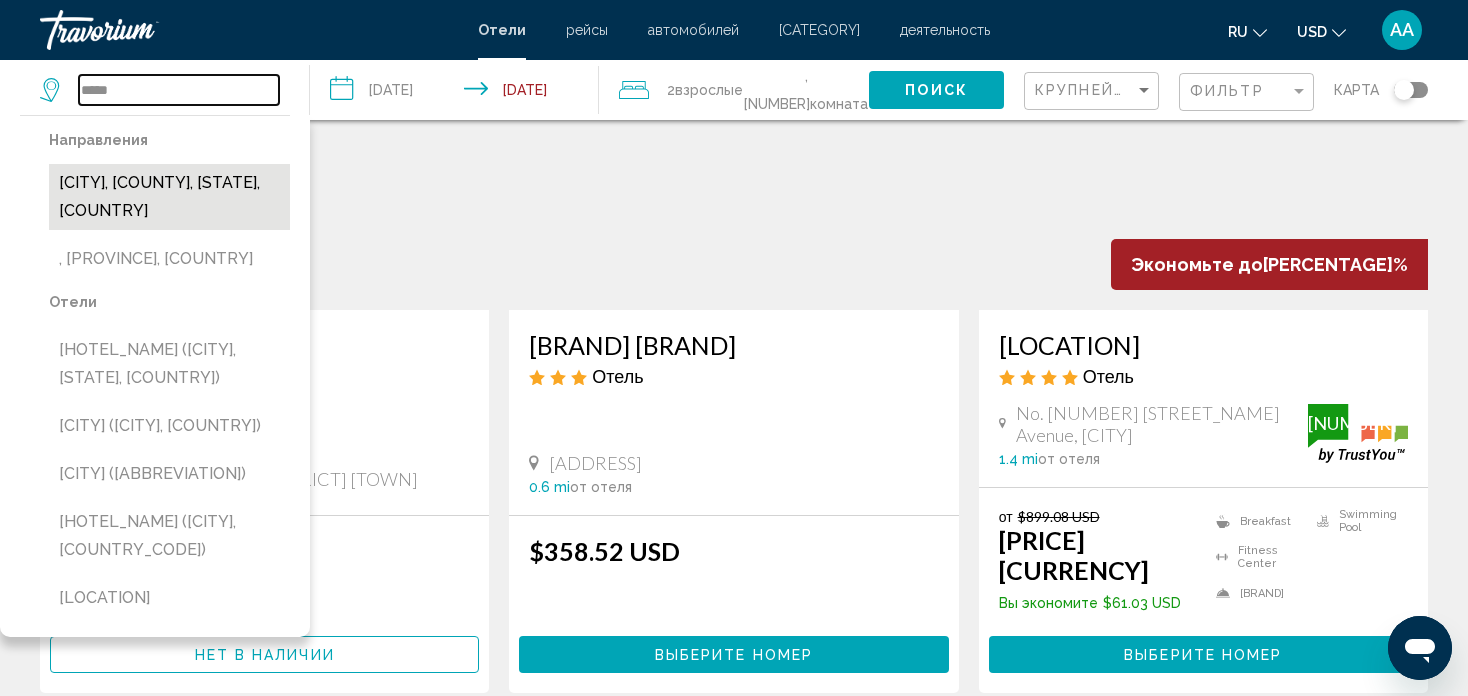 type on "*****" 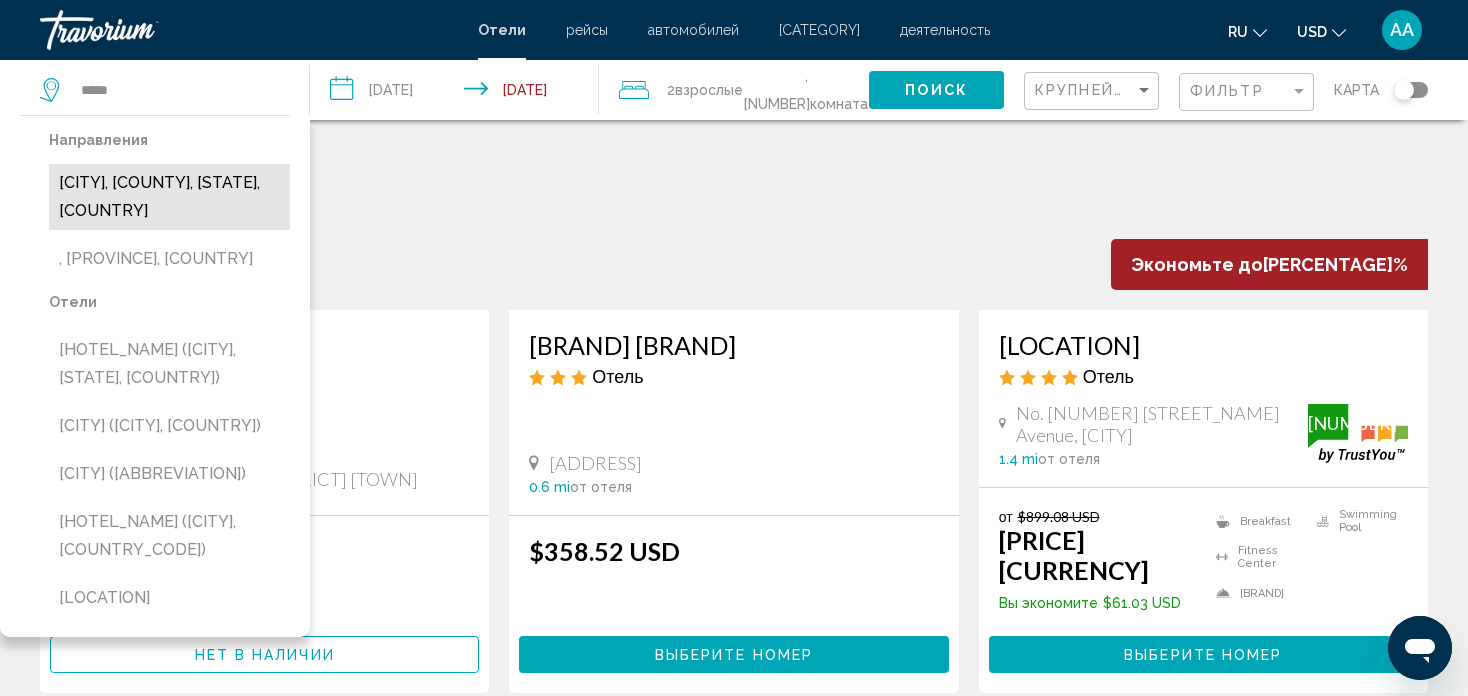 click on "[CITY], [COUNTY], [STATE], [COUNTRY]" at bounding box center (169, 197) 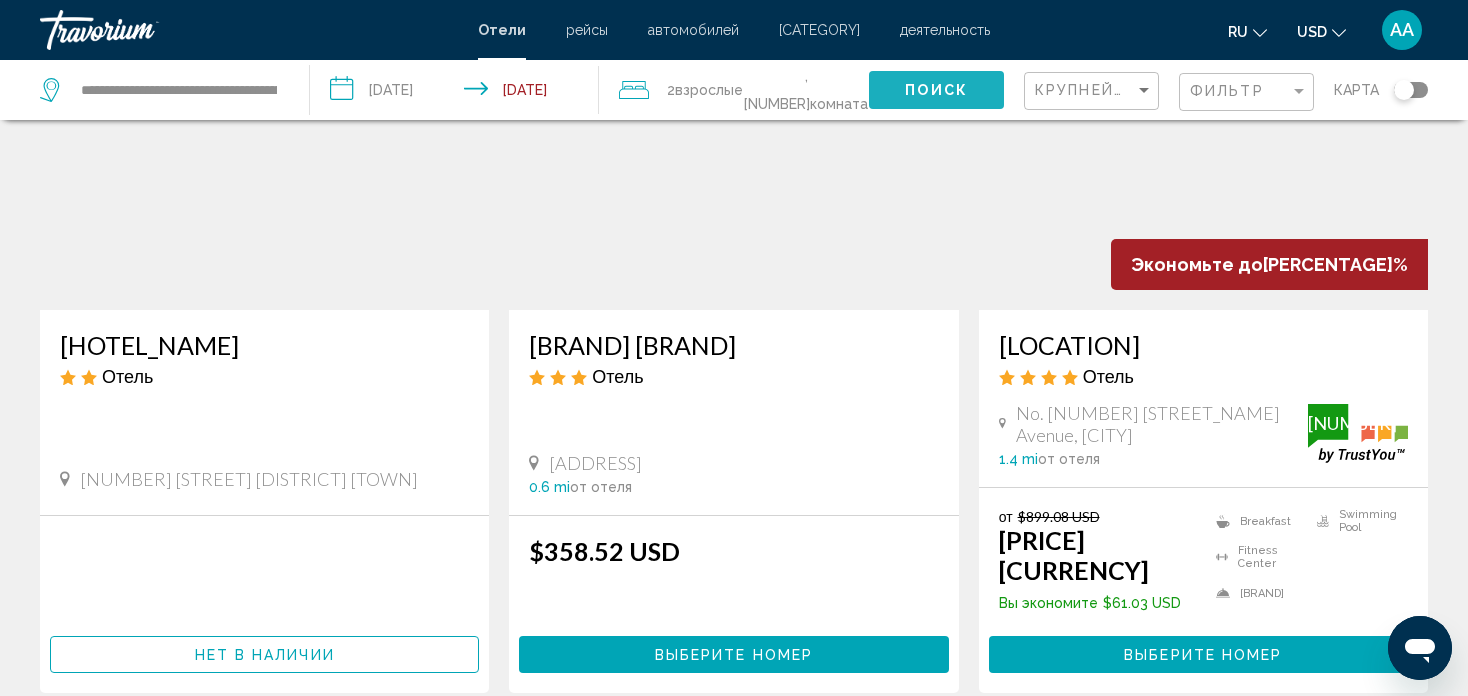 click on "Поиск" at bounding box center [936, 91] 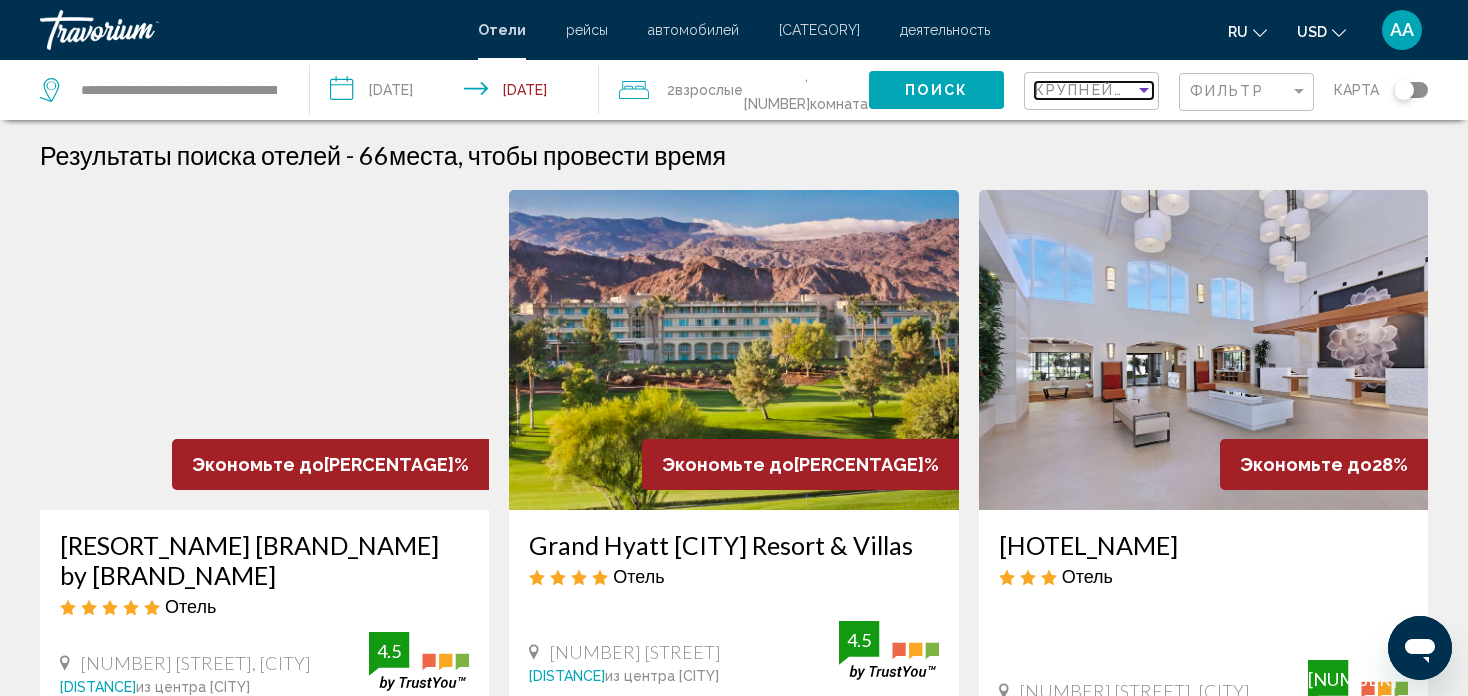 click at bounding box center (1144, 90) 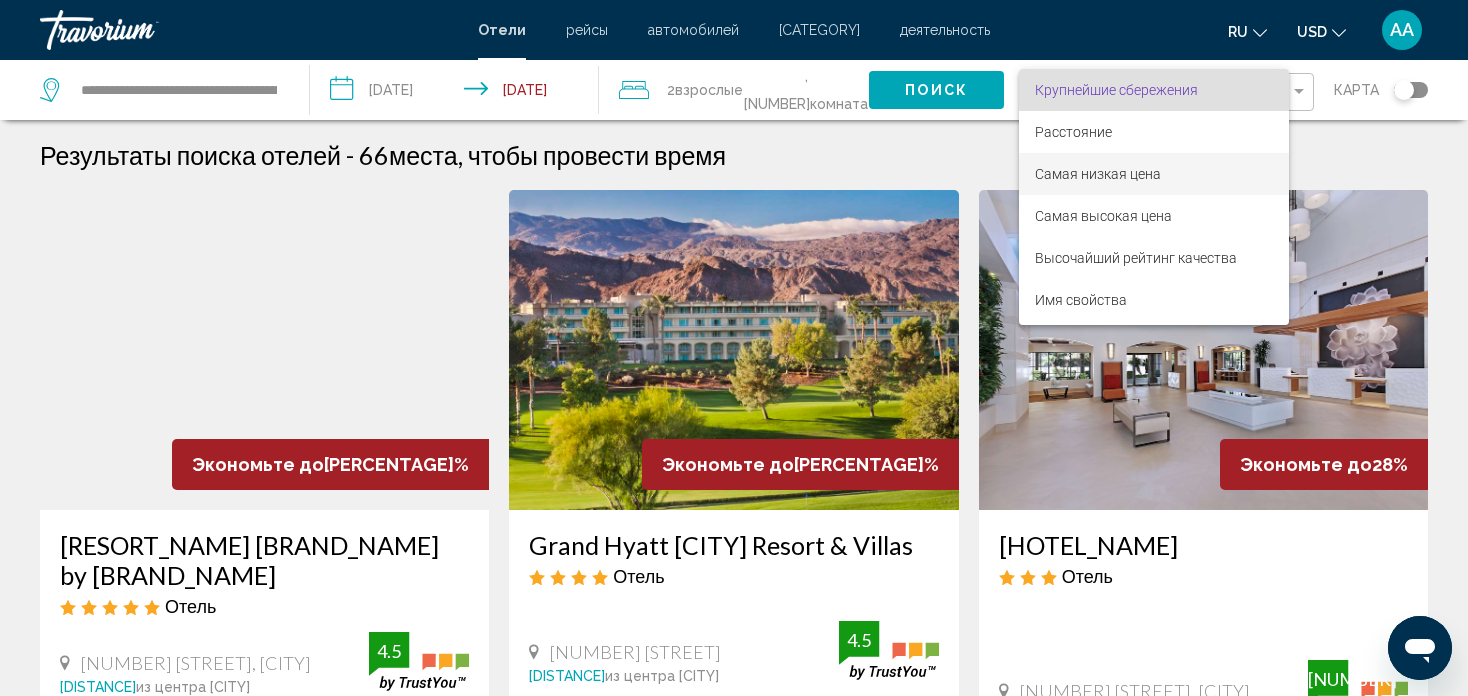 click on "Самая низкая цена" at bounding box center (1098, 174) 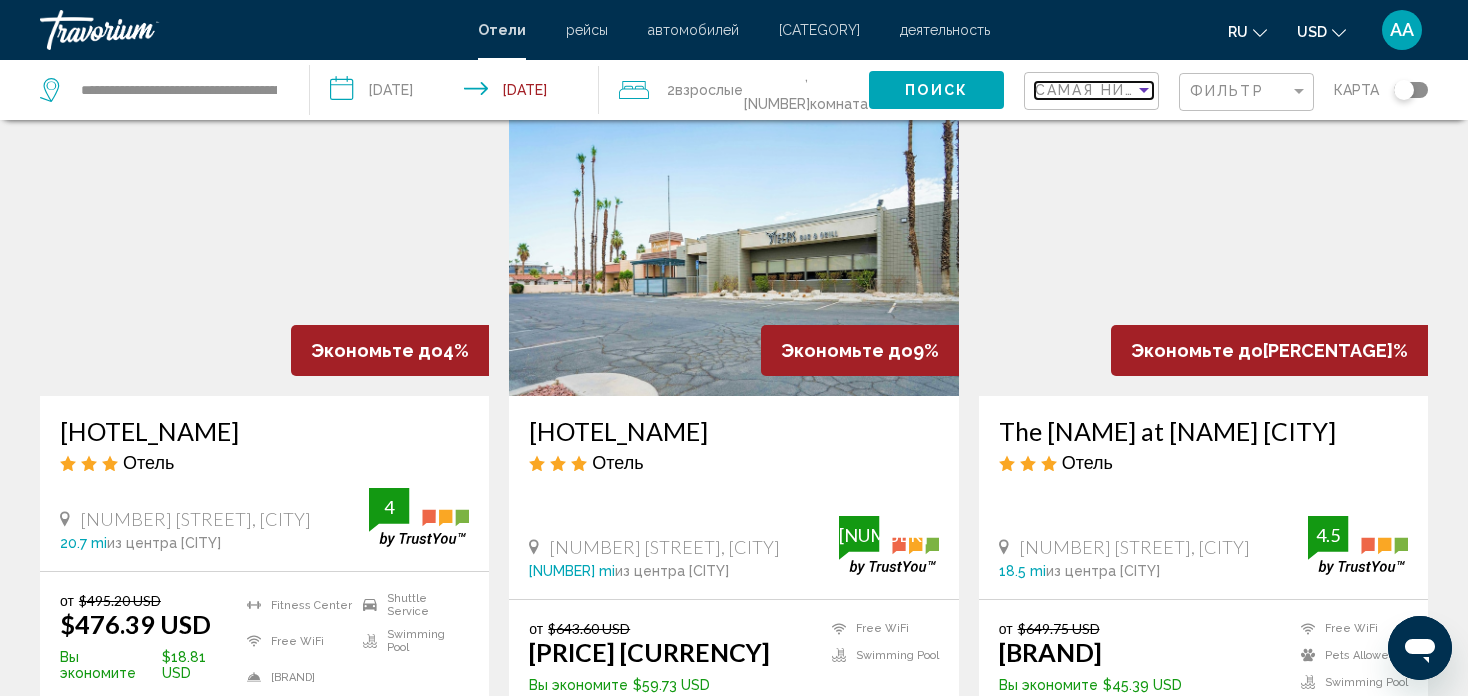 scroll, scrollTop: 200, scrollLeft: 0, axis: vertical 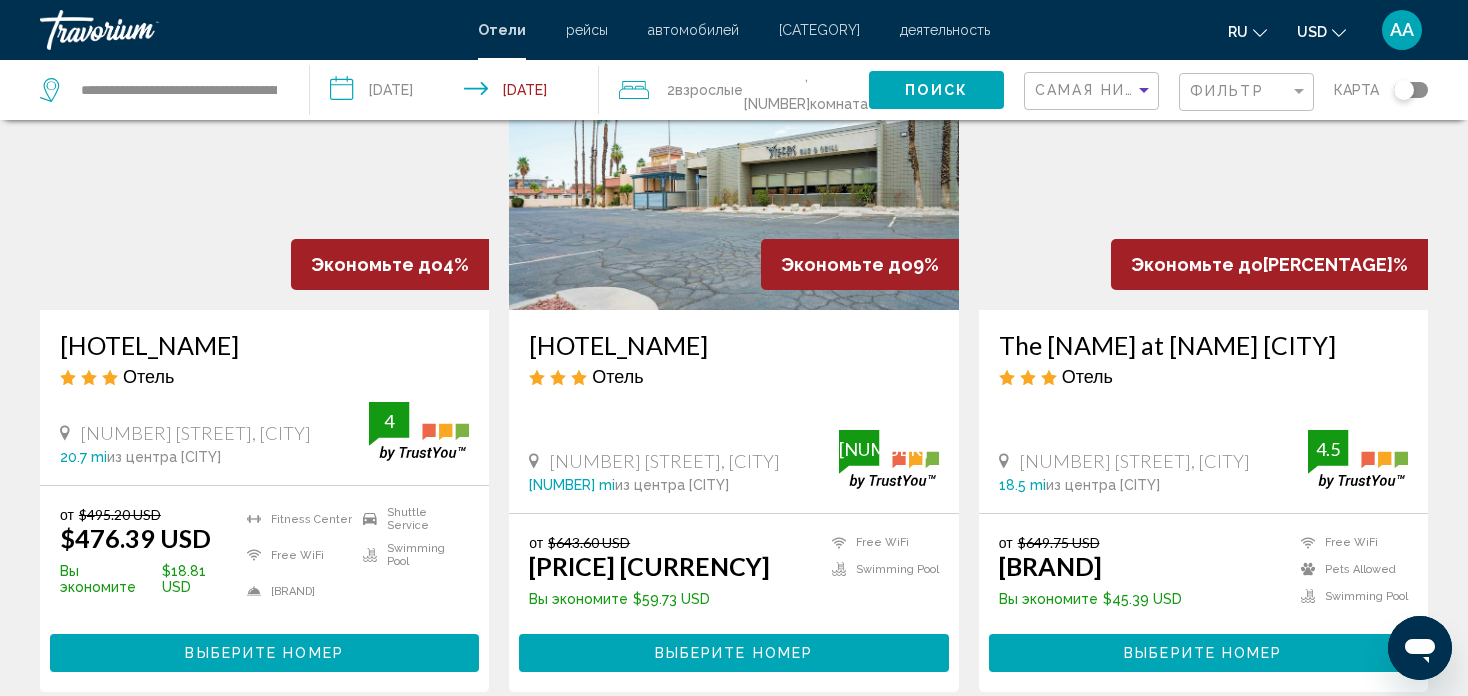 click on "**********" at bounding box center [459, 93] 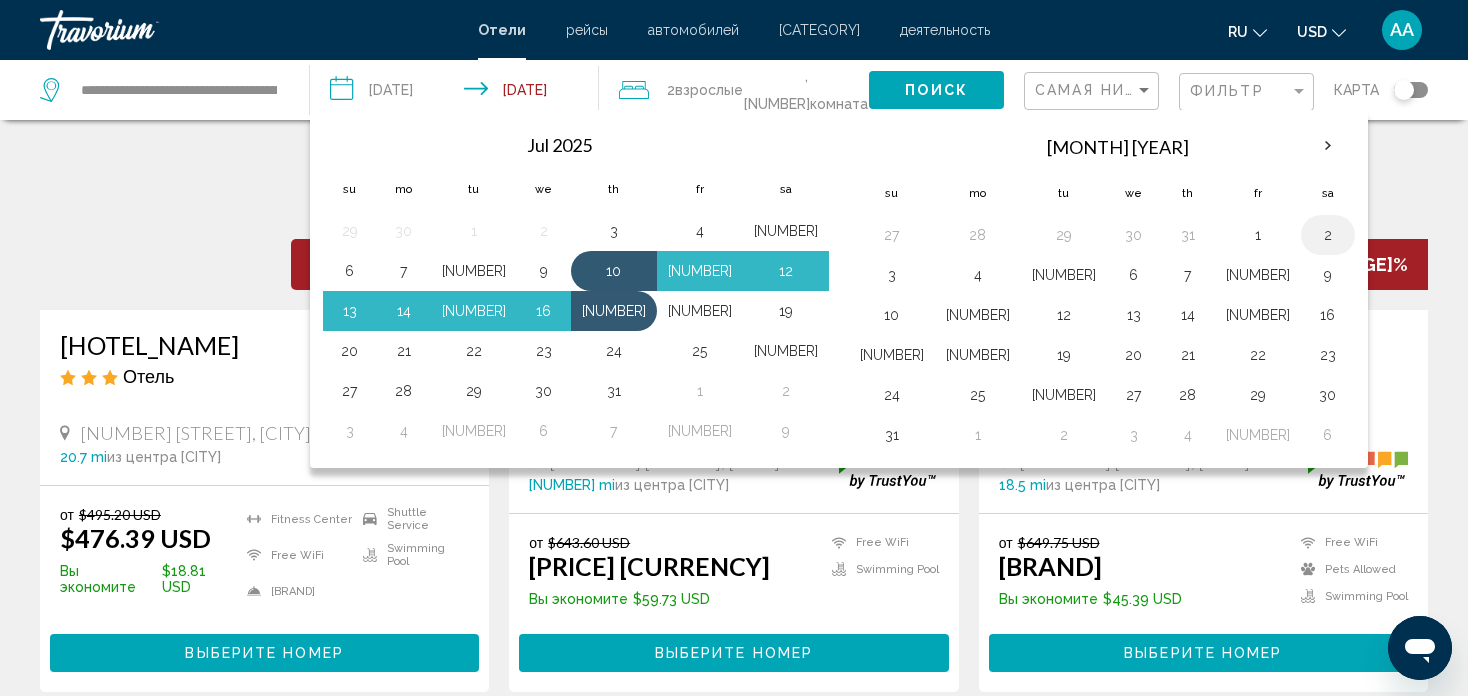 click on "2" at bounding box center [1328, 235] 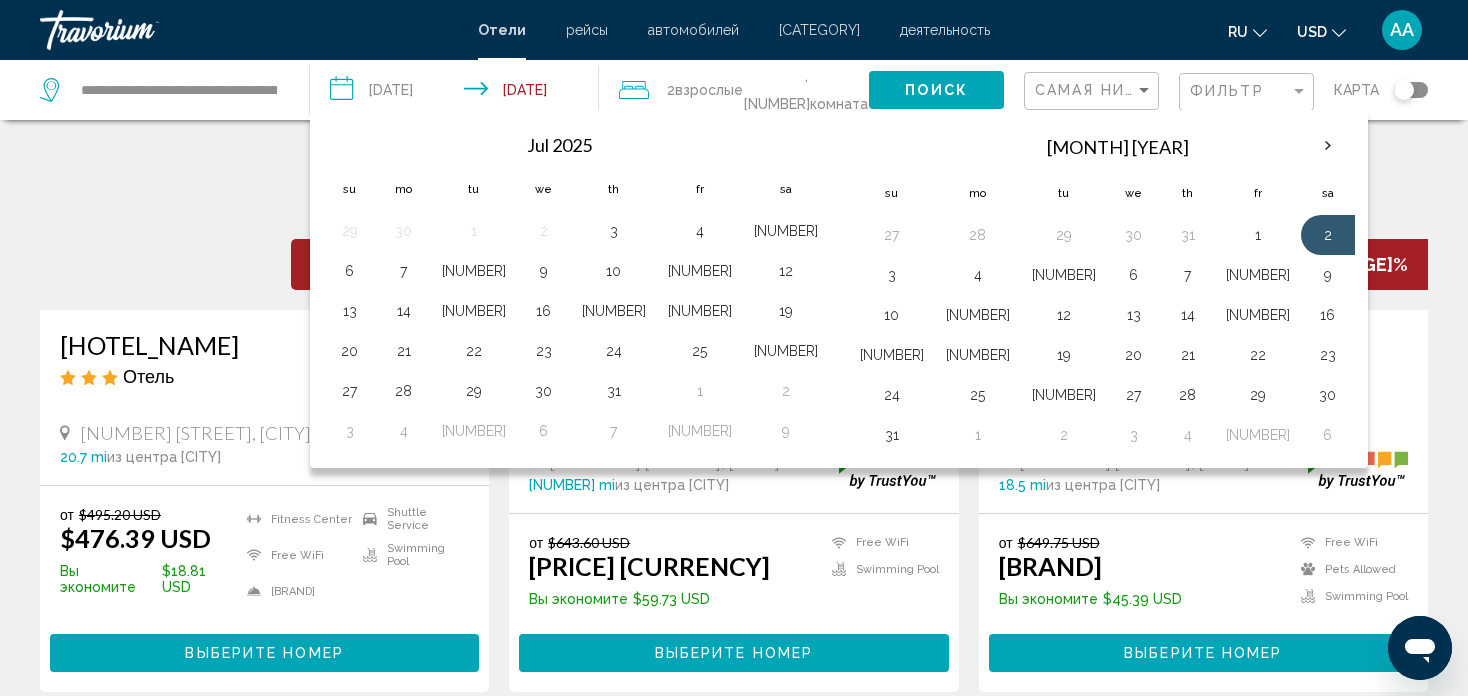 click on "**********" at bounding box center [459, 93] 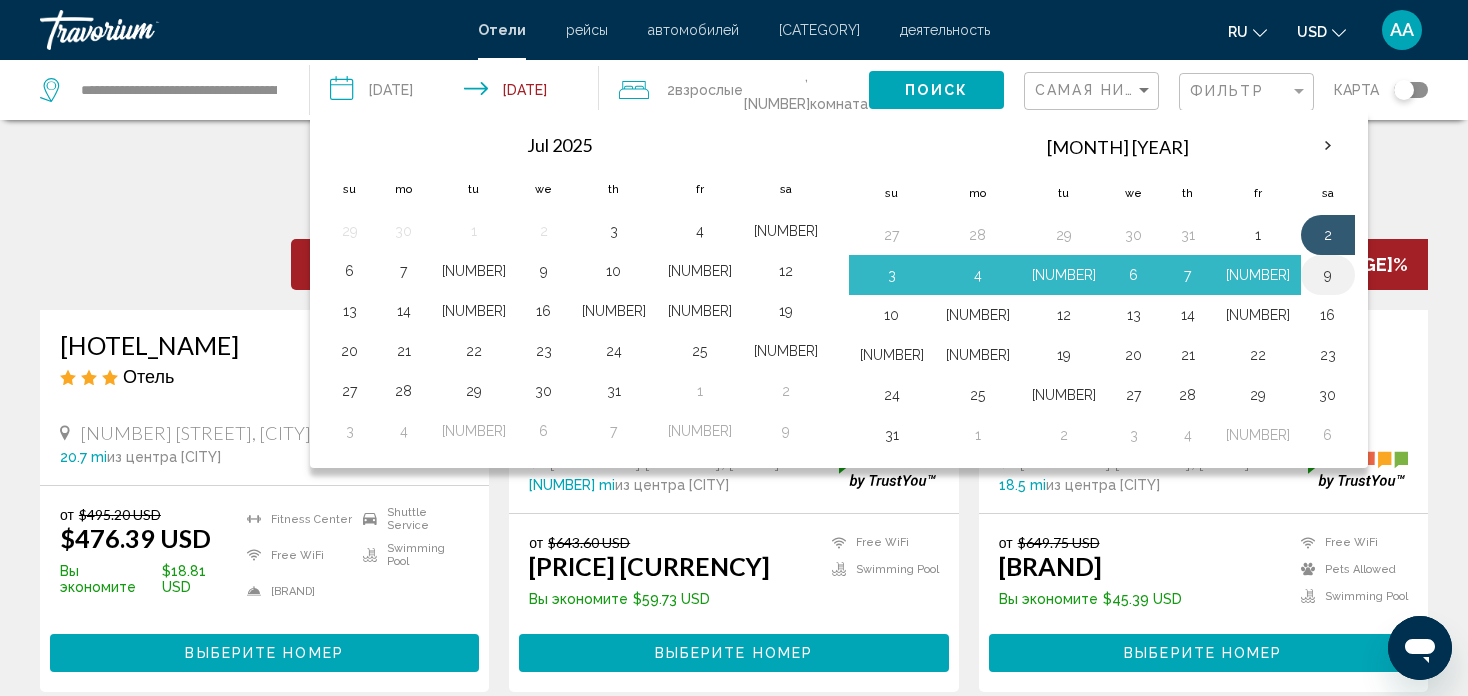 click on "9" at bounding box center [1328, 275] 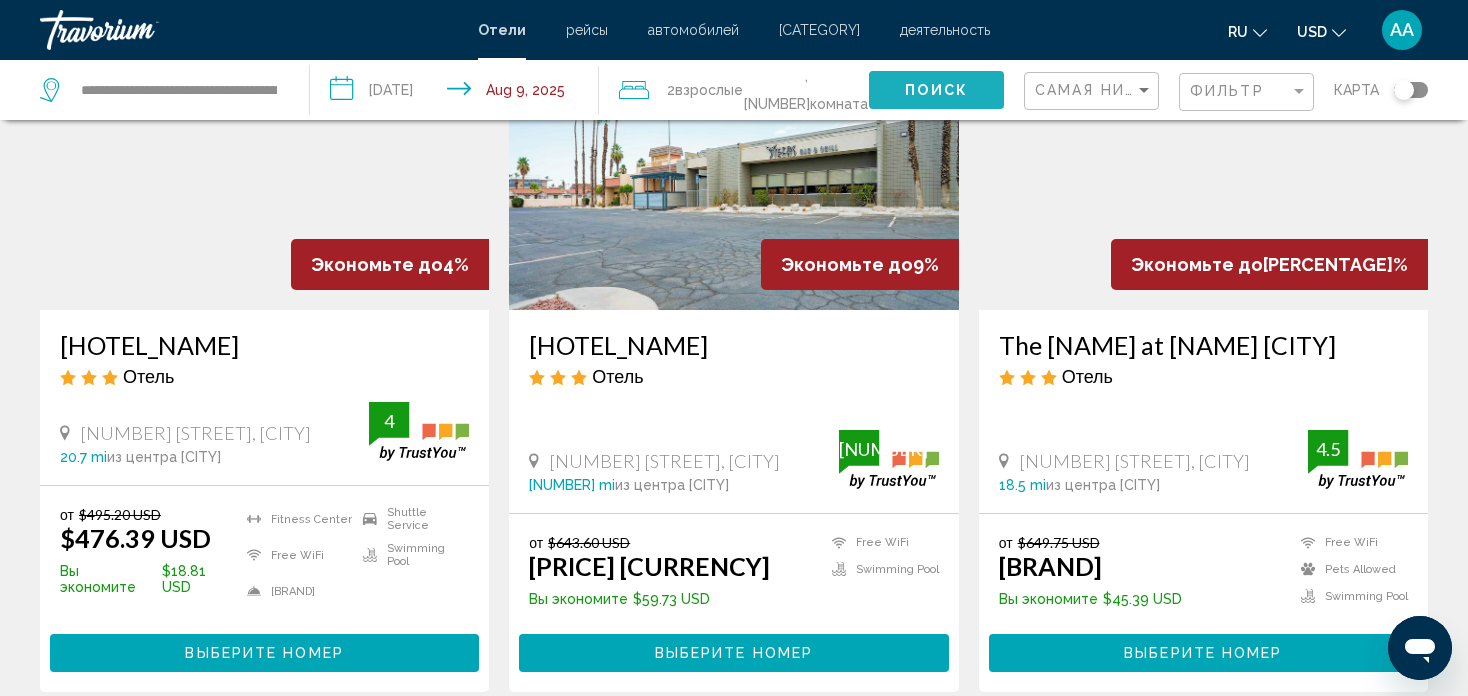 click on "Поиск" at bounding box center (936, 91) 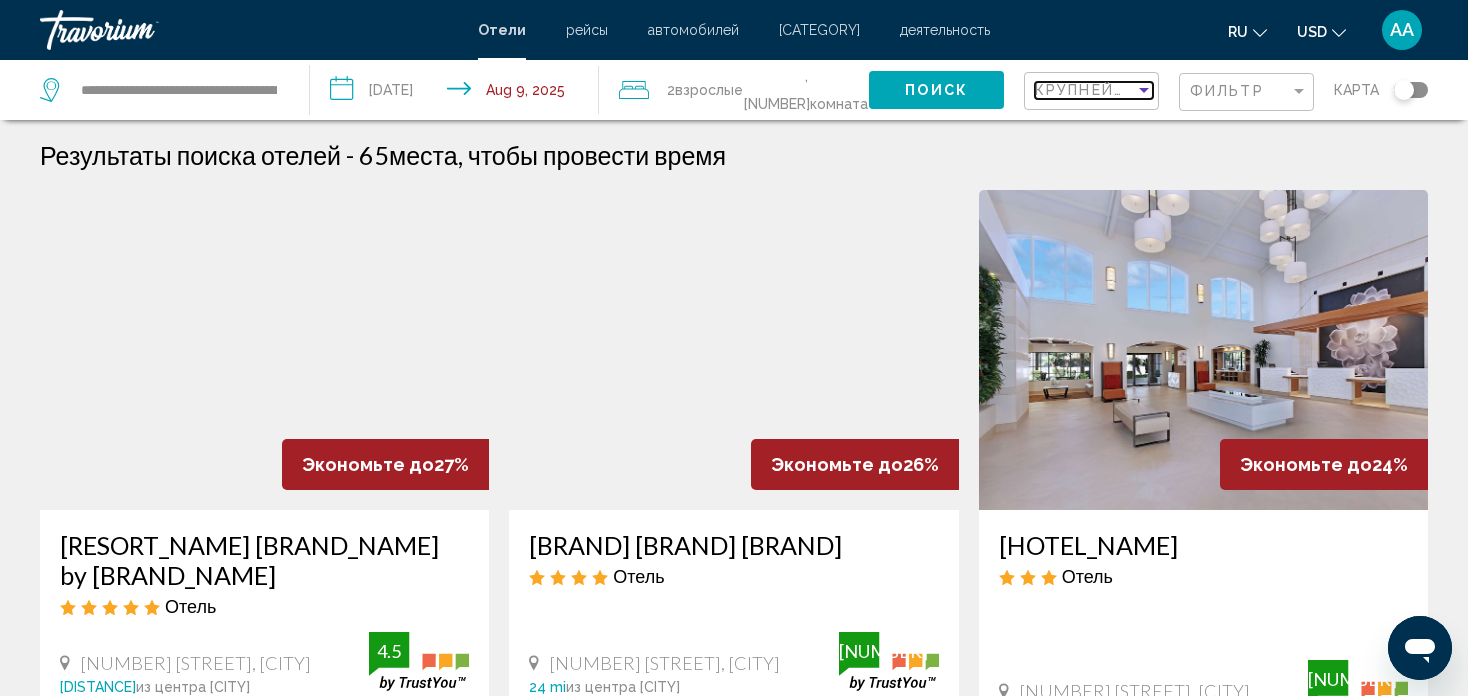 click at bounding box center [1144, 90] 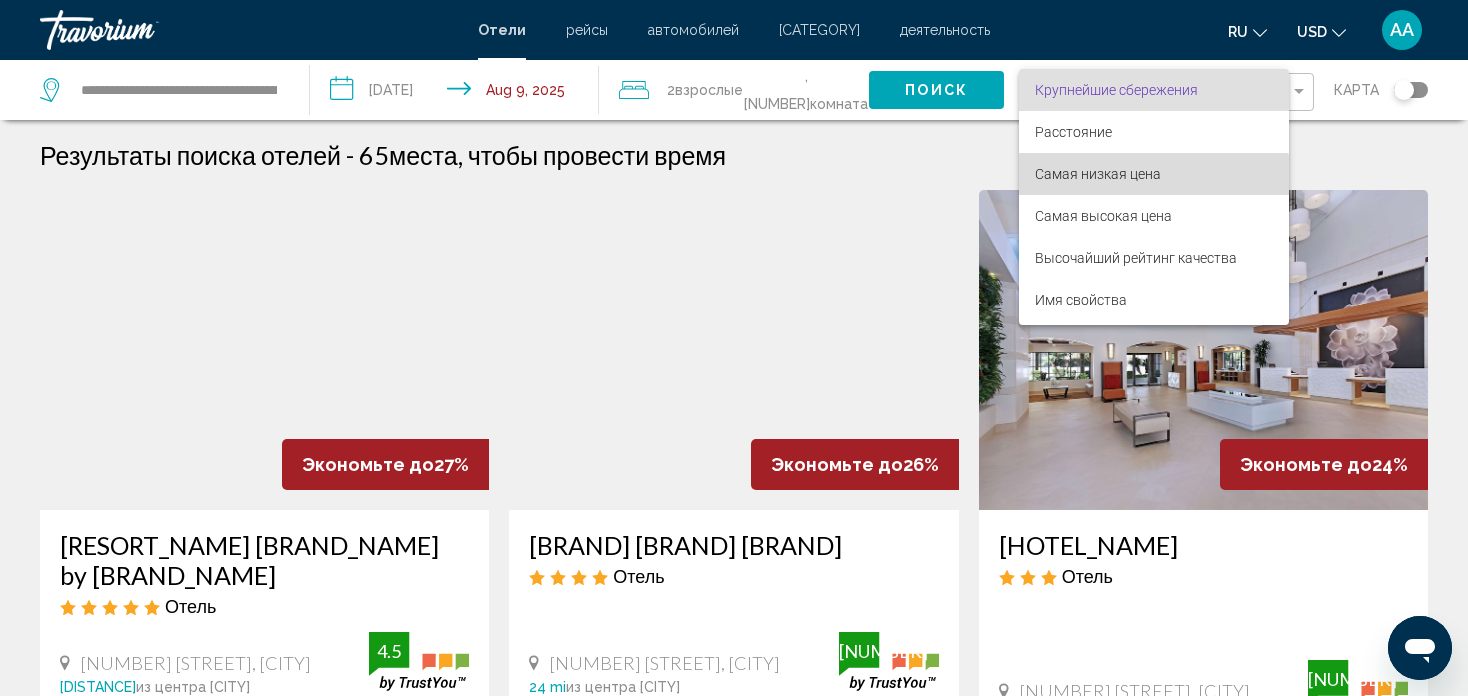 click on "Самая низкая цена" at bounding box center (1098, 174) 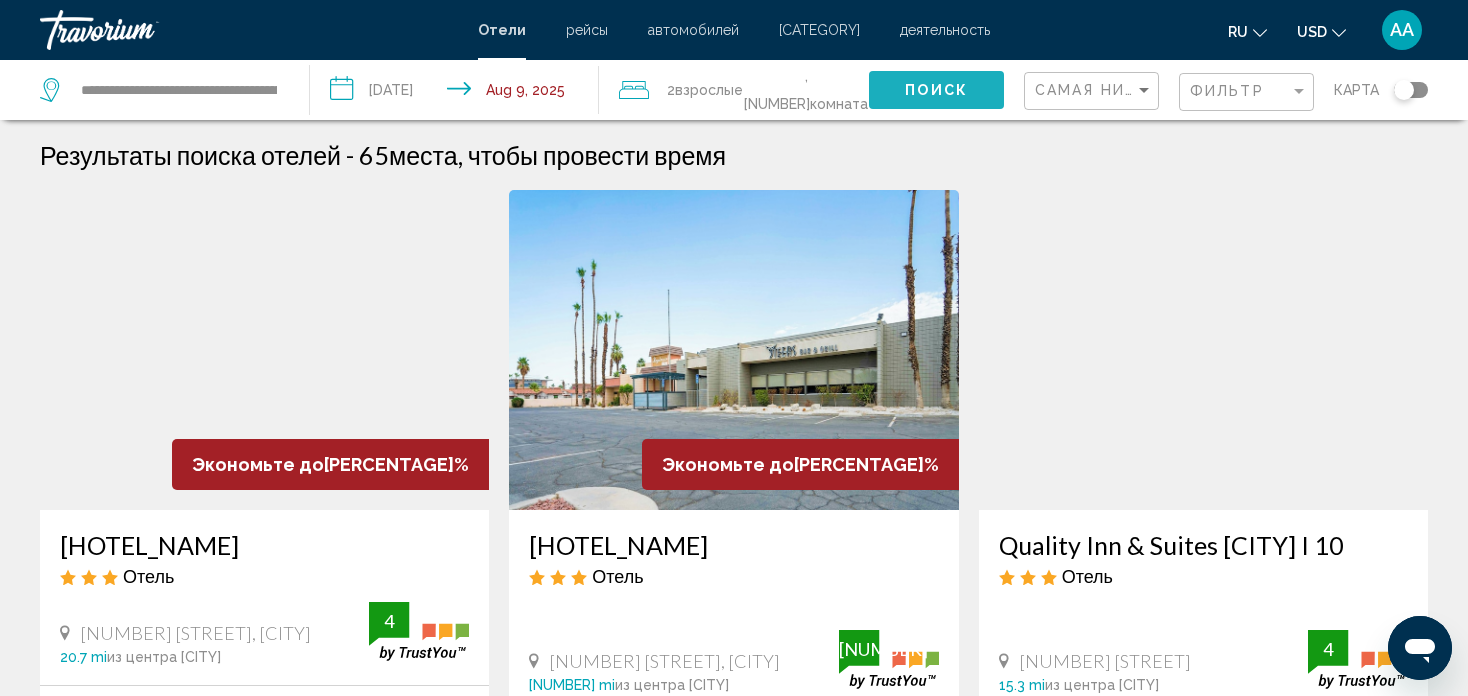 click on "Поиск" at bounding box center (936, 89) 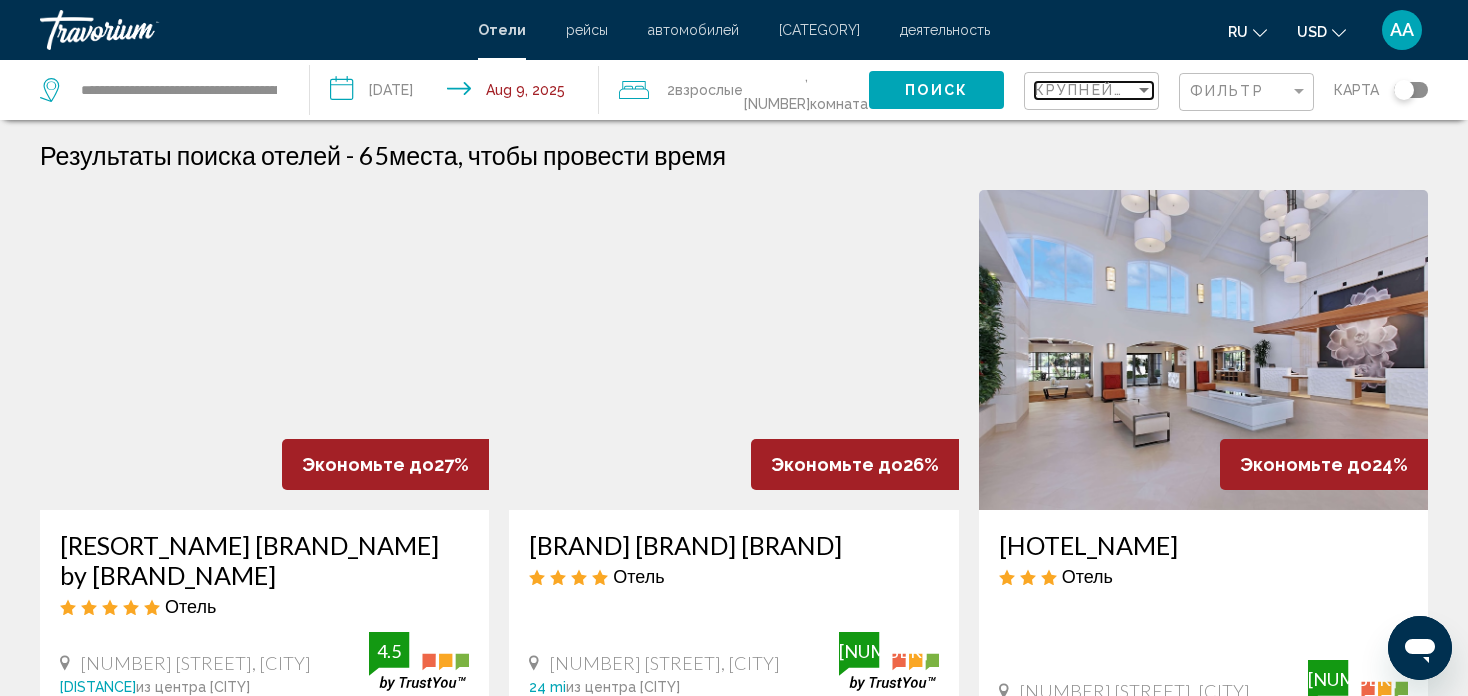 click at bounding box center [1144, 90] 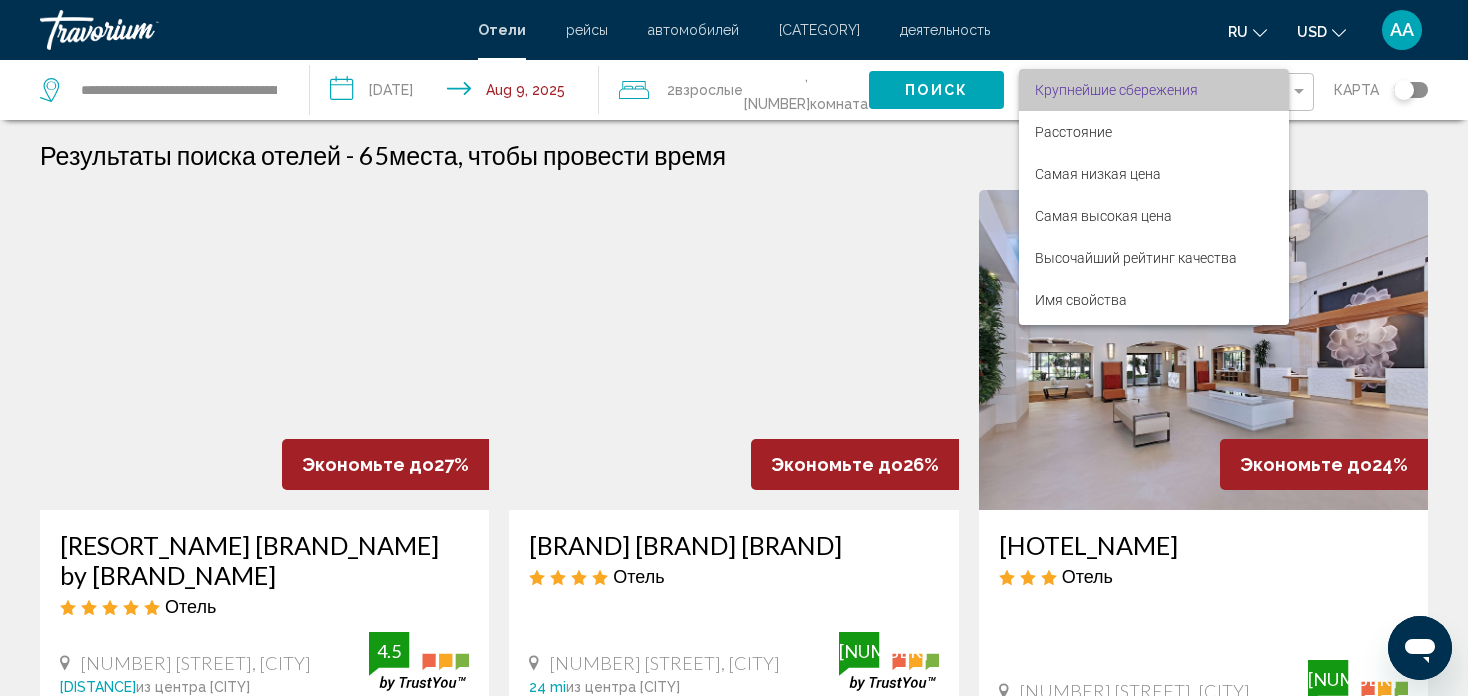 click on "Крупнейшие сбережения" at bounding box center [1154, 90] 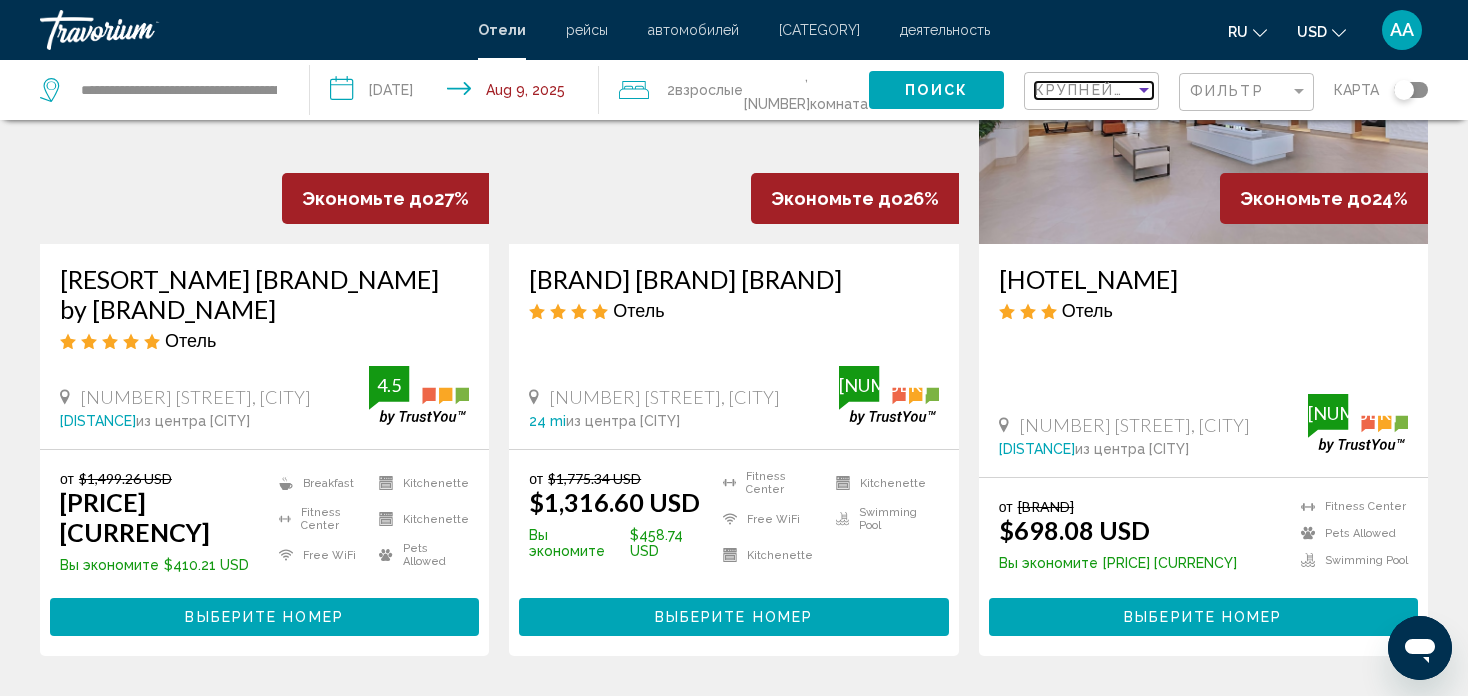 scroll, scrollTop: 300, scrollLeft: 0, axis: vertical 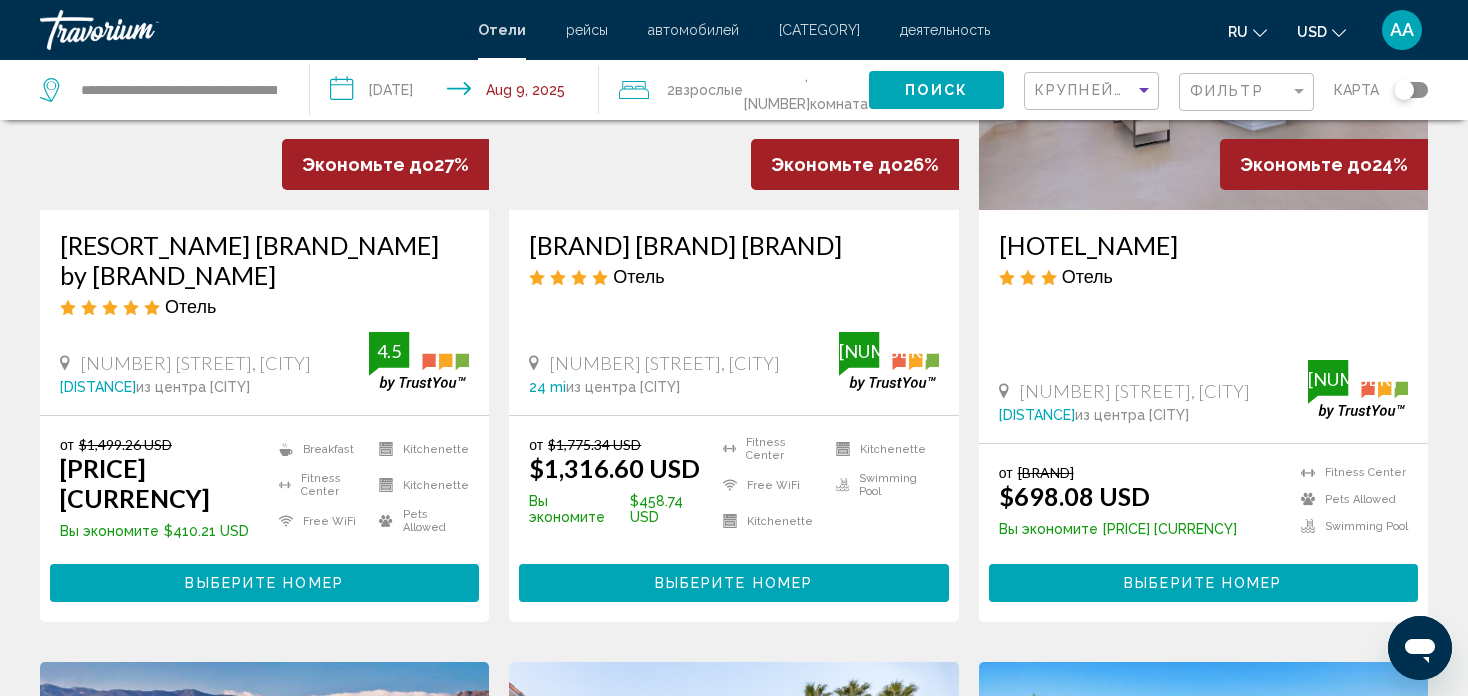 click on "Выберите номер" at bounding box center (264, 584) 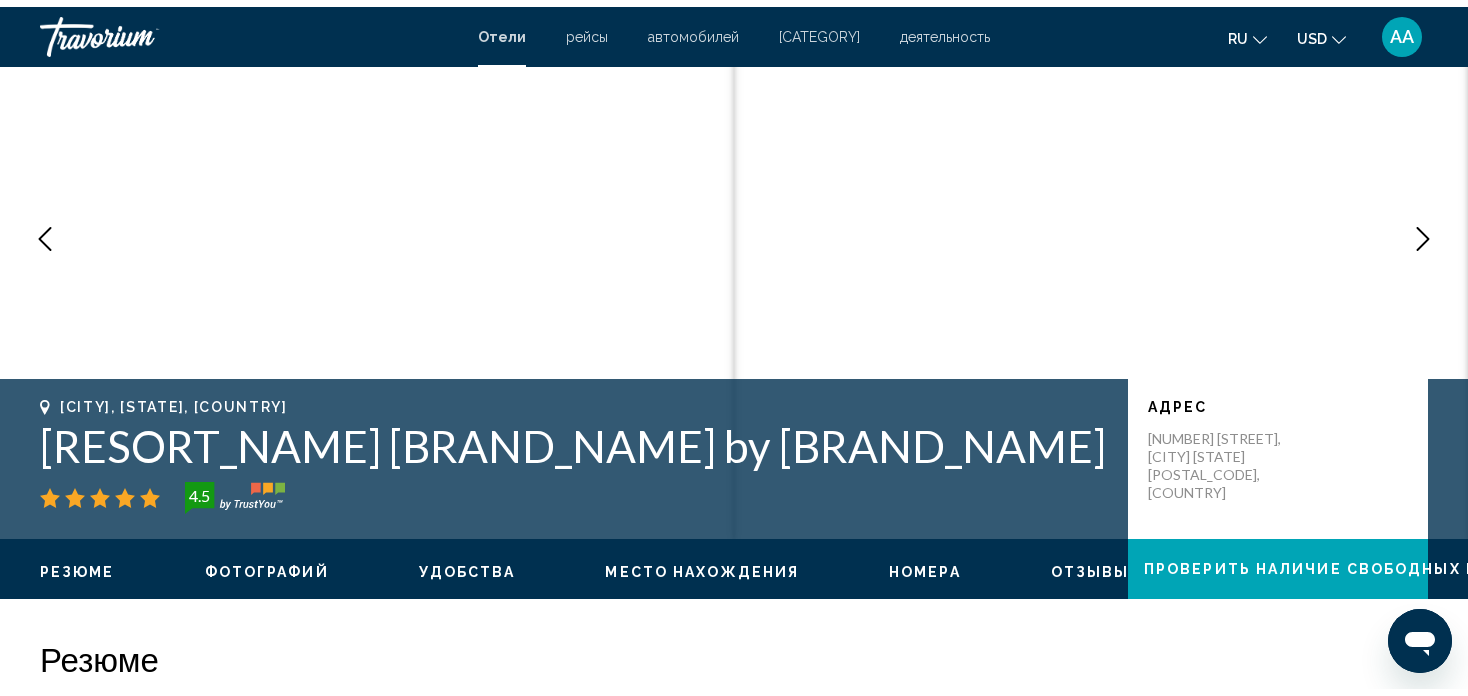 scroll, scrollTop: 0, scrollLeft: 0, axis: both 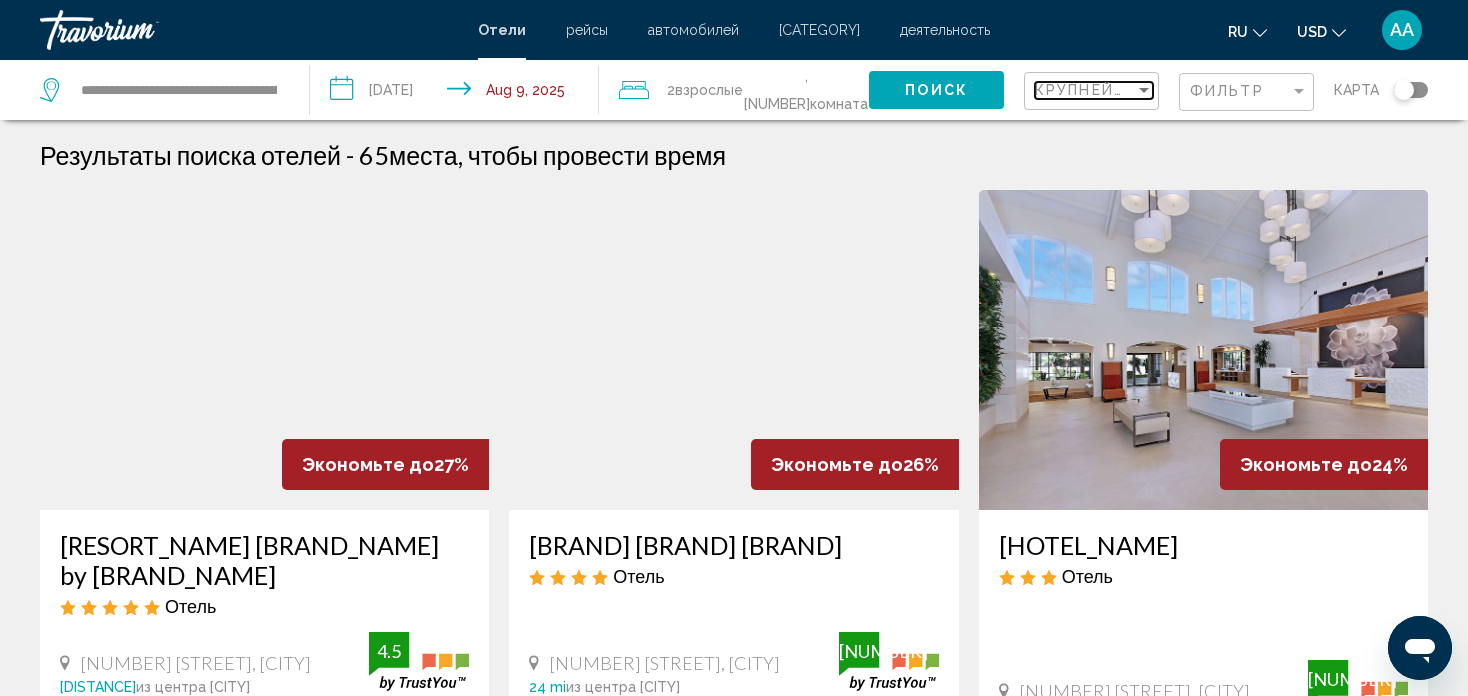 click at bounding box center (1144, 90) 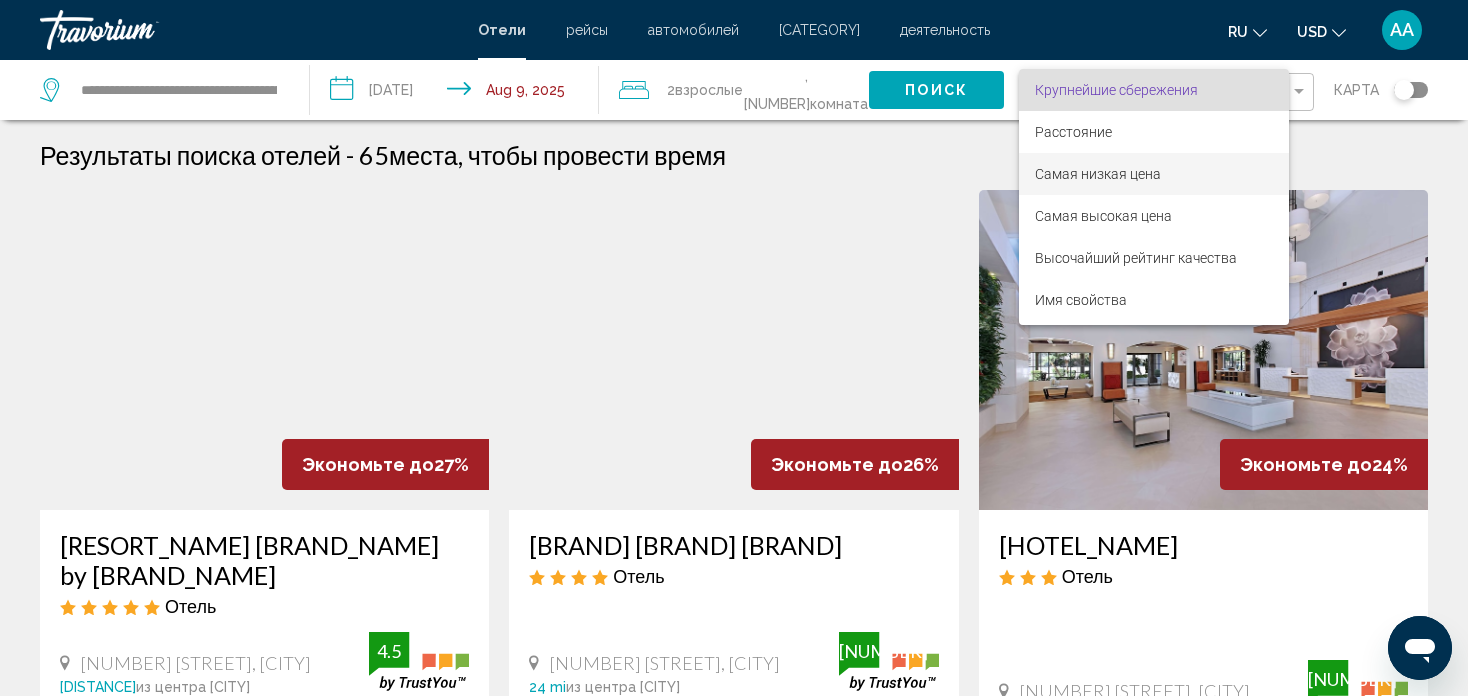 click on "Самая низкая цена" at bounding box center [1098, 174] 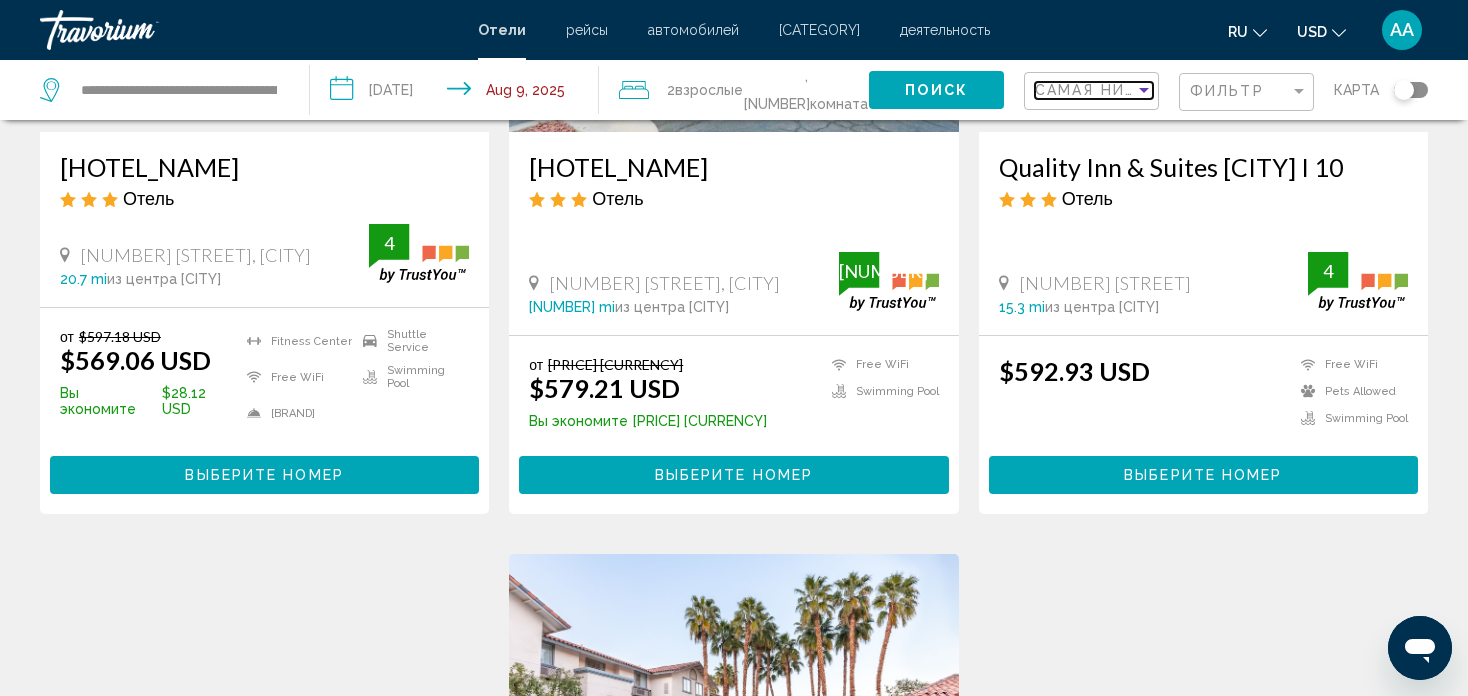 scroll, scrollTop: 400, scrollLeft: 0, axis: vertical 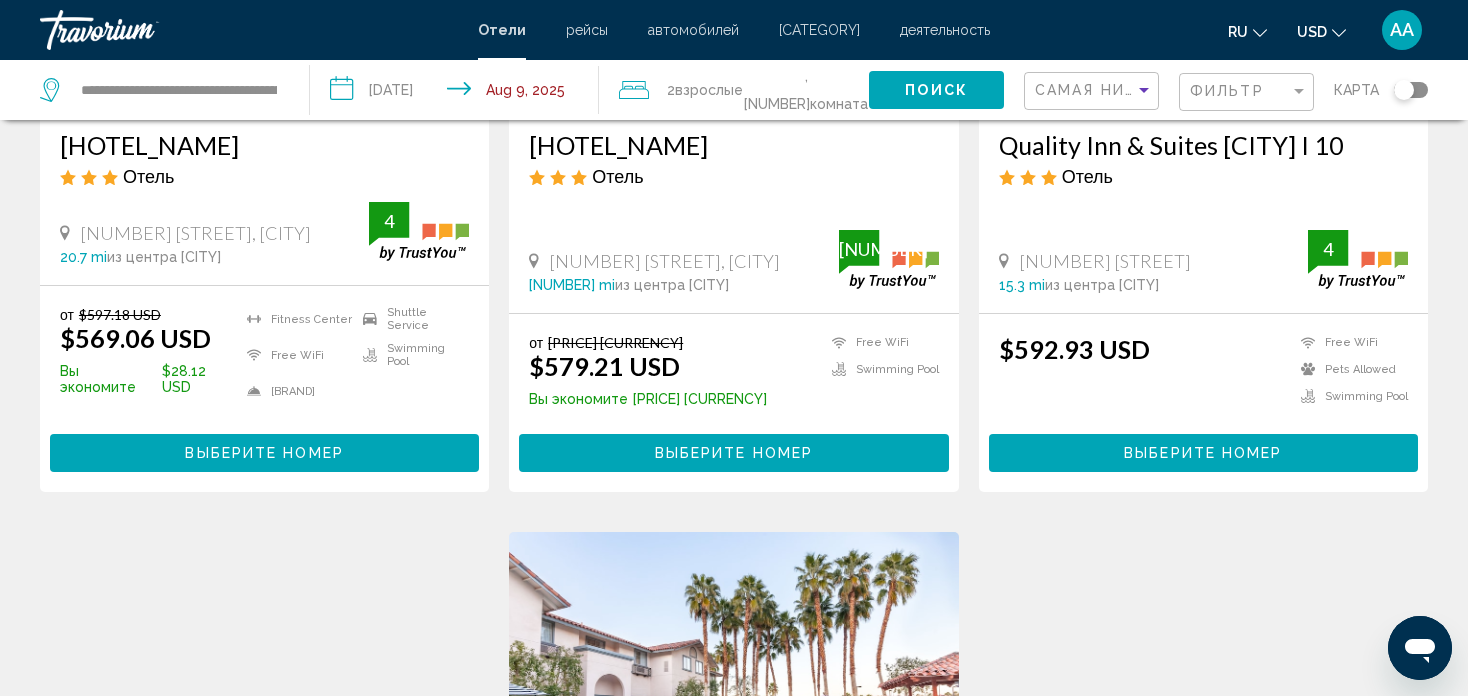click on "Выберите номер" at bounding box center [264, 454] 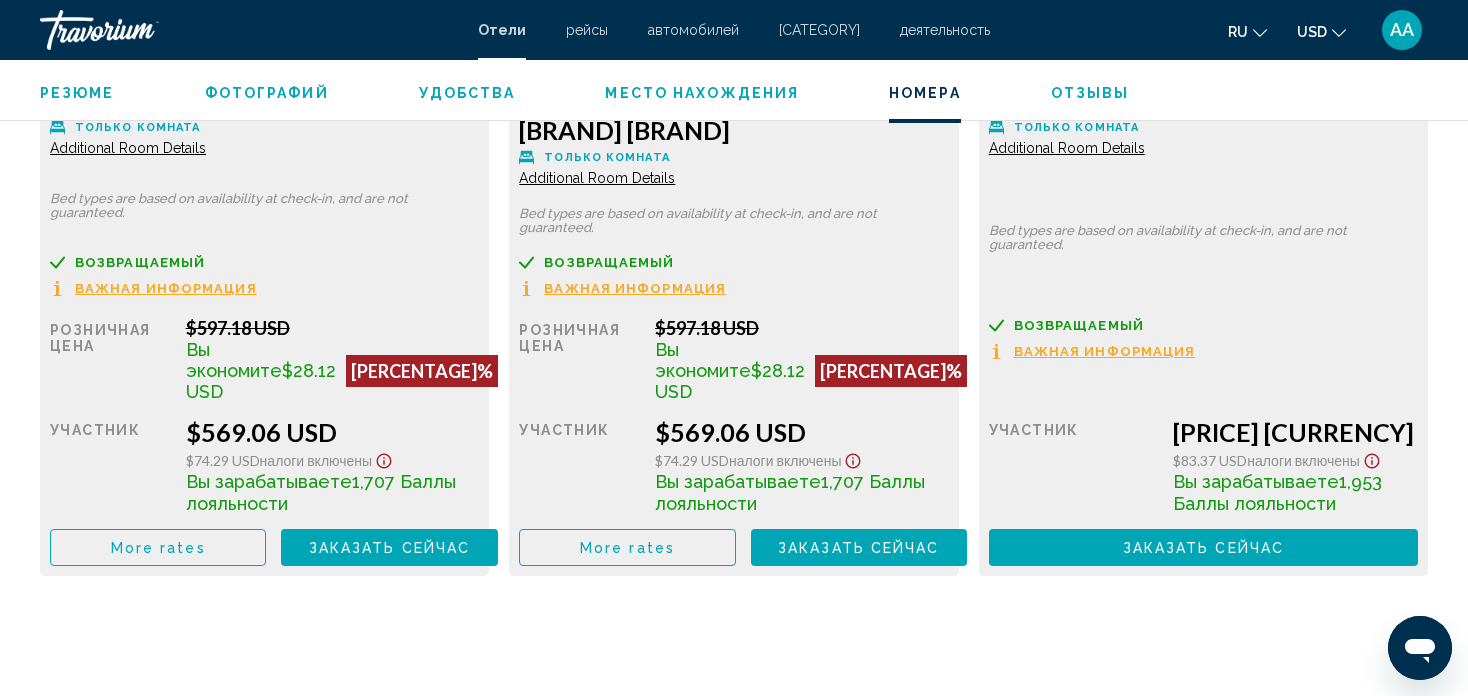 scroll, scrollTop: 3012, scrollLeft: 0, axis: vertical 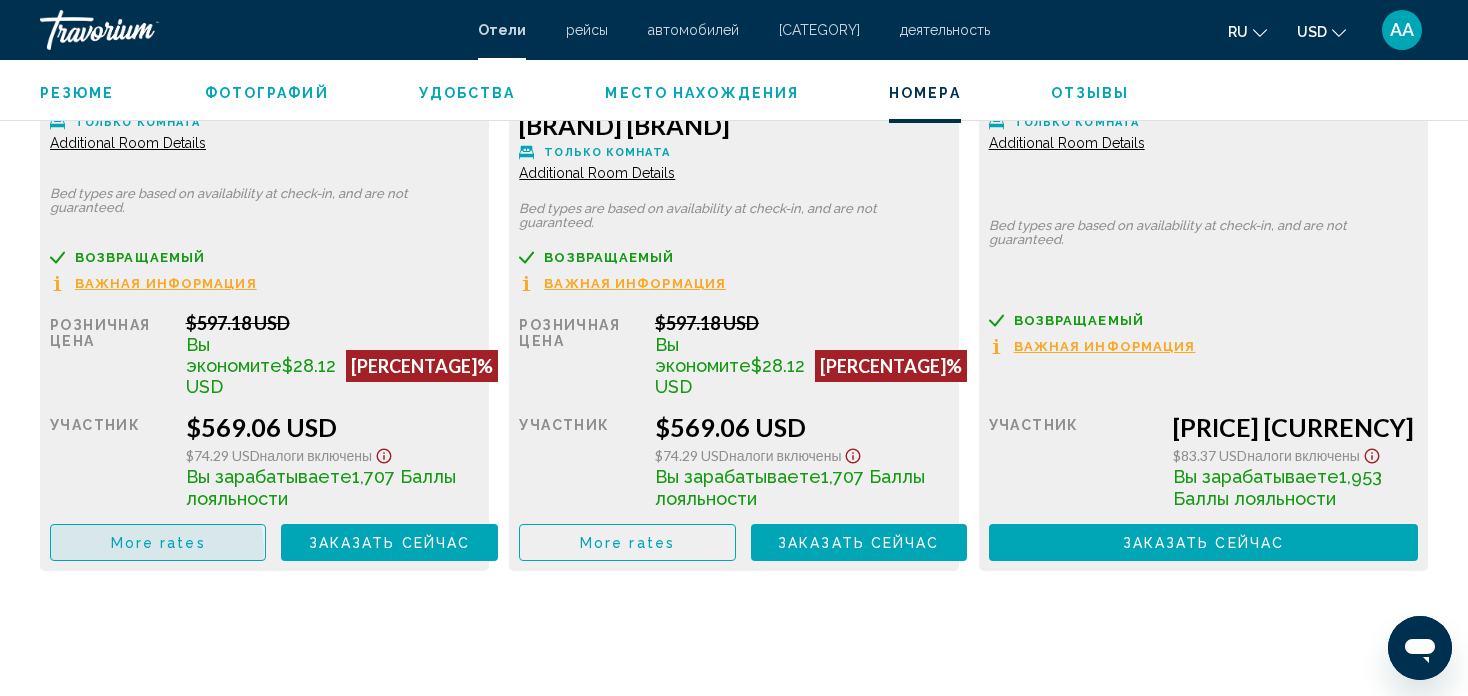 click on "More rates" at bounding box center [158, 543] 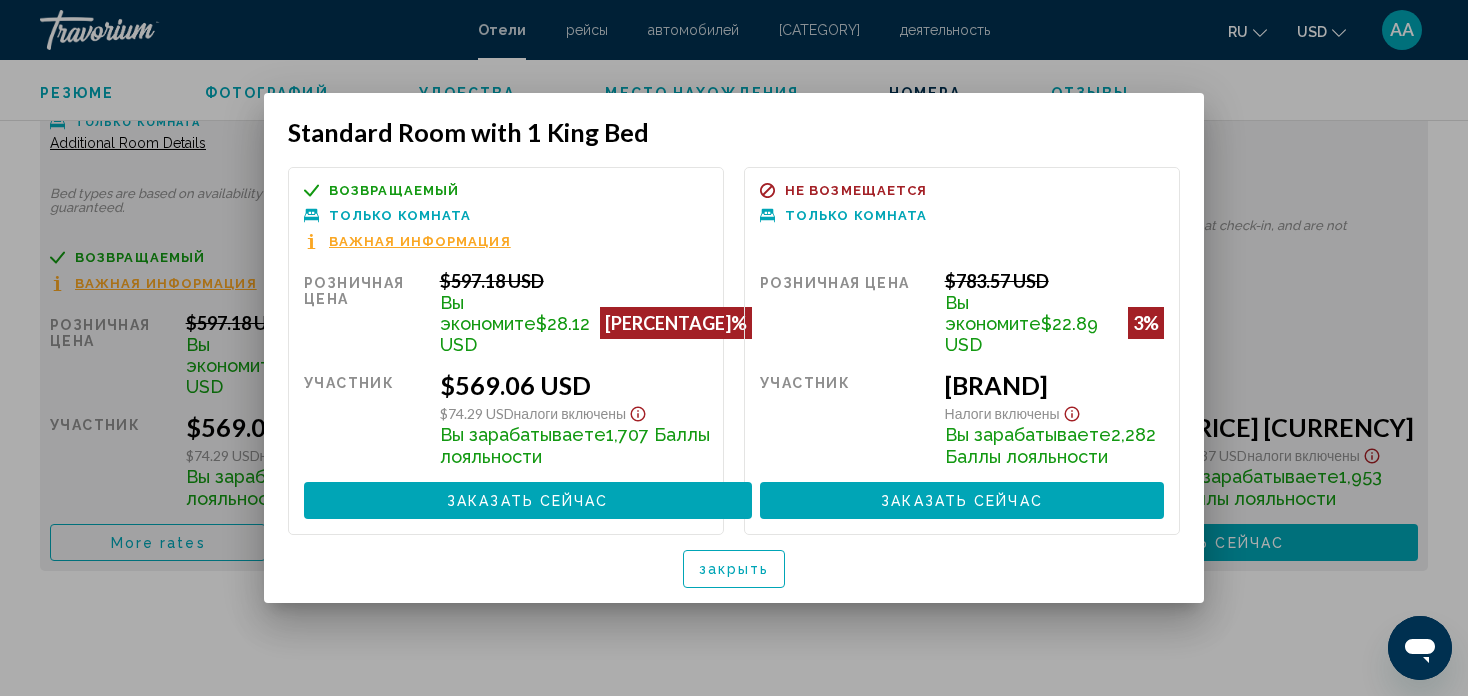 scroll, scrollTop: 0, scrollLeft: 0, axis: both 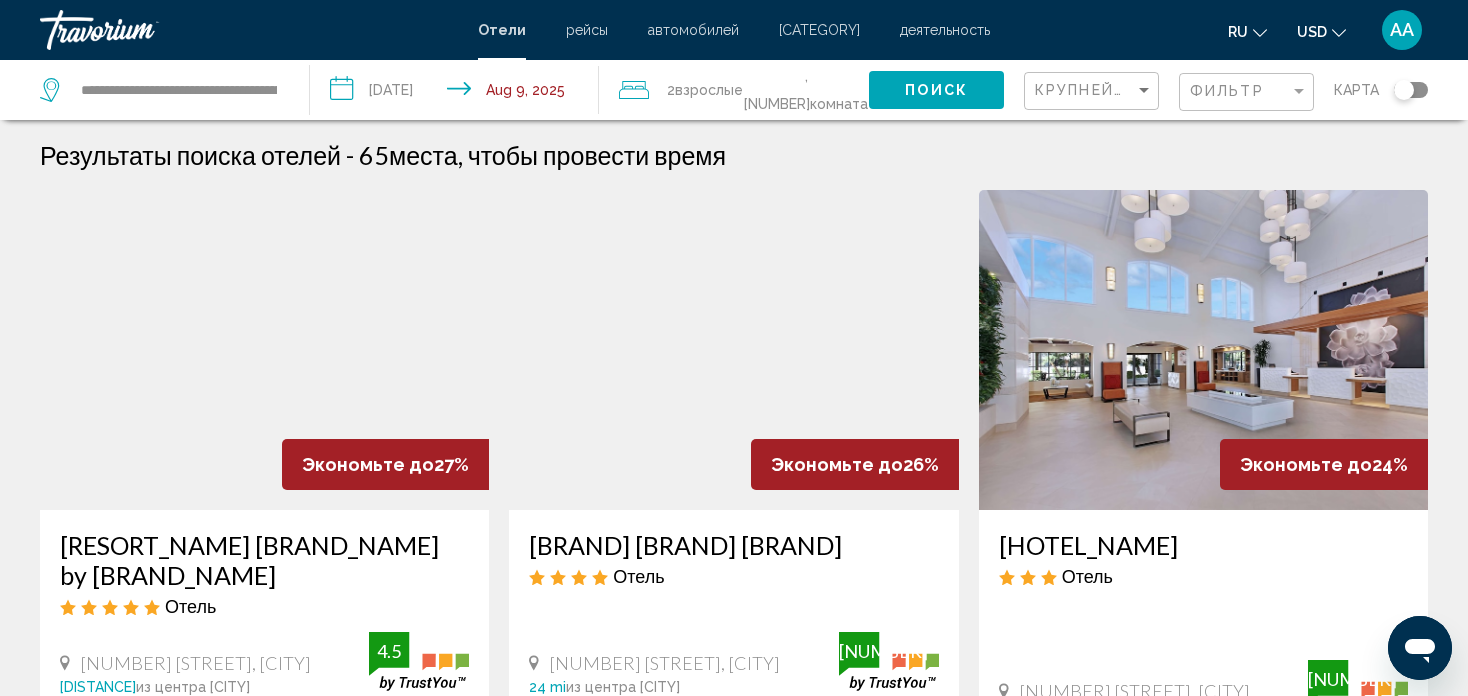 drag, startPoint x: 281, startPoint y: 89, endPoint x: 276, endPoint y: 103, distance: 14.866069 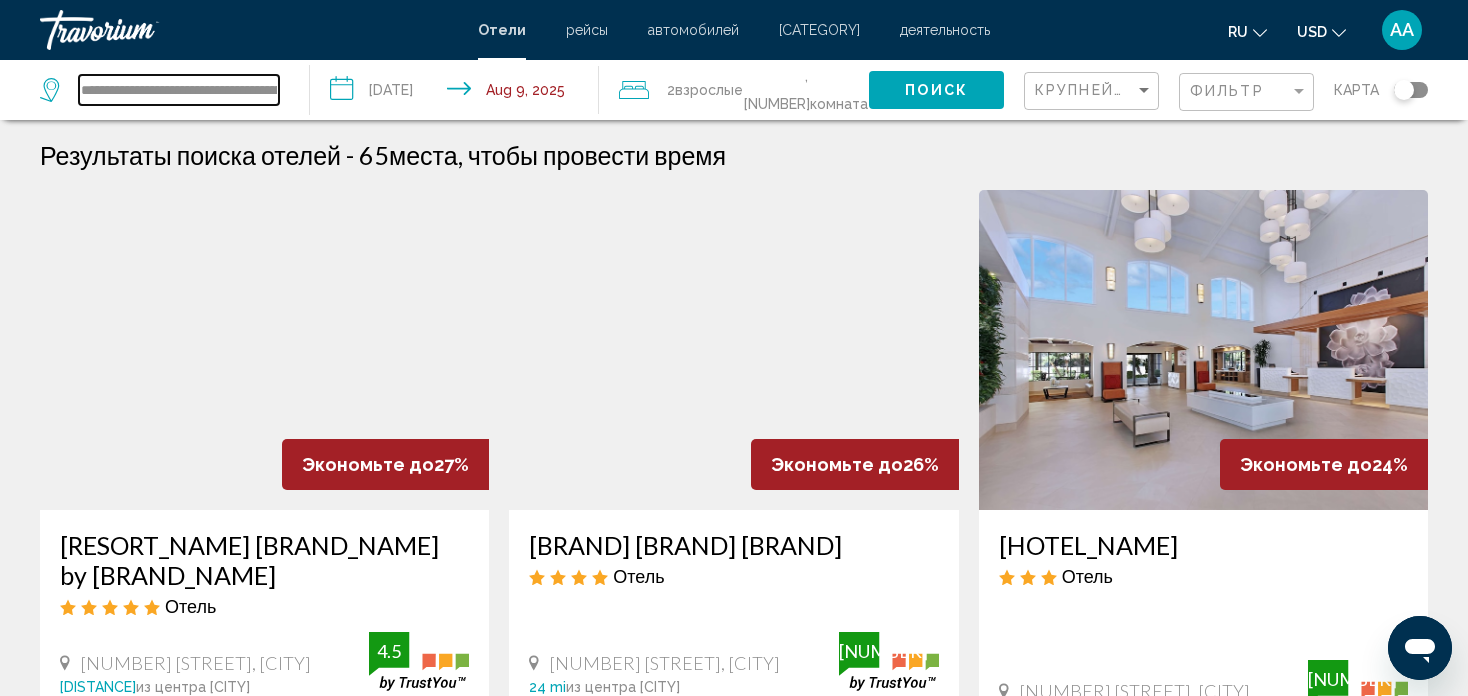 click on "**********" at bounding box center [179, 90] 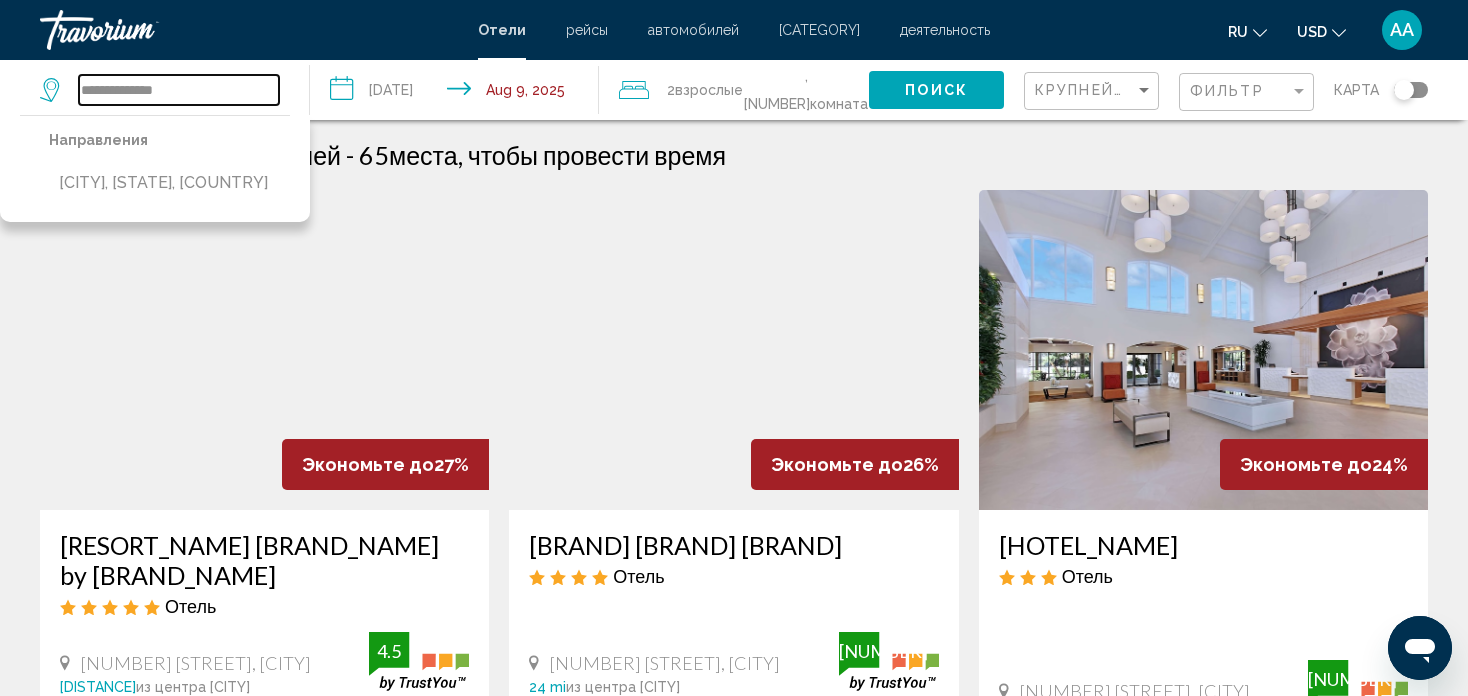 click on "**********" at bounding box center (179, 90) 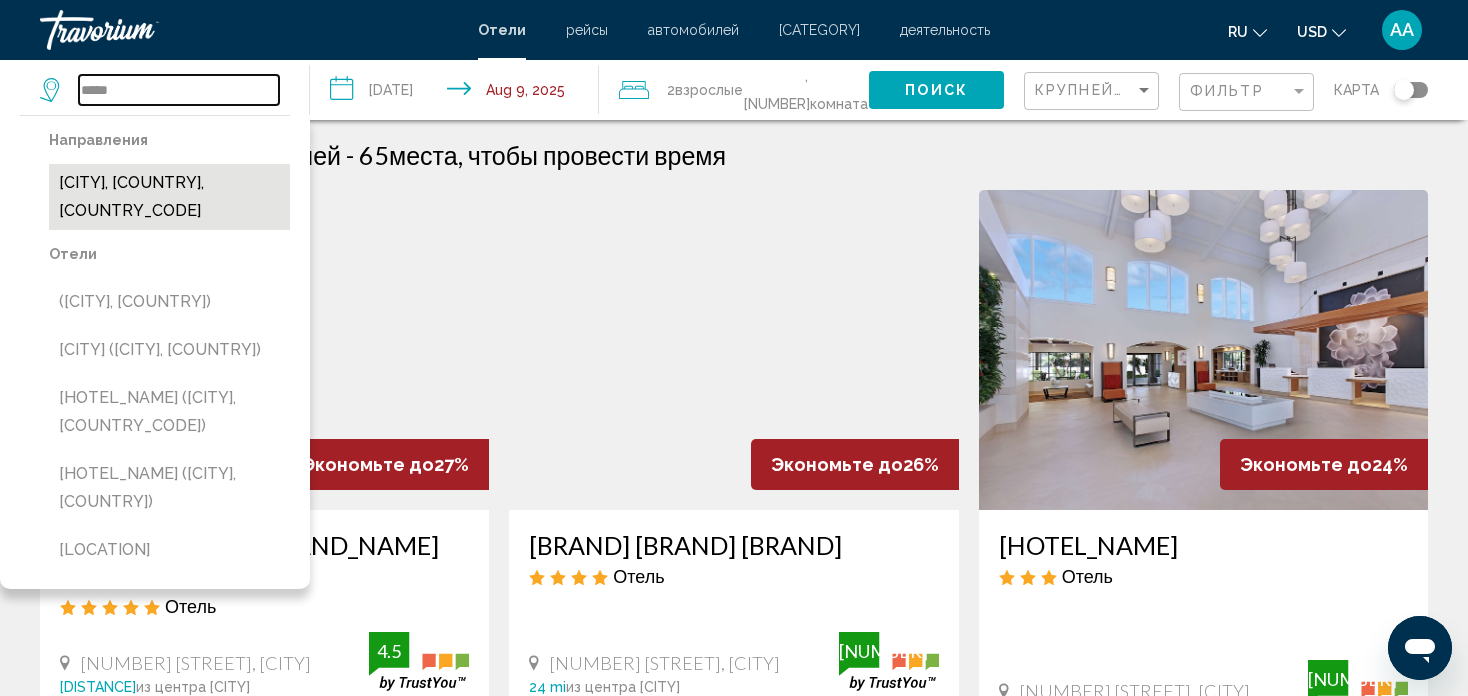 type on "*****" 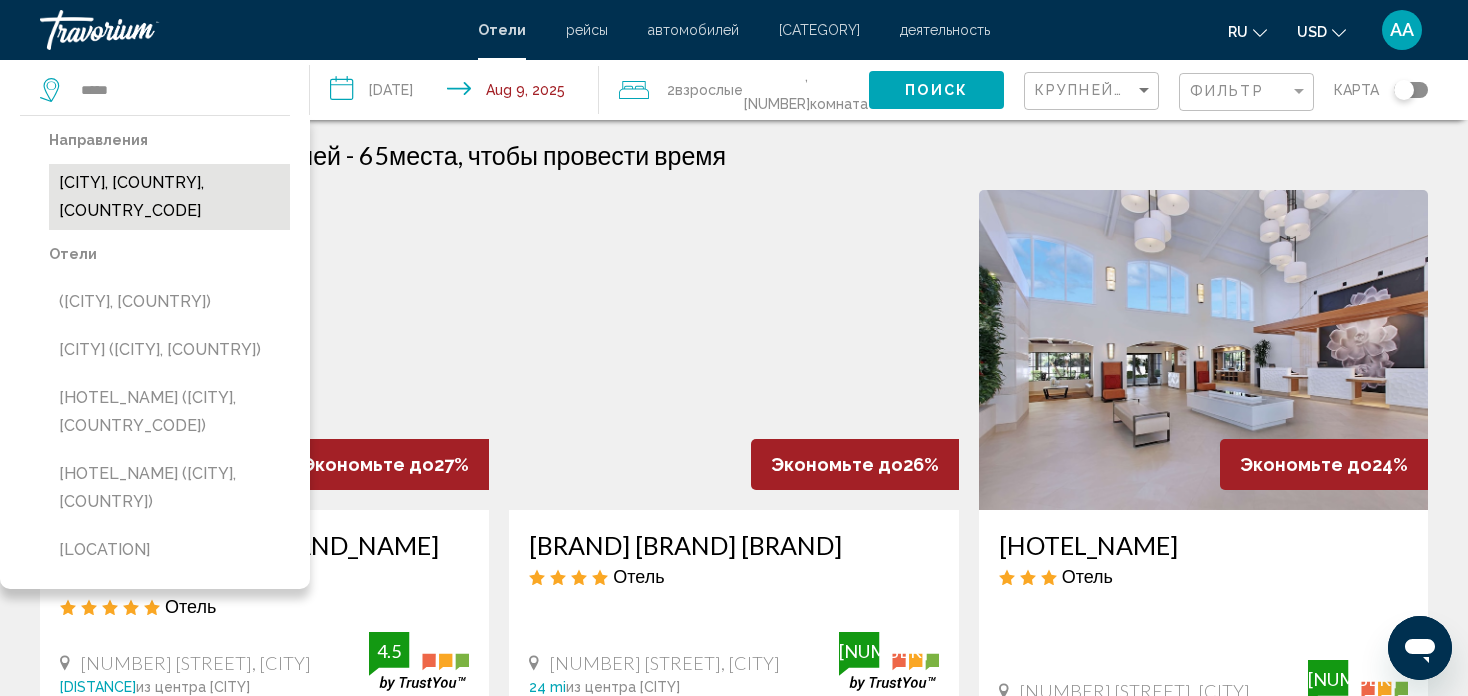 click on "[CITY], [COUNTRY], [COUNTRY_CODE]" at bounding box center (169, 197) 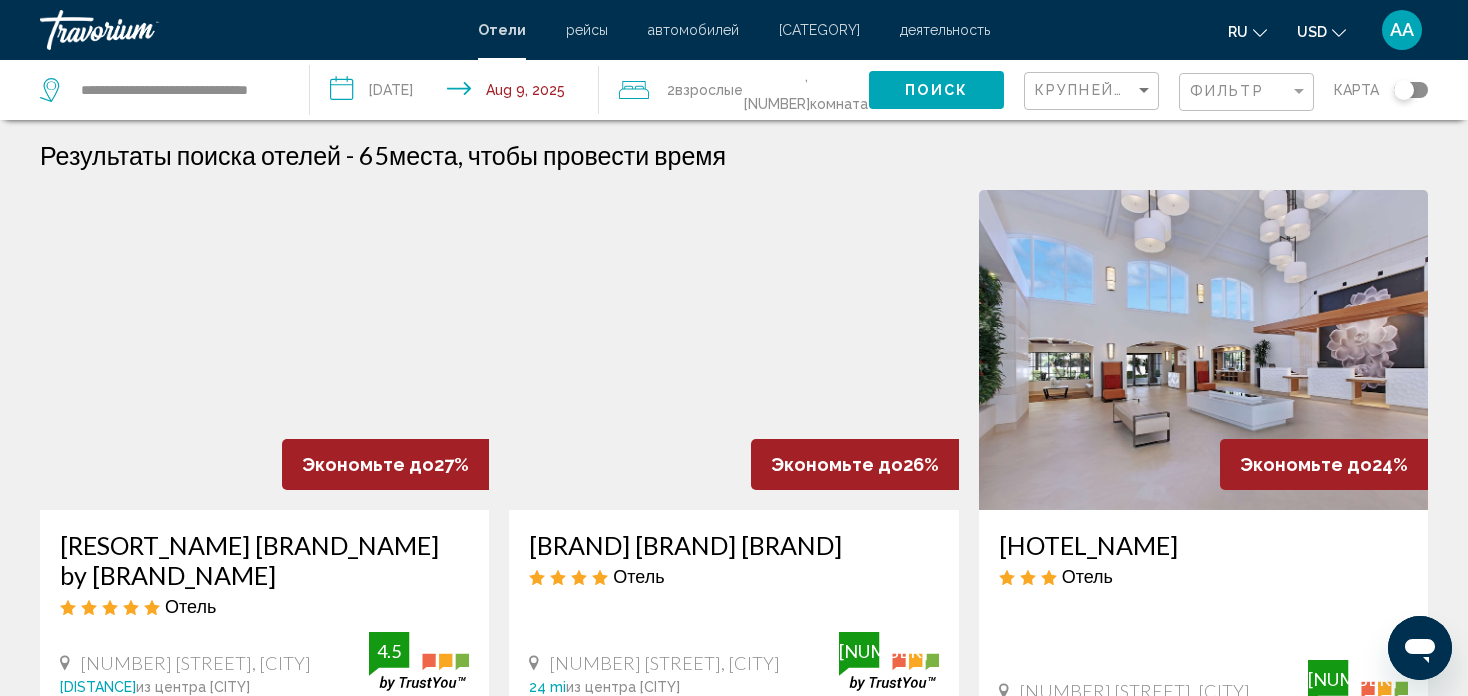 click on "Поиск" at bounding box center [936, 89] 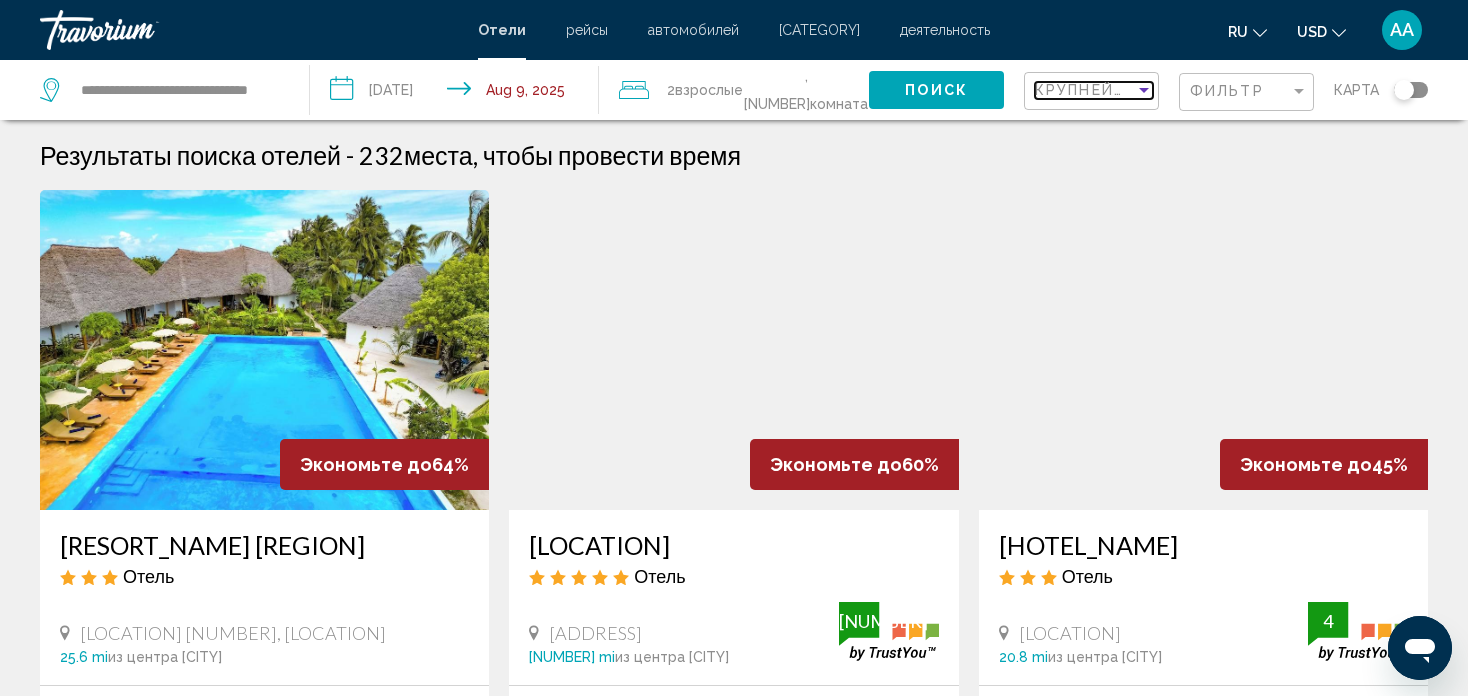 click at bounding box center [1144, 90] 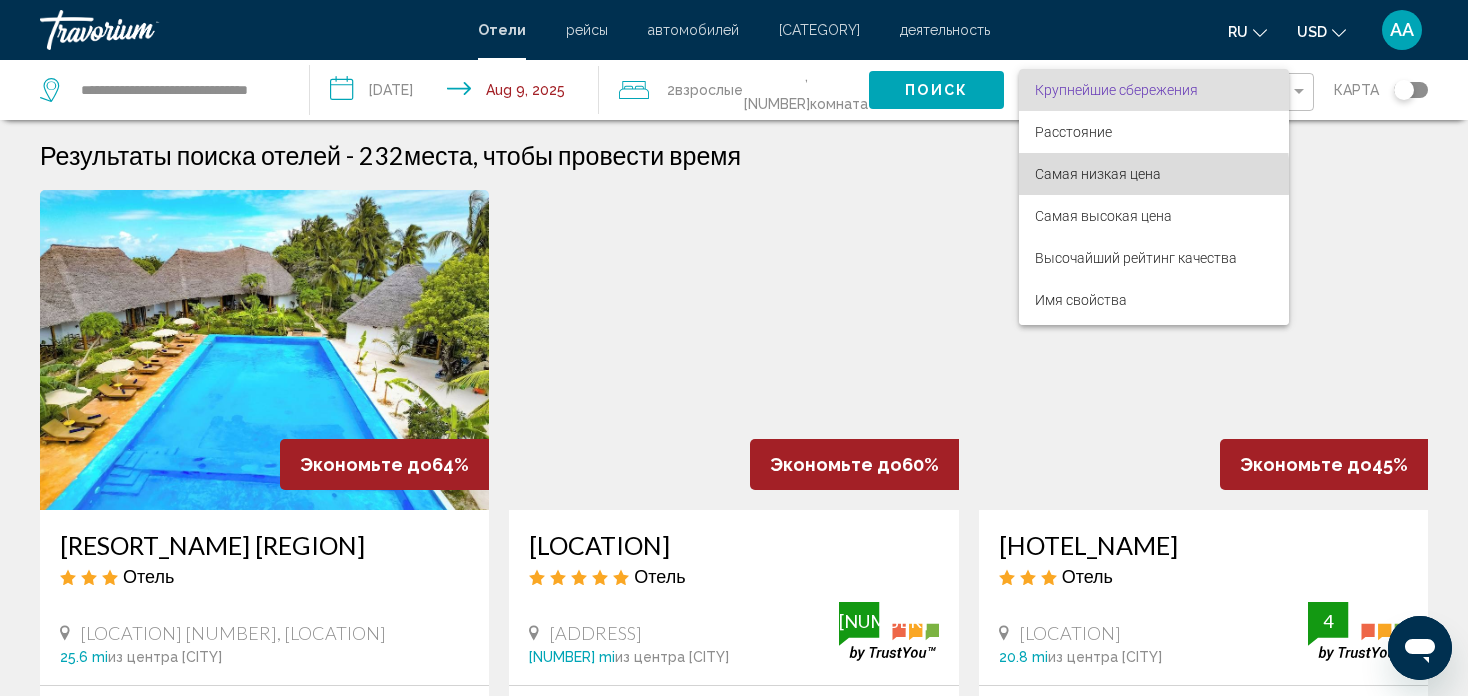 click on "Самая низкая цена" at bounding box center (1098, 174) 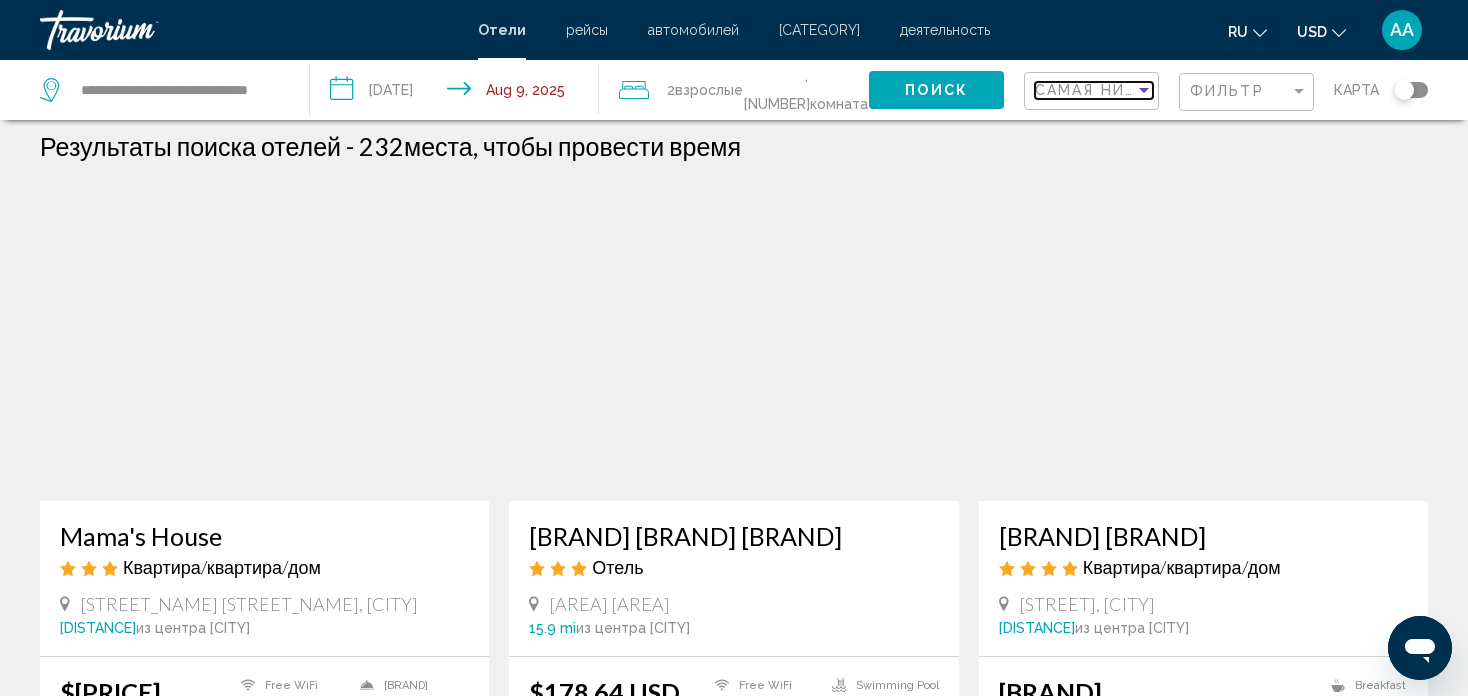 scroll, scrollTop: 0, scrollLeft: 0, axis: both 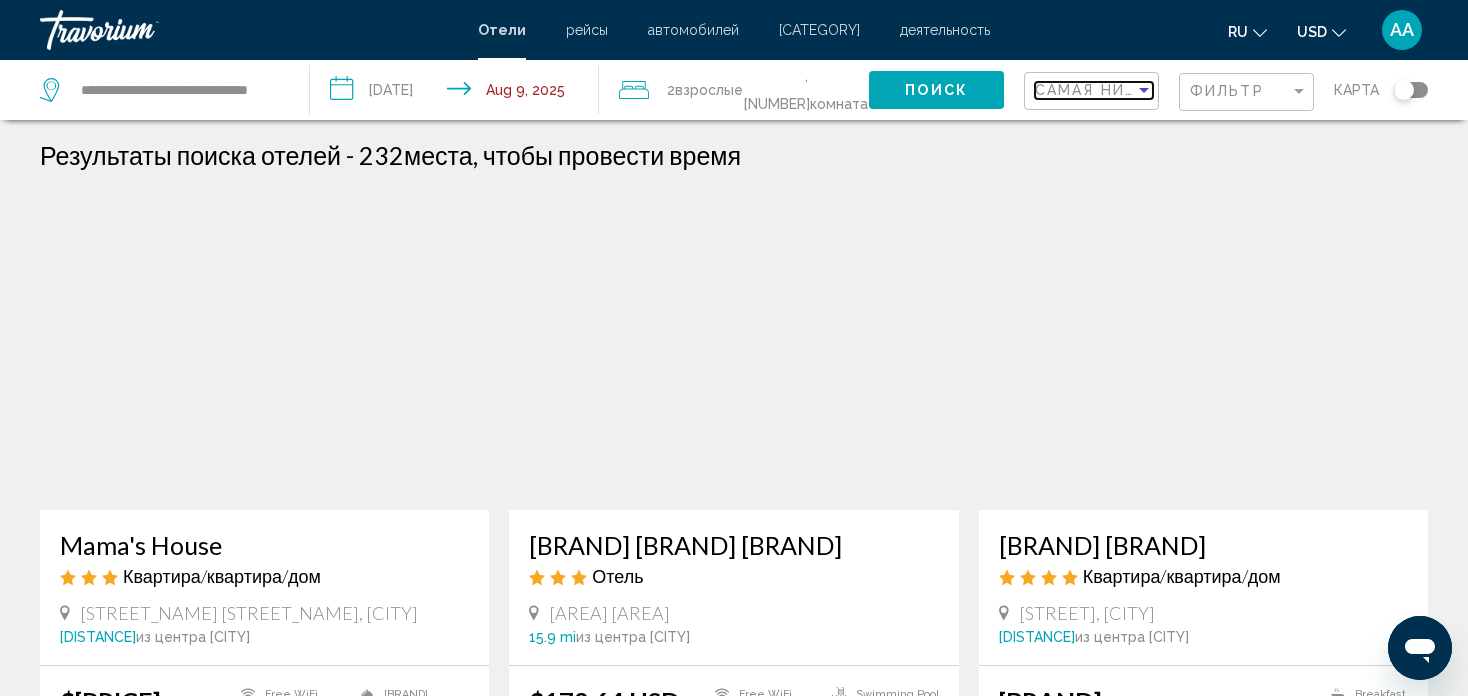 click at bounding box center (1144, 90) 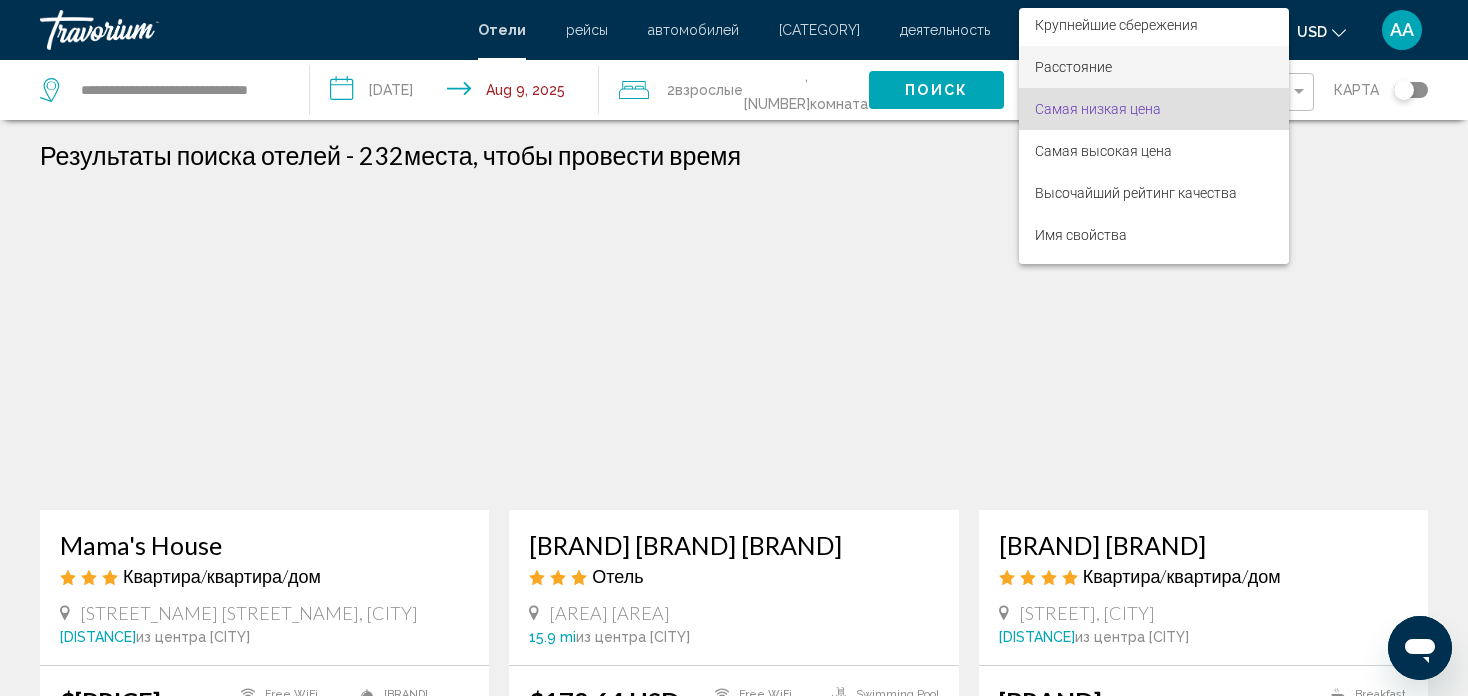 scroll, scrollTop: 0, scrollLeft: 0, axis: both 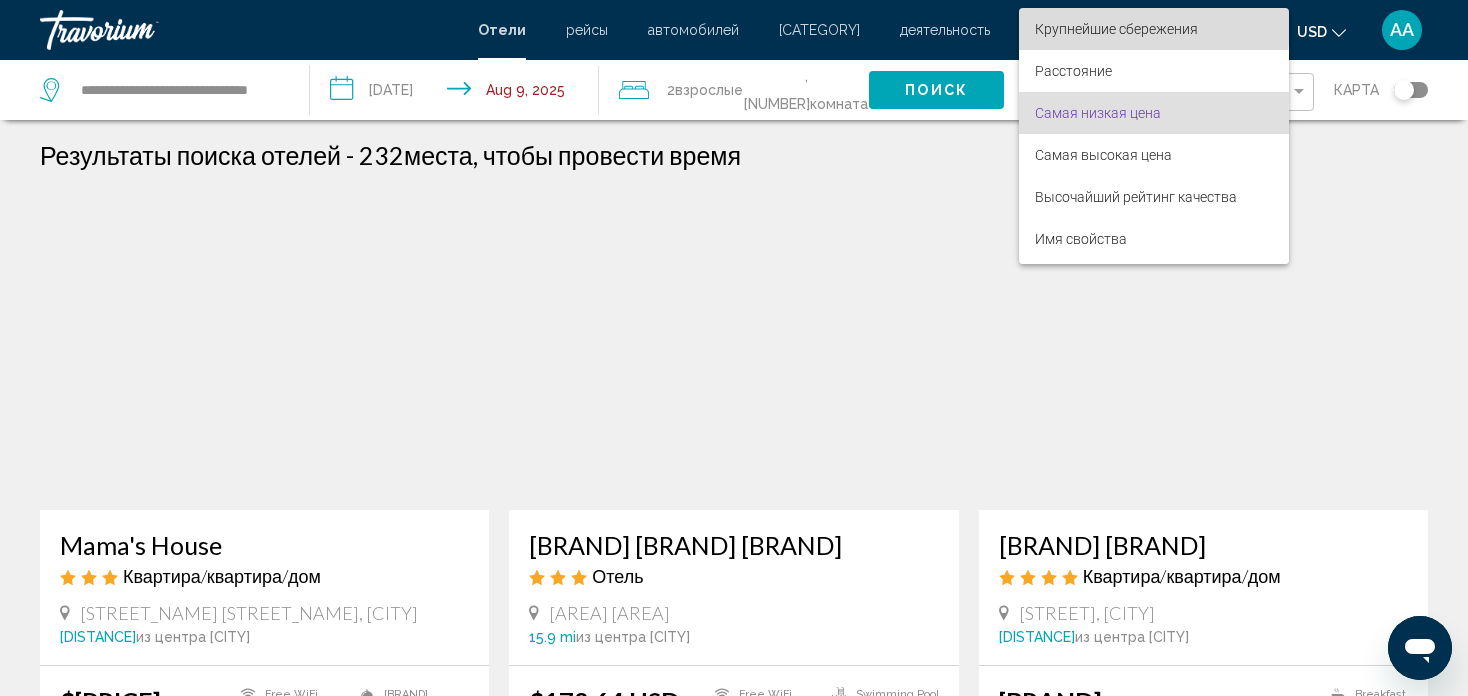 click on "Крупнейшие сбережения" at bounding box center (1116, 29) 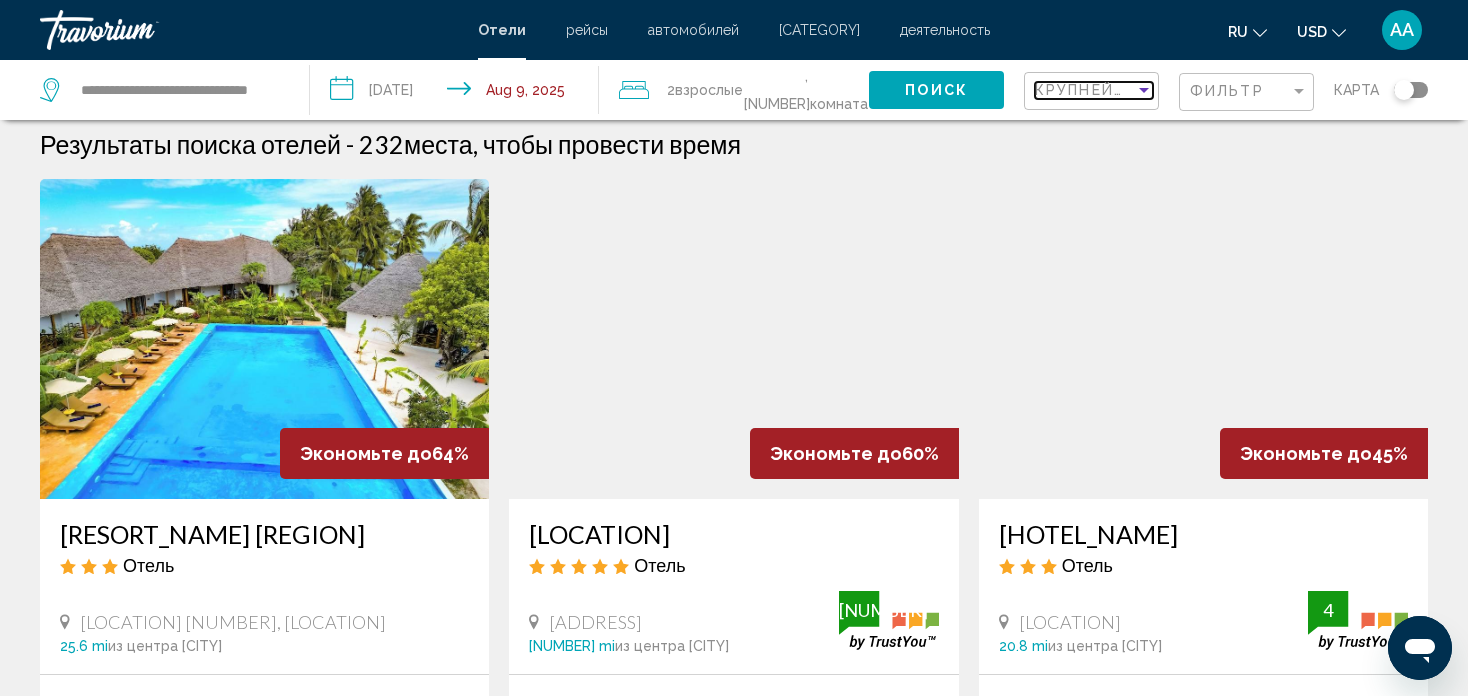 scroll, scrollTop: 0, scrollLeft: 0, axis: both 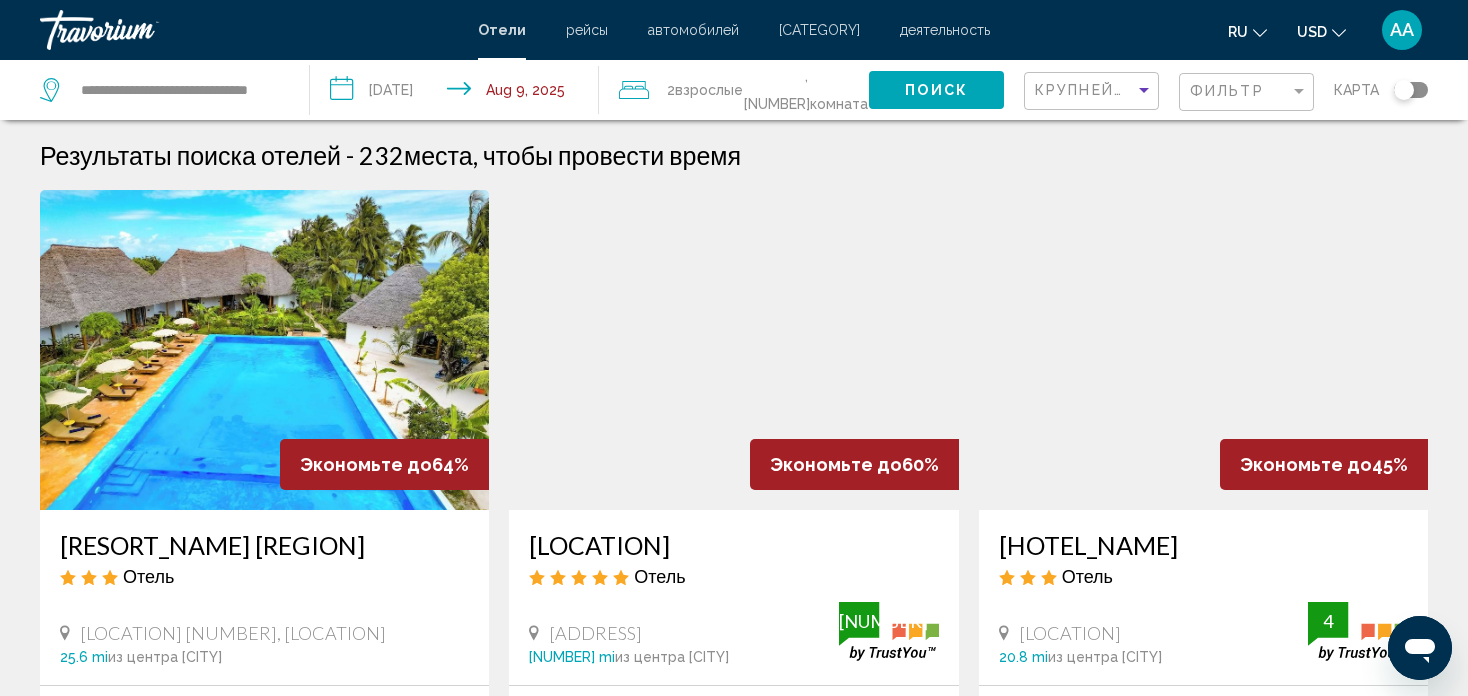 click on "Поиск" at bounding box center (936, 91) 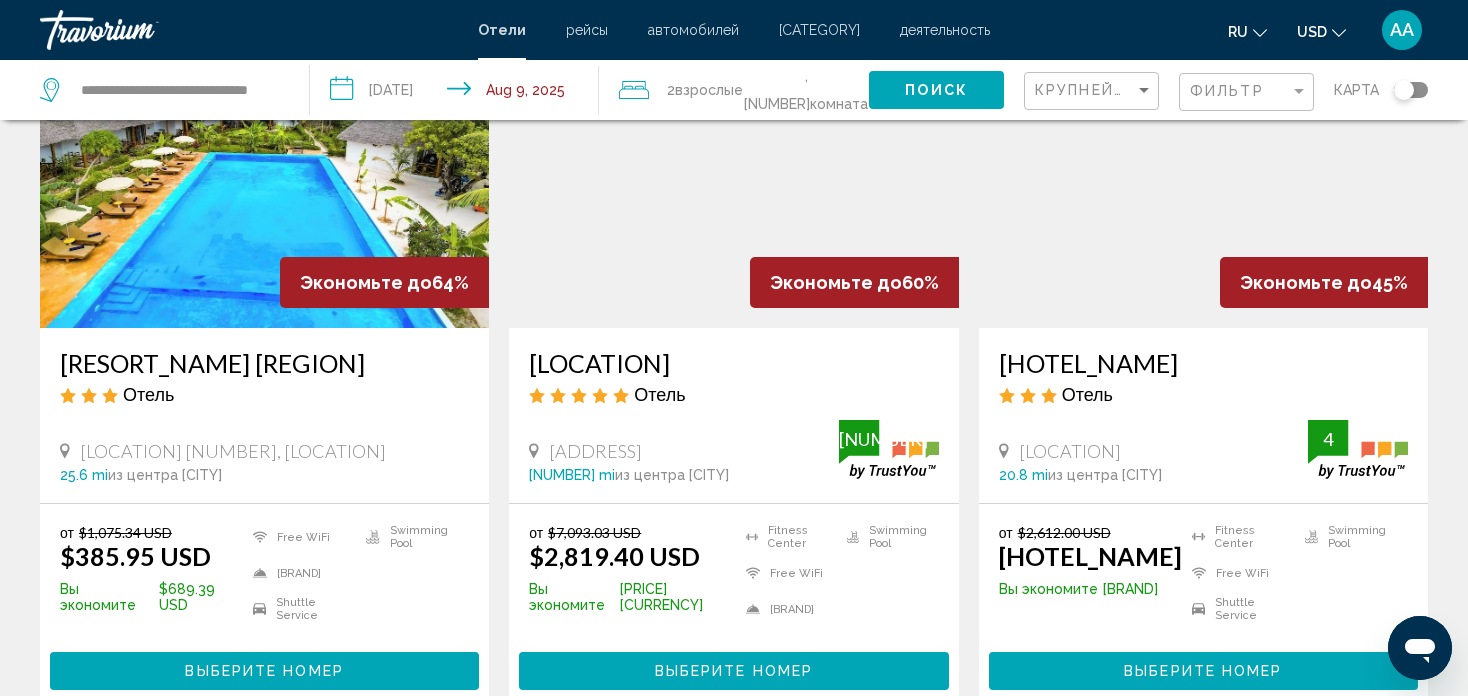 scroll, scrollTop: 300, scrollLeft: 0, axis: vertical 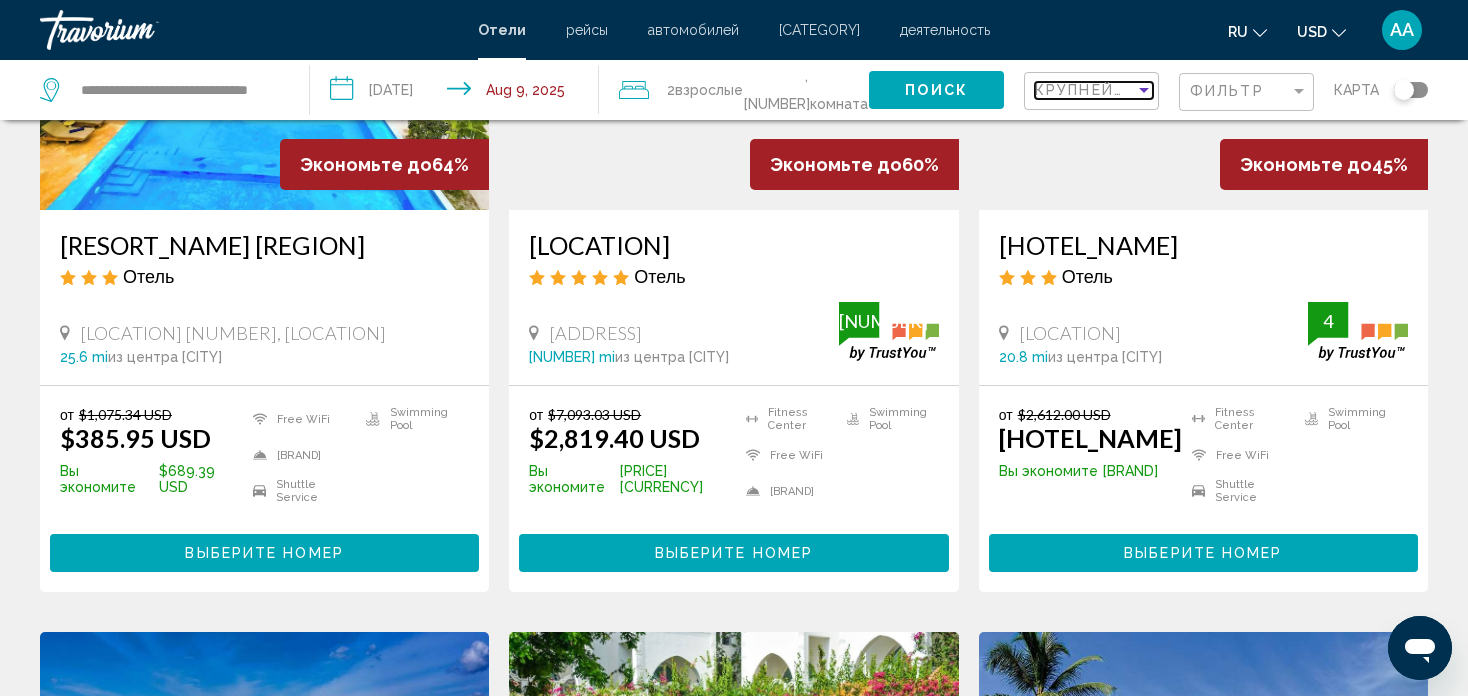 click at bounding box center (1144, 90) 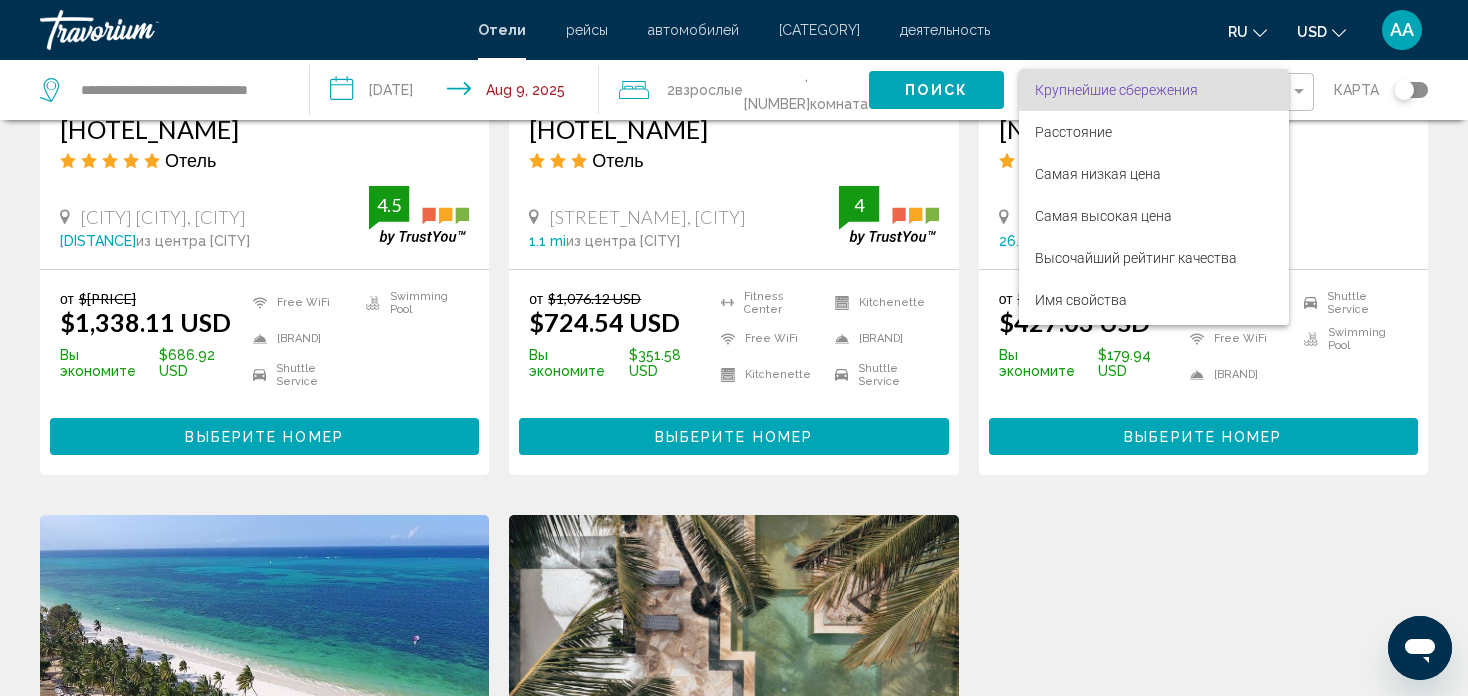 scroll, scrollTop: 2000, scrollLeft: 0, axis: vertical 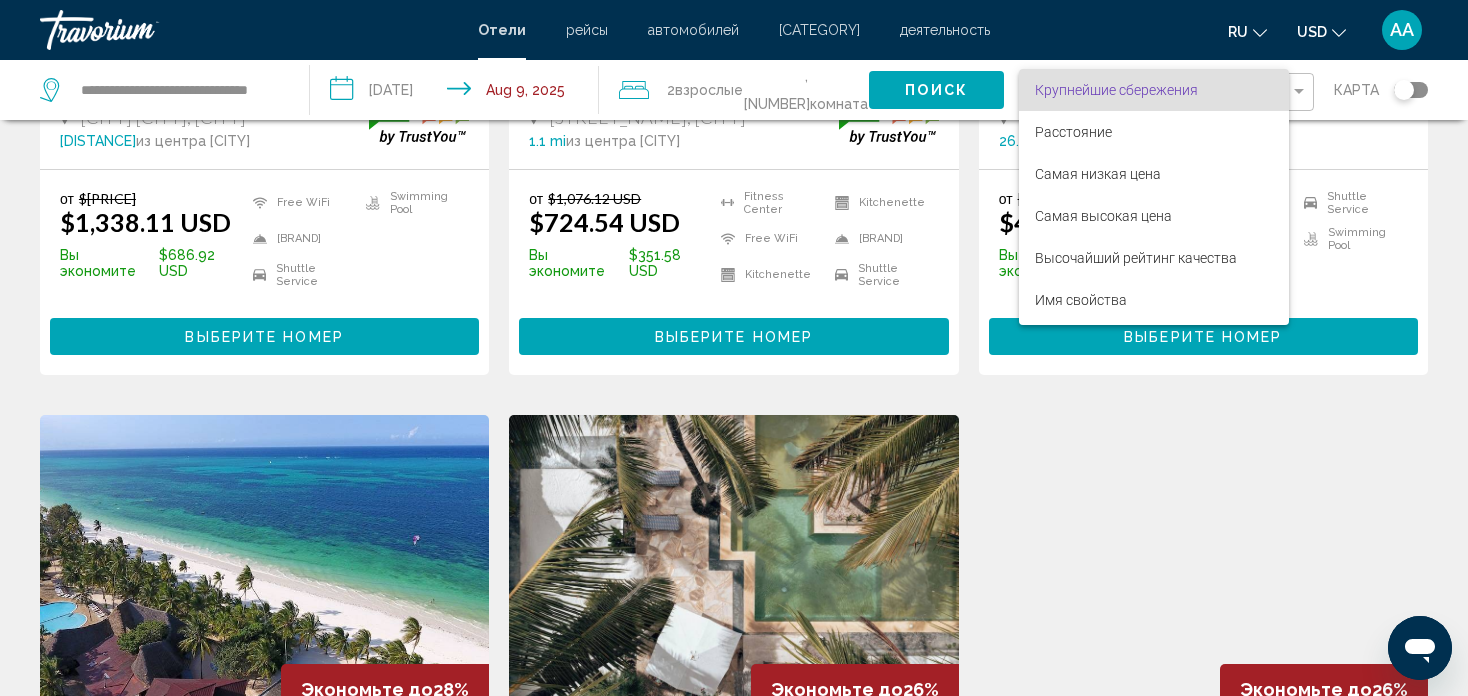 click at bounding box center (734, 348) 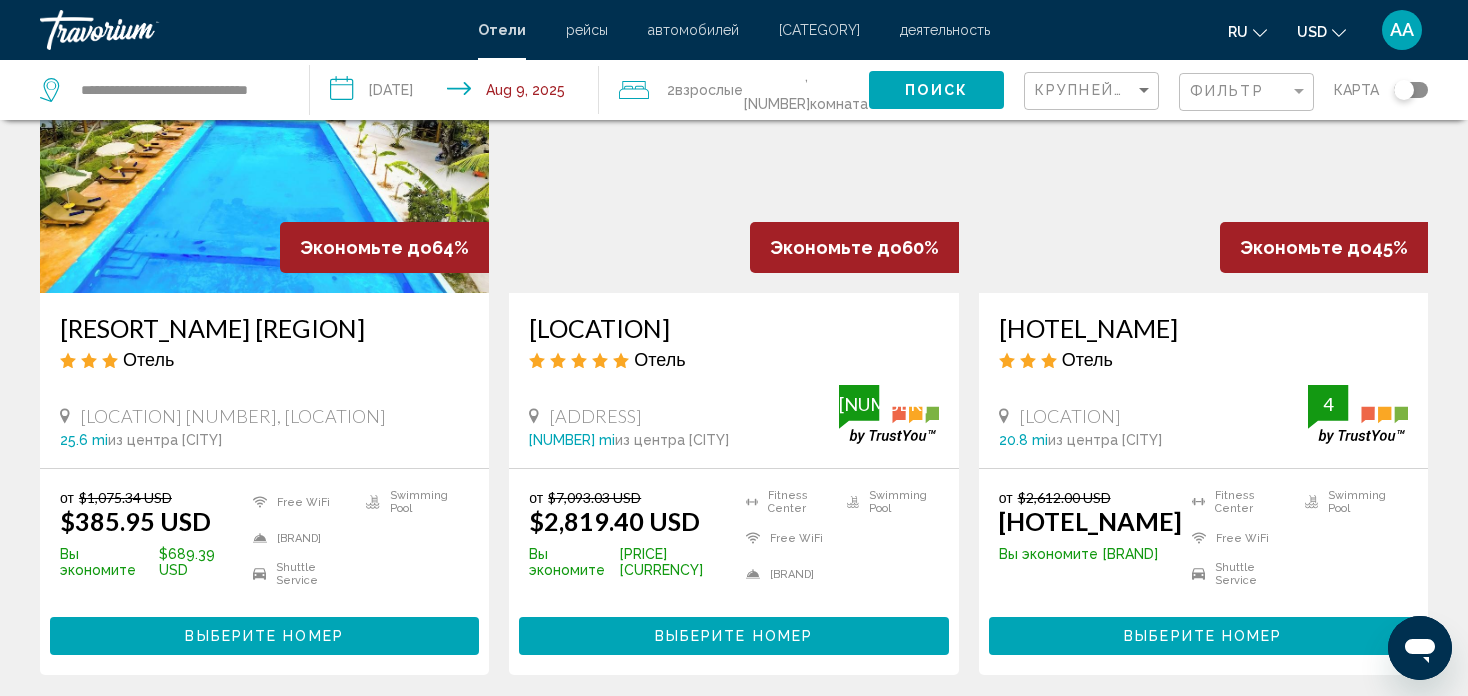 scroll, scrollTop: 0, scrollLeft: 0, axis: both 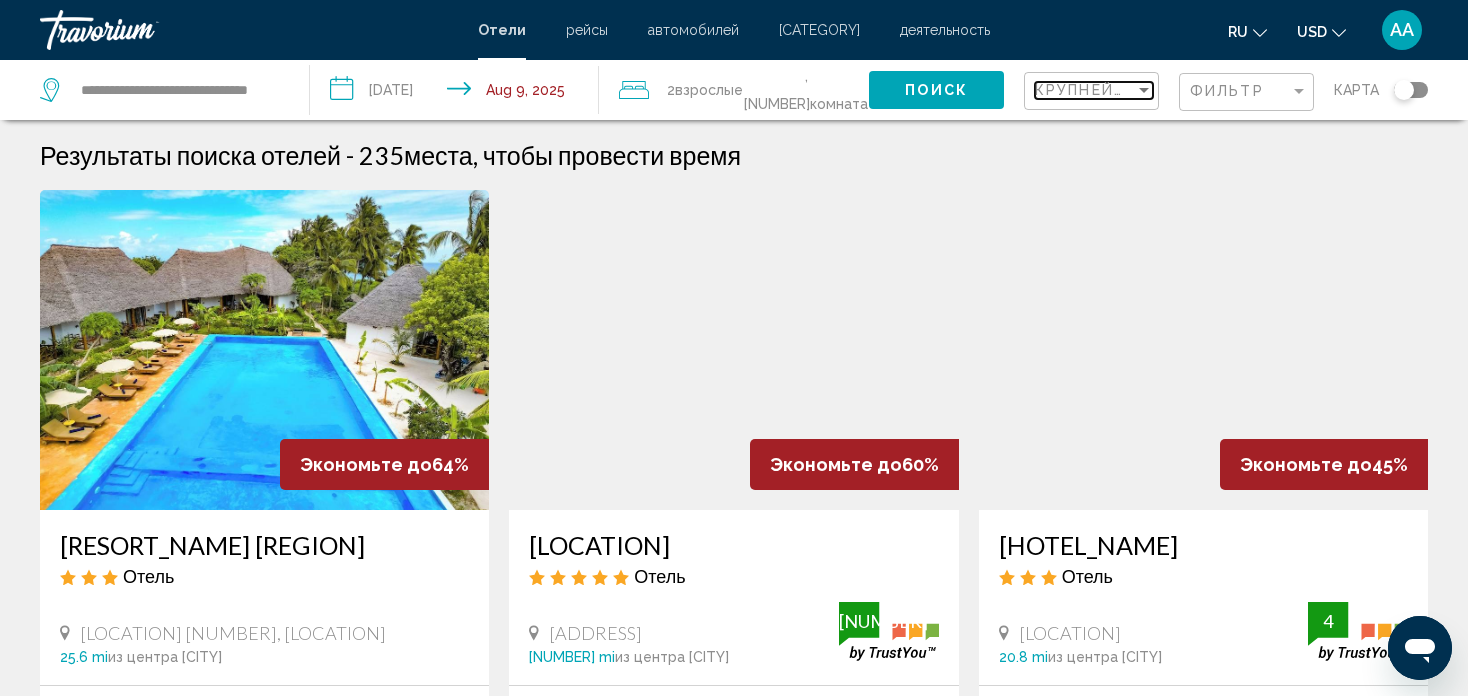 click at bounding box center [1144, 90] 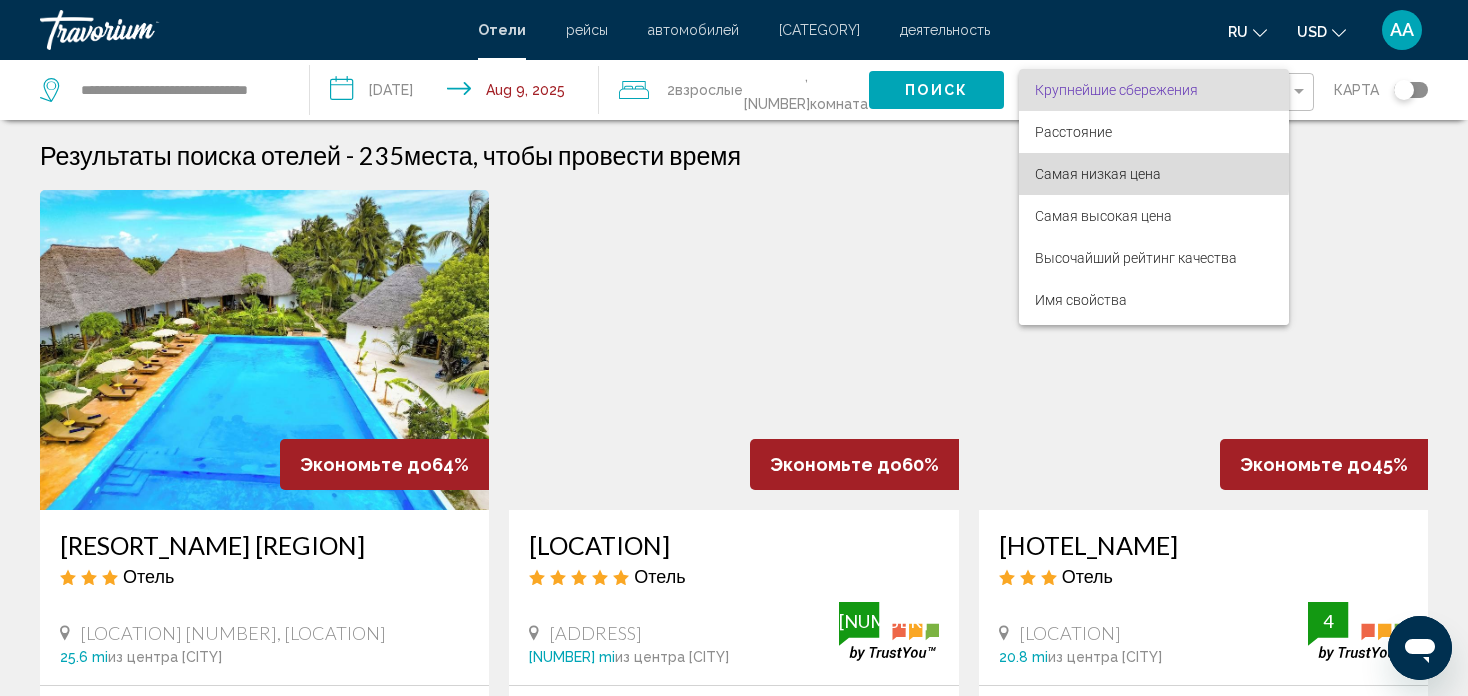 click on "Самая низкая цена" at bounding box center (1098, 174) 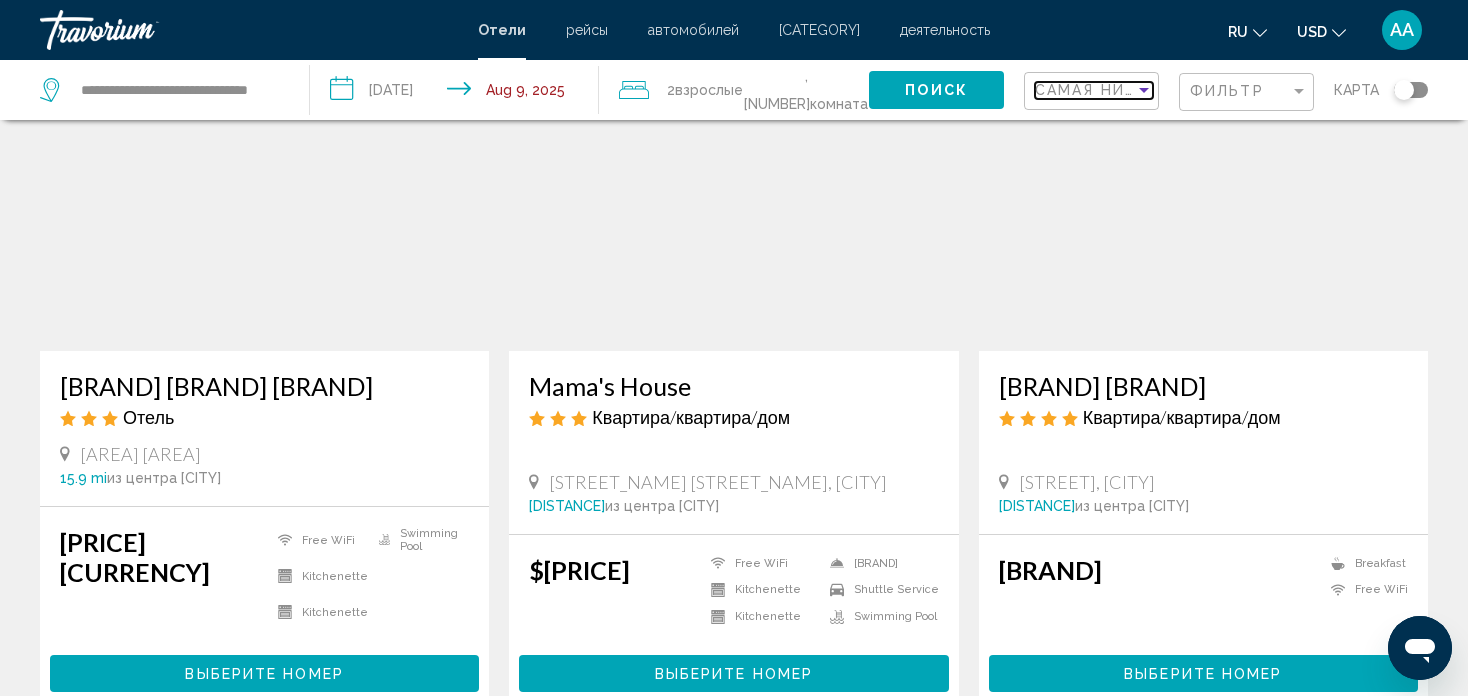 scroll, scrollTop: 200, scrollLeft: 0, axis: vertical 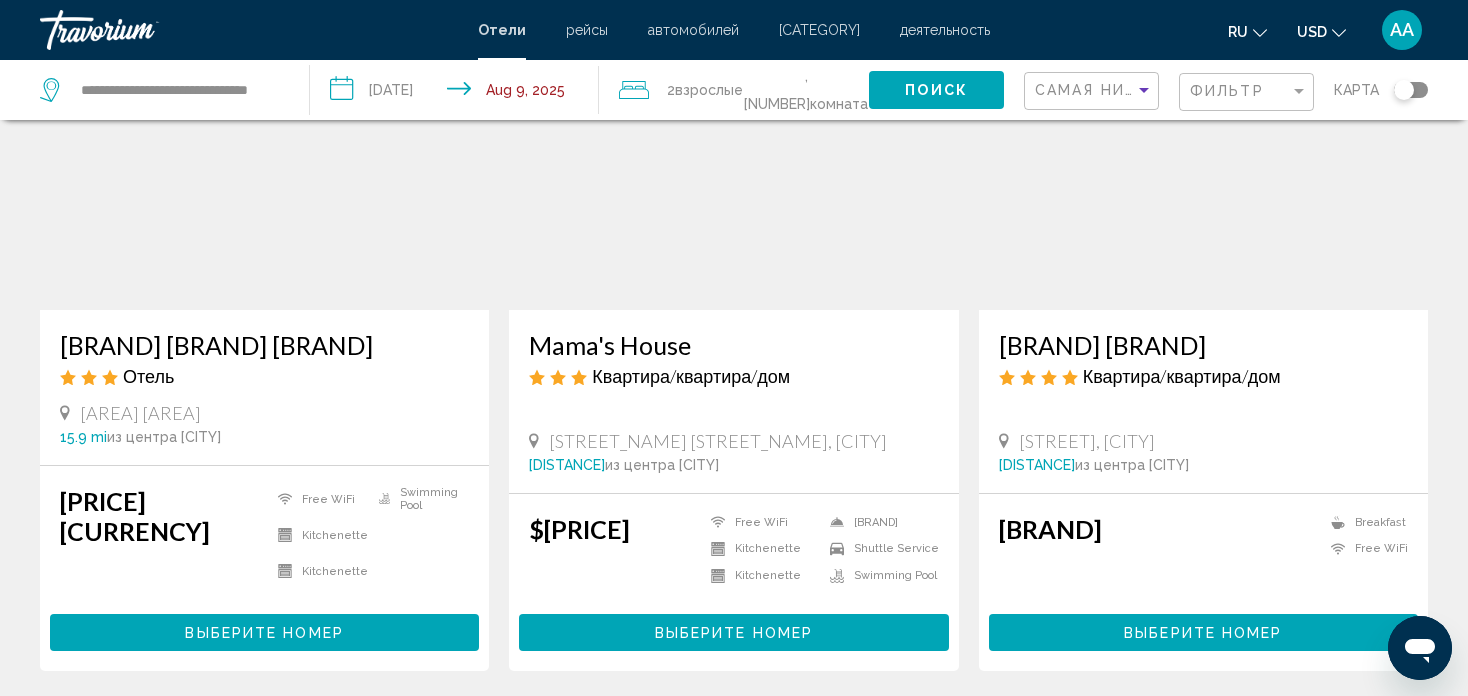 click on "Выберите номер" at bounding box center (264, 633) 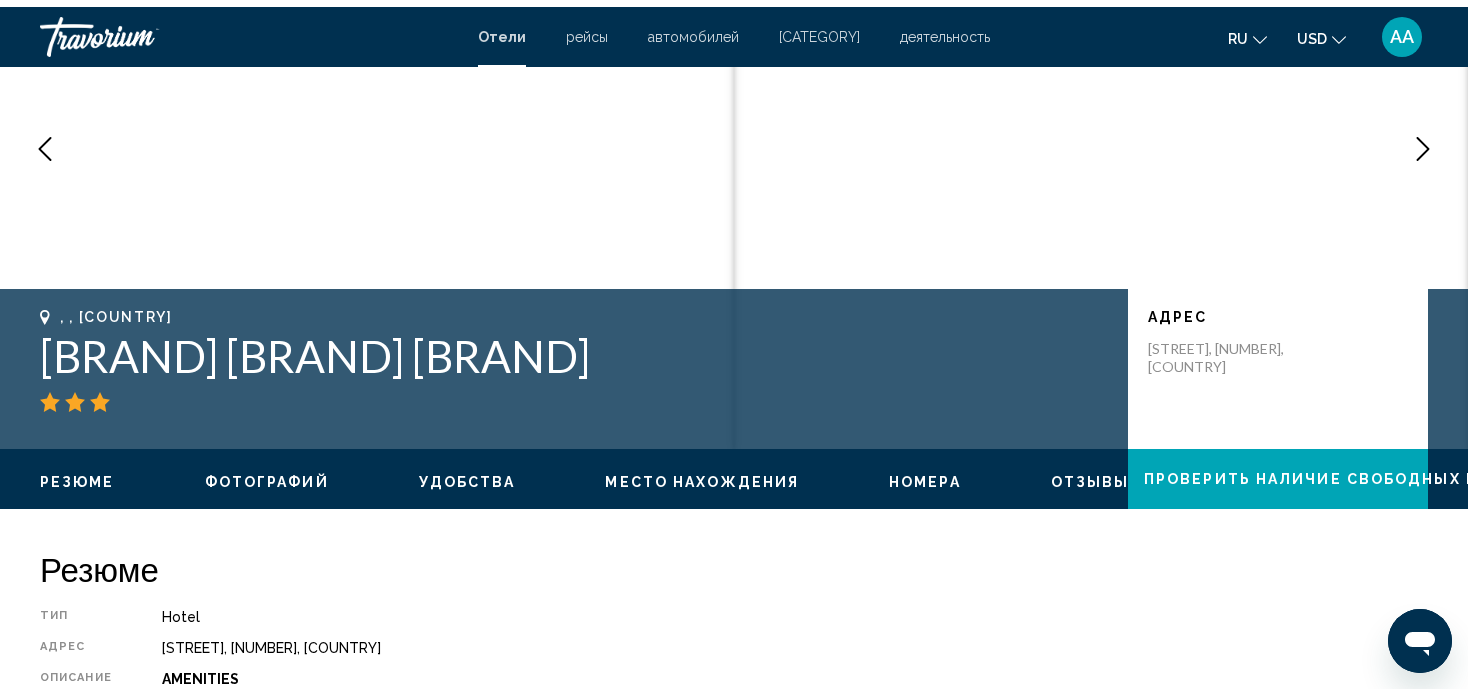 scroll, scrollTop: 0, scrollLeft: 0, axis: both 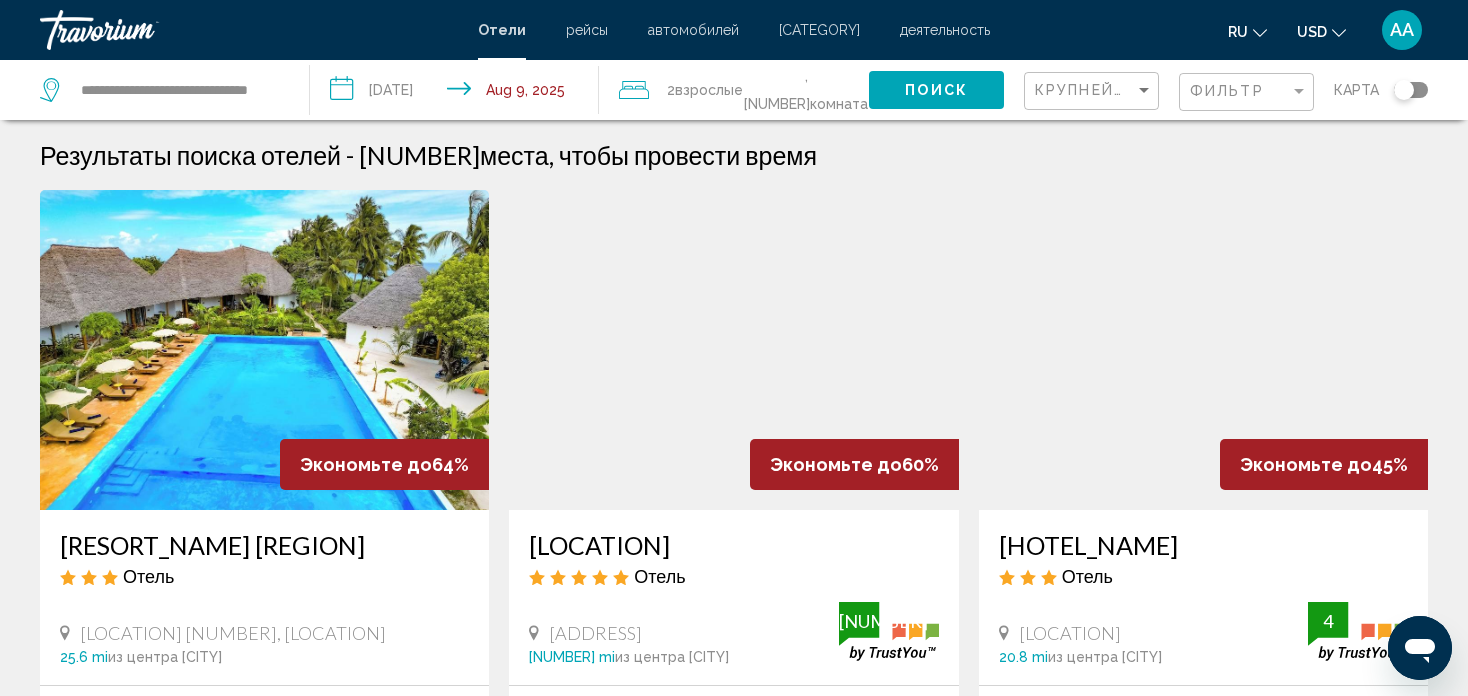 click on "**********" at bounding box center [164, 90] 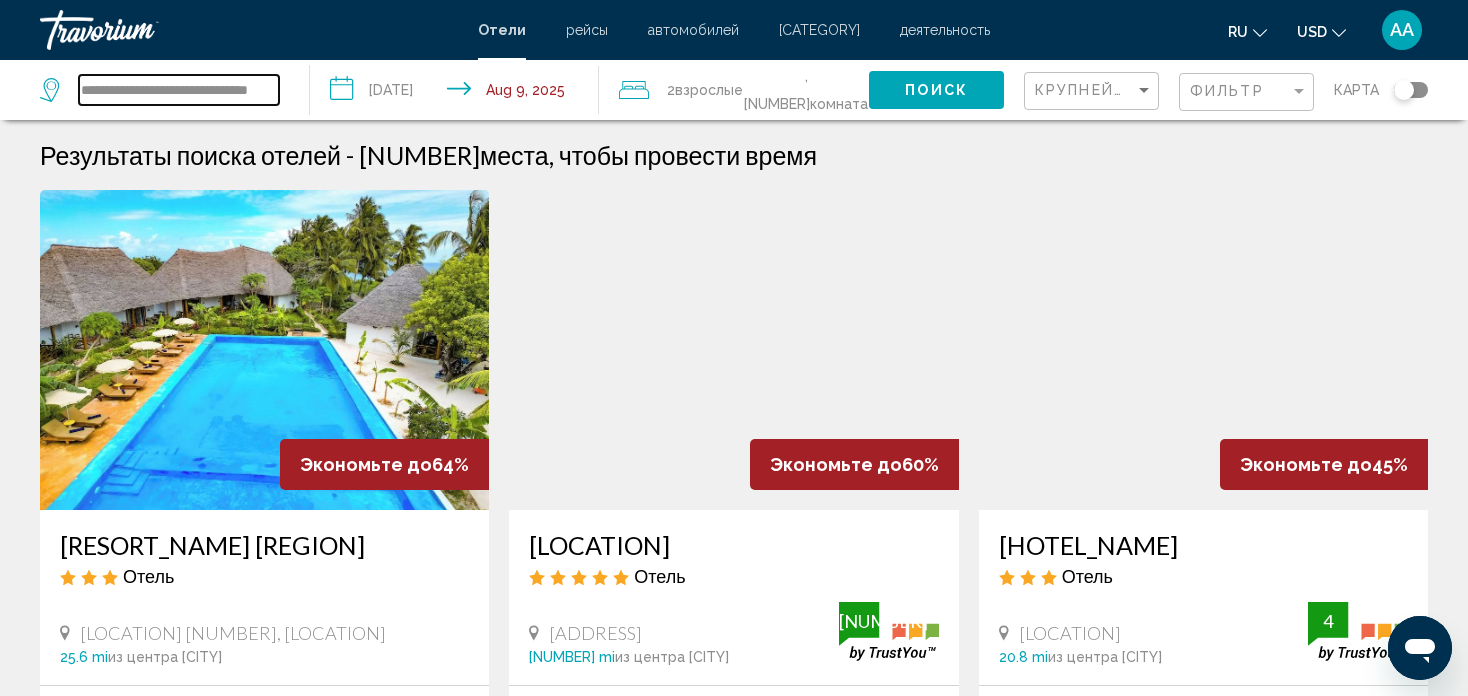 click on "**********" at bounding box center [179, 90] 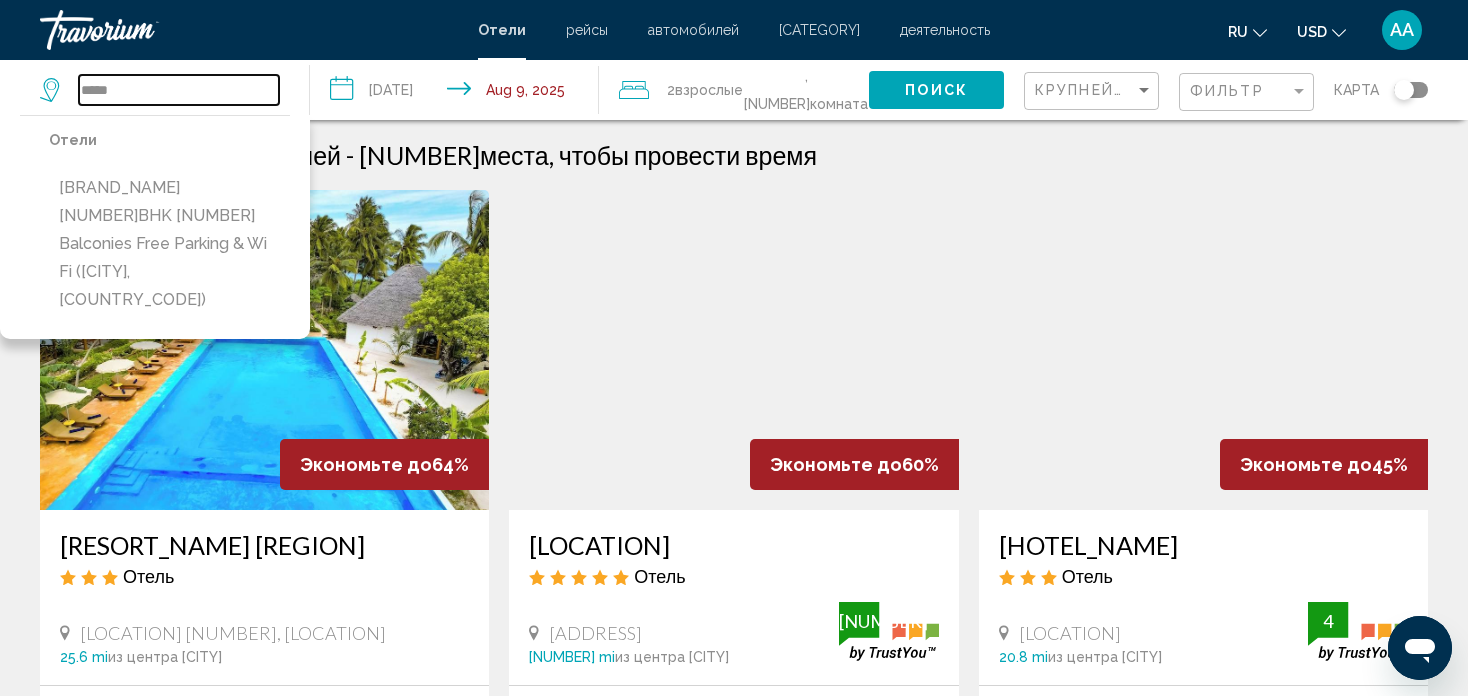 click on "*****" at bounding box center [179, 90] 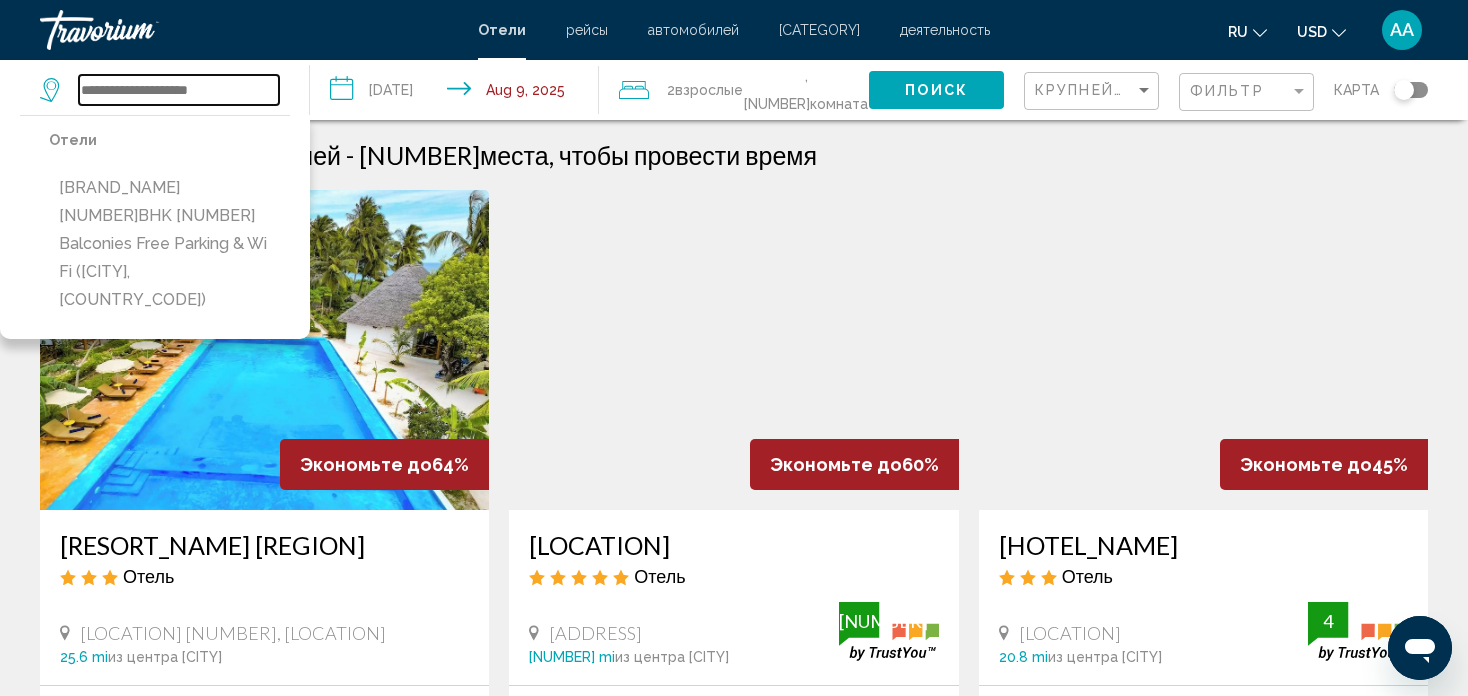 click at bounding box center (179, 90) 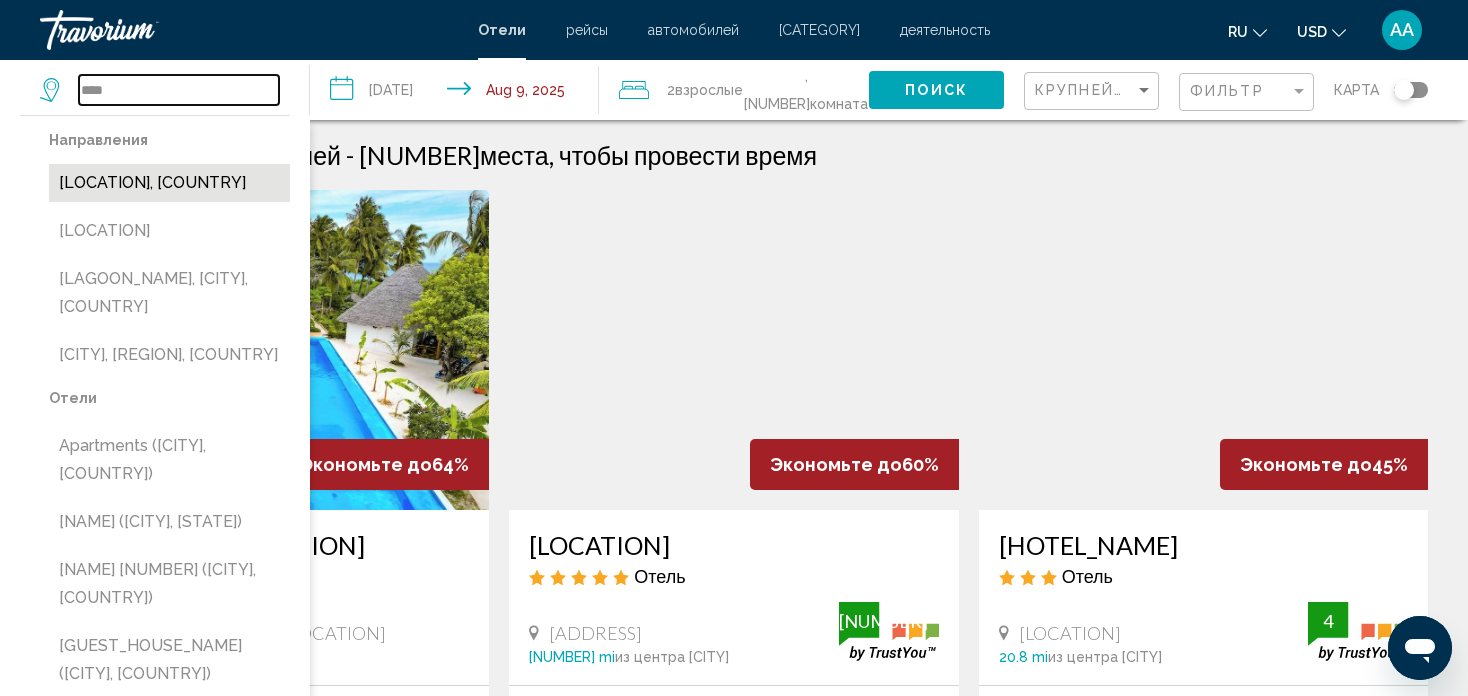 type on "****" 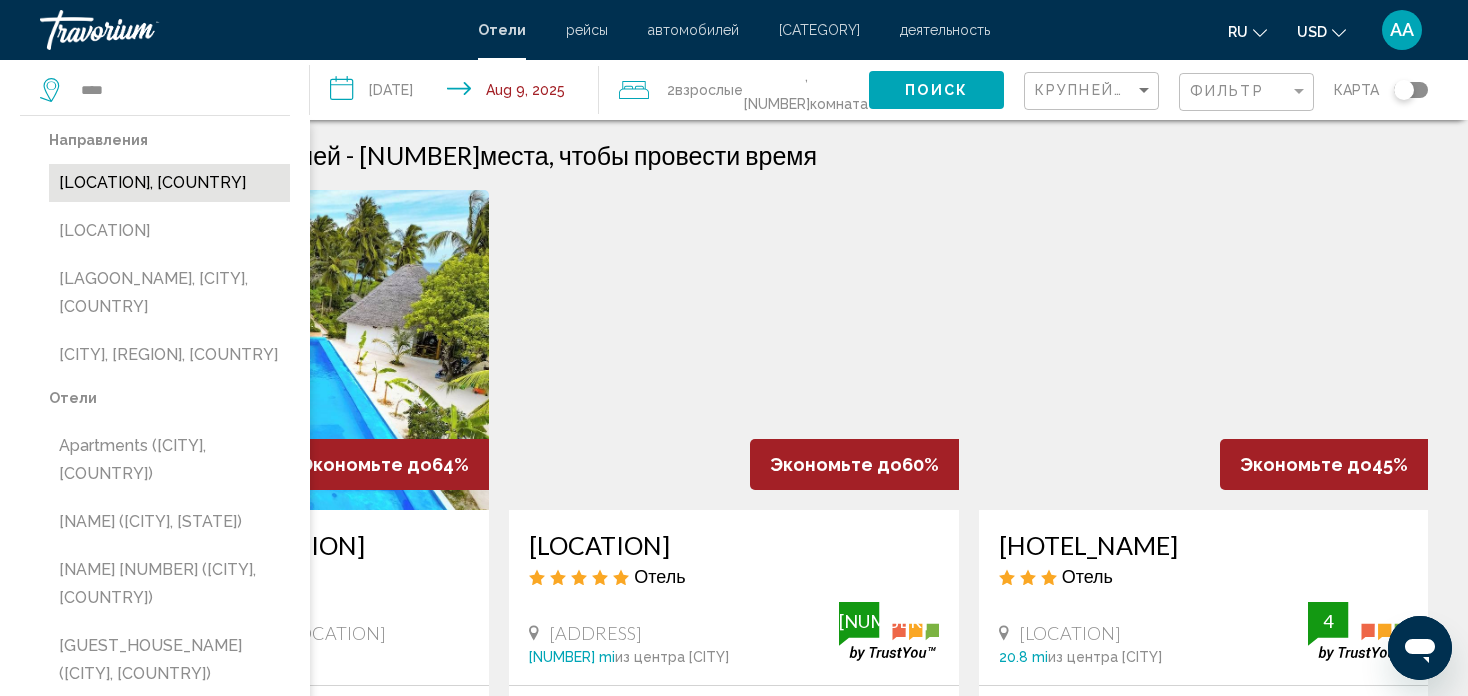 click on "[LOCATION], [COUNTRY]" at bounding box center (169, 183) 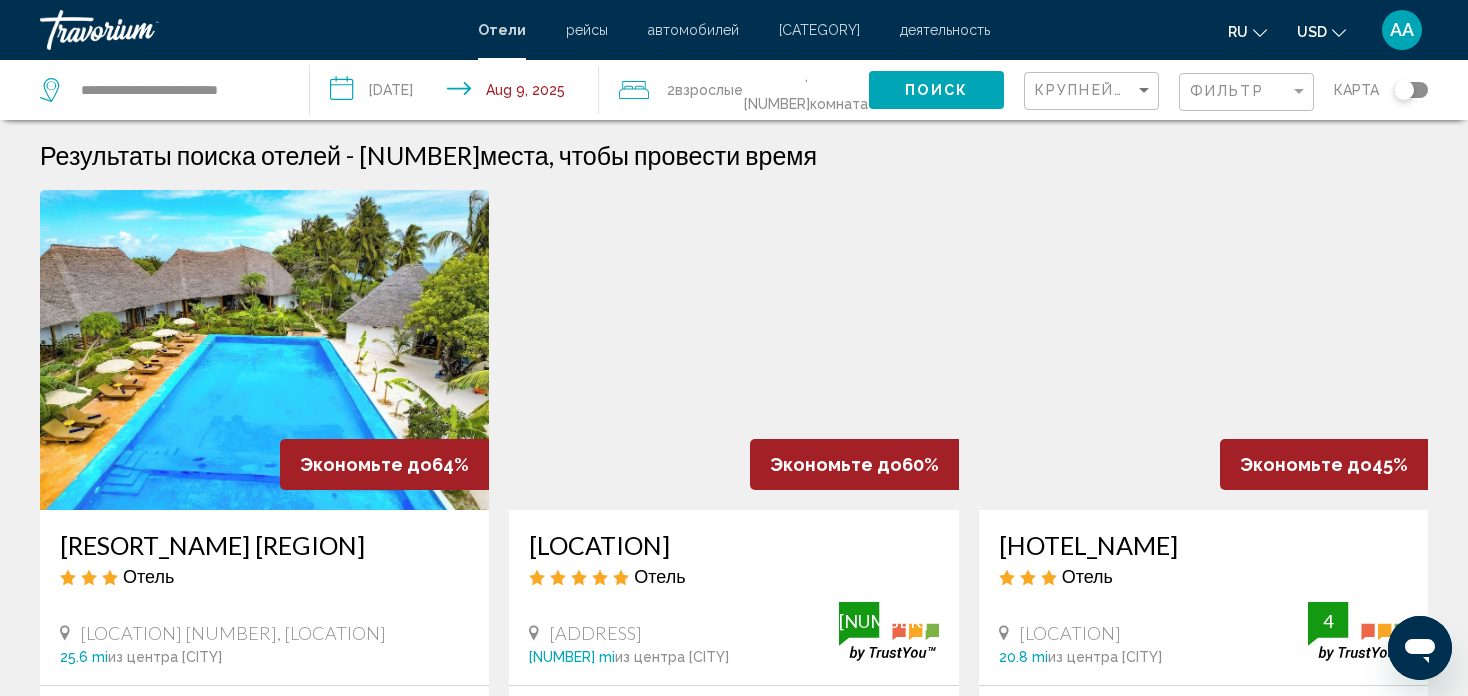 click on "**********" at bounding box center [459, 93] 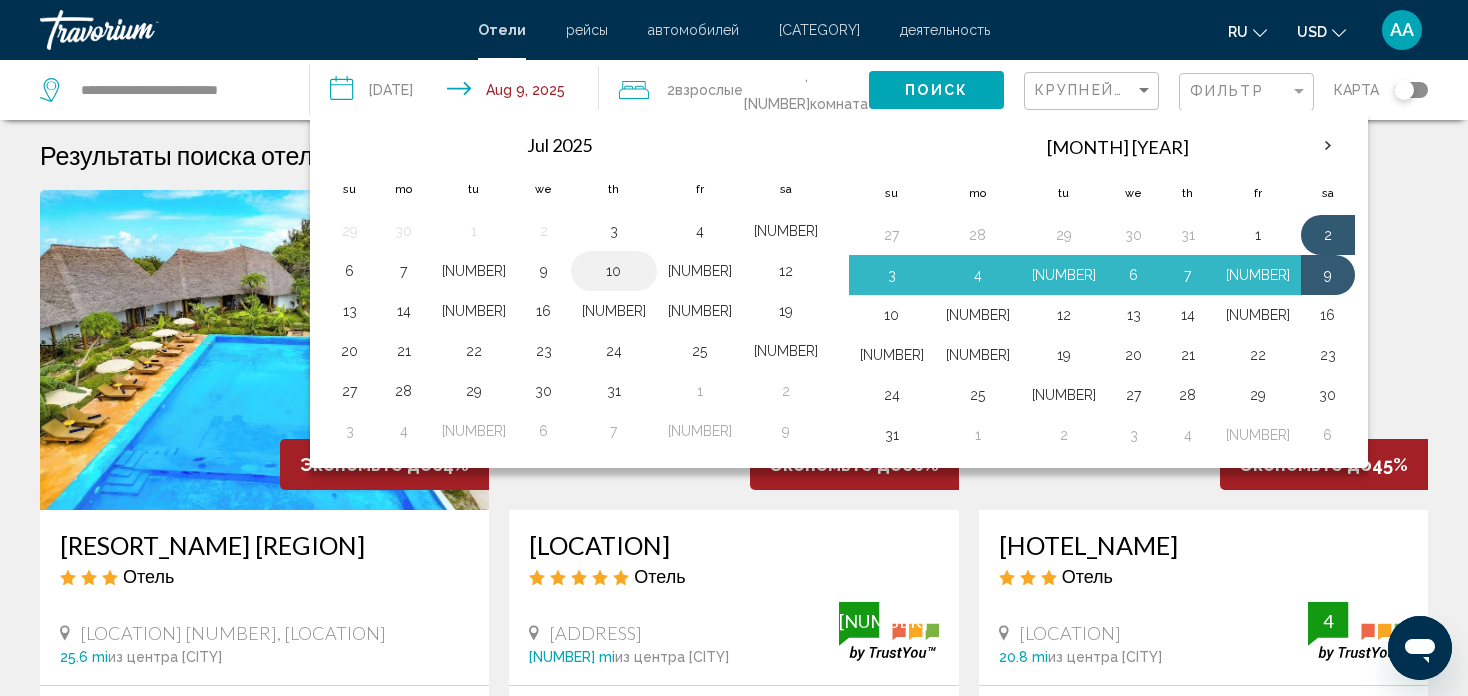 click on "10" at bounding box center (614, 271) 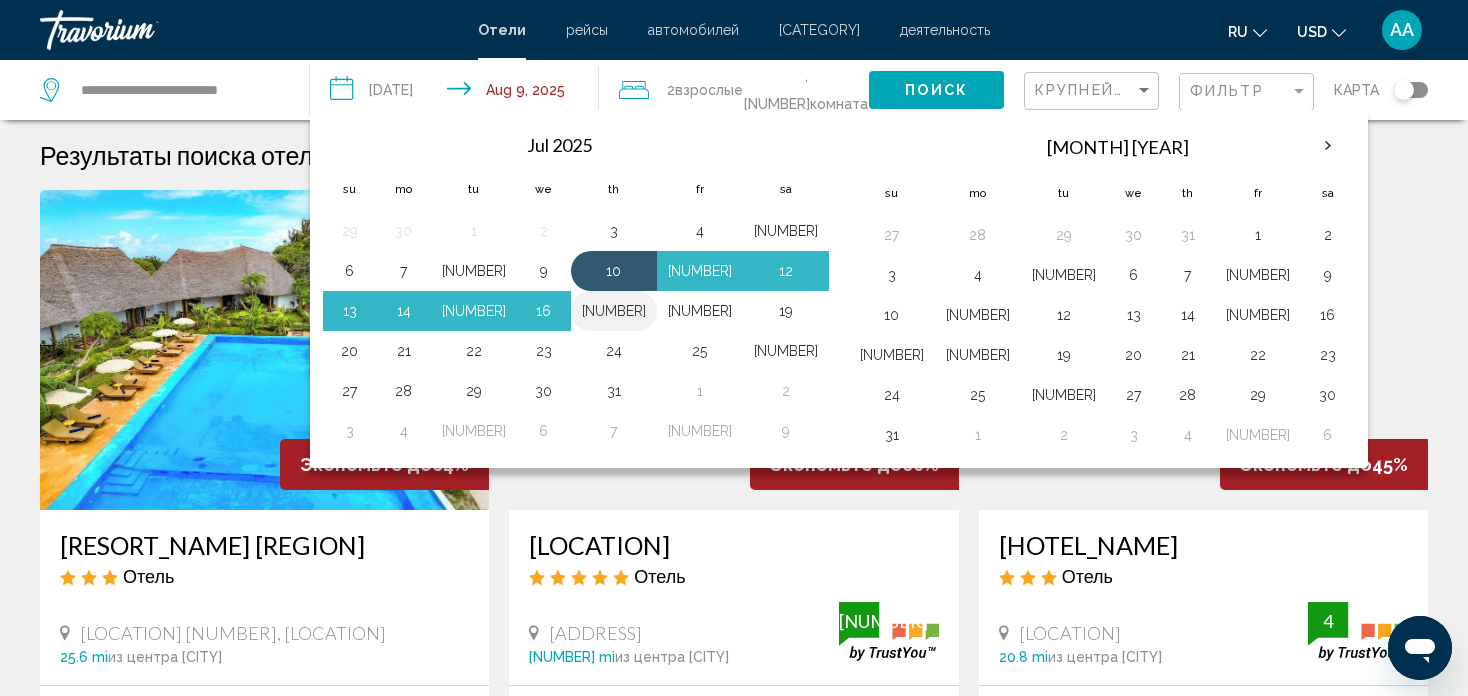 click on "[NUMBER]" at bounding box center [614, 311] 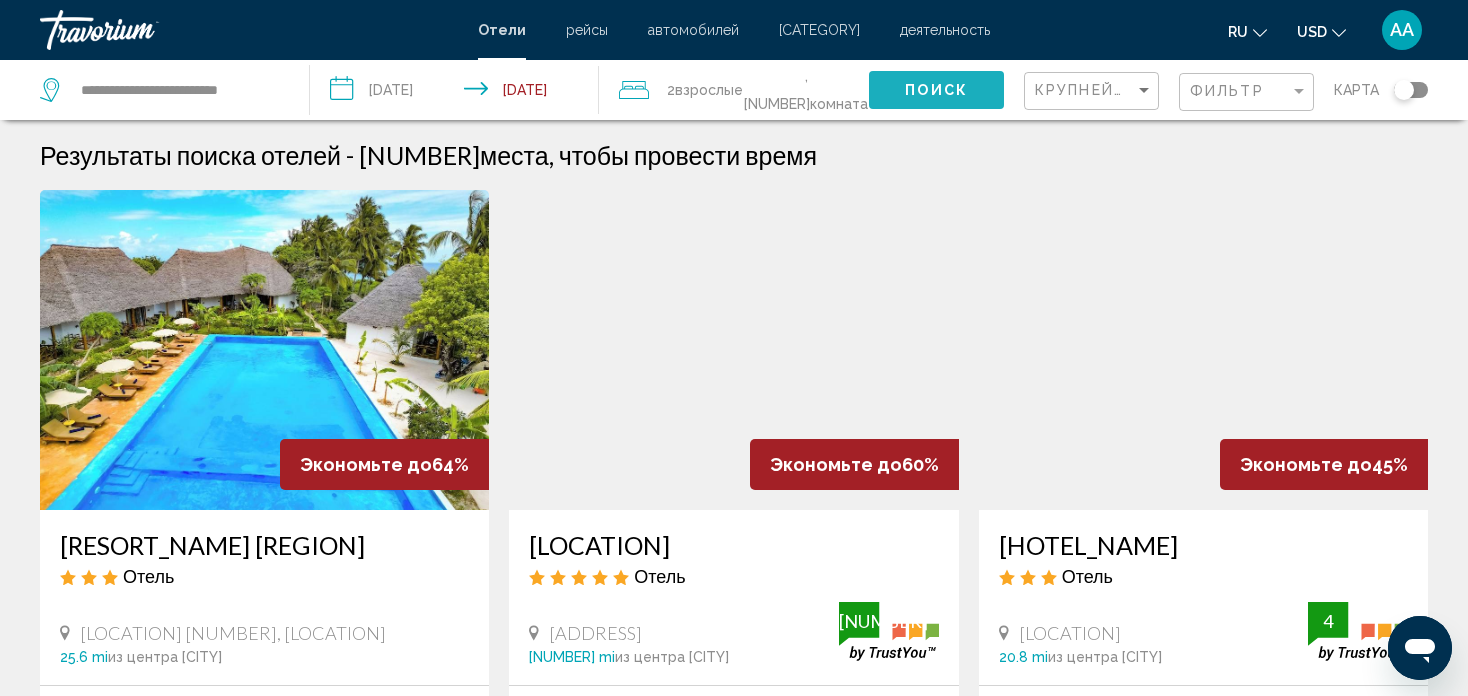 click on "Поиск" at bounding box center [936, 89] 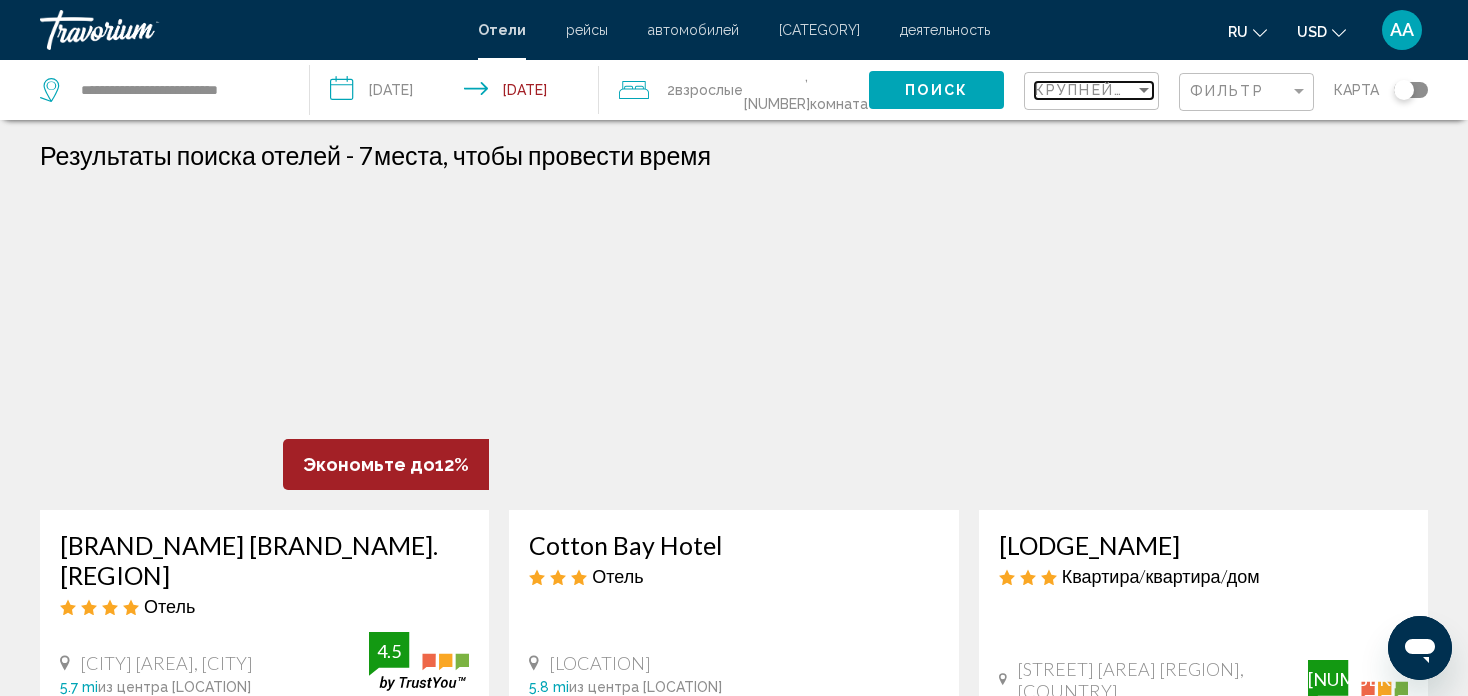 click at bounding box center [1144, 90] 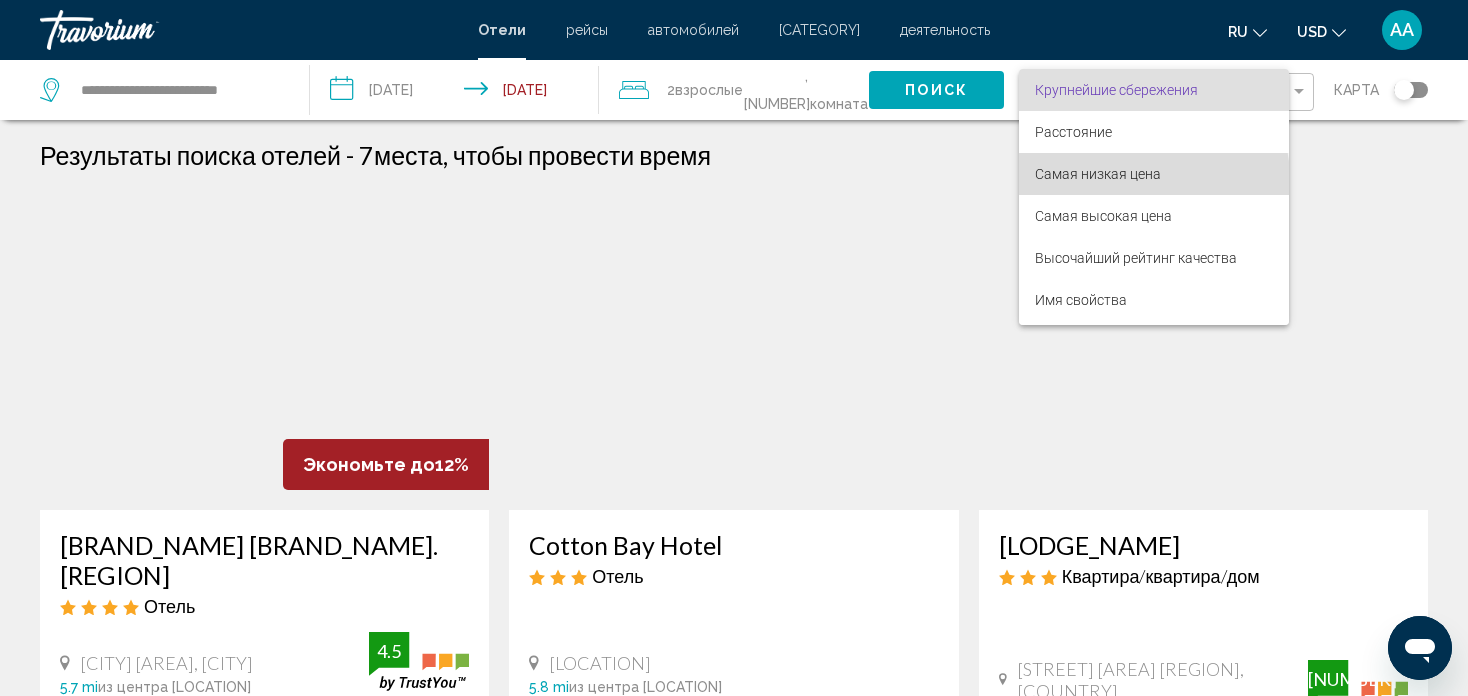 click on "Самая низкая цена" at bounding box center [1098, 174] 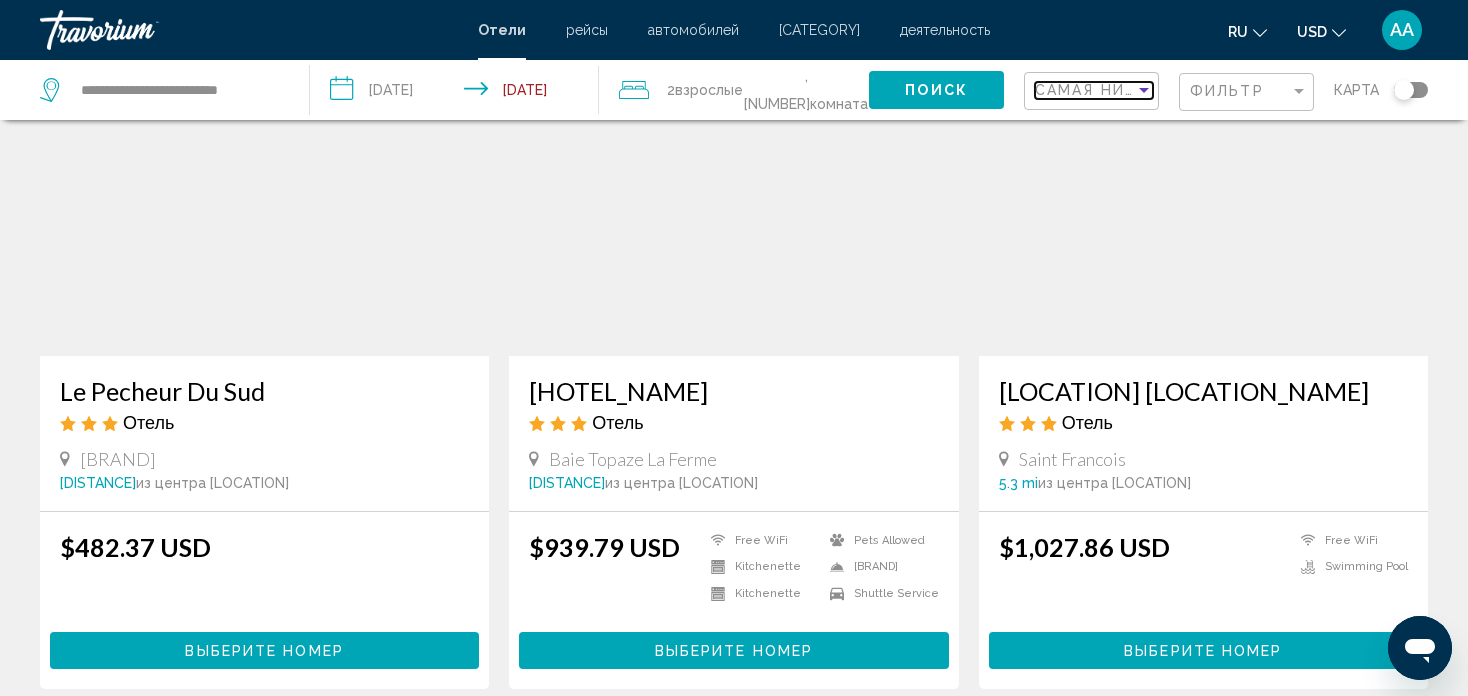 scroll, scrollTop: 200, scrollLeft: 0, axis: vertical 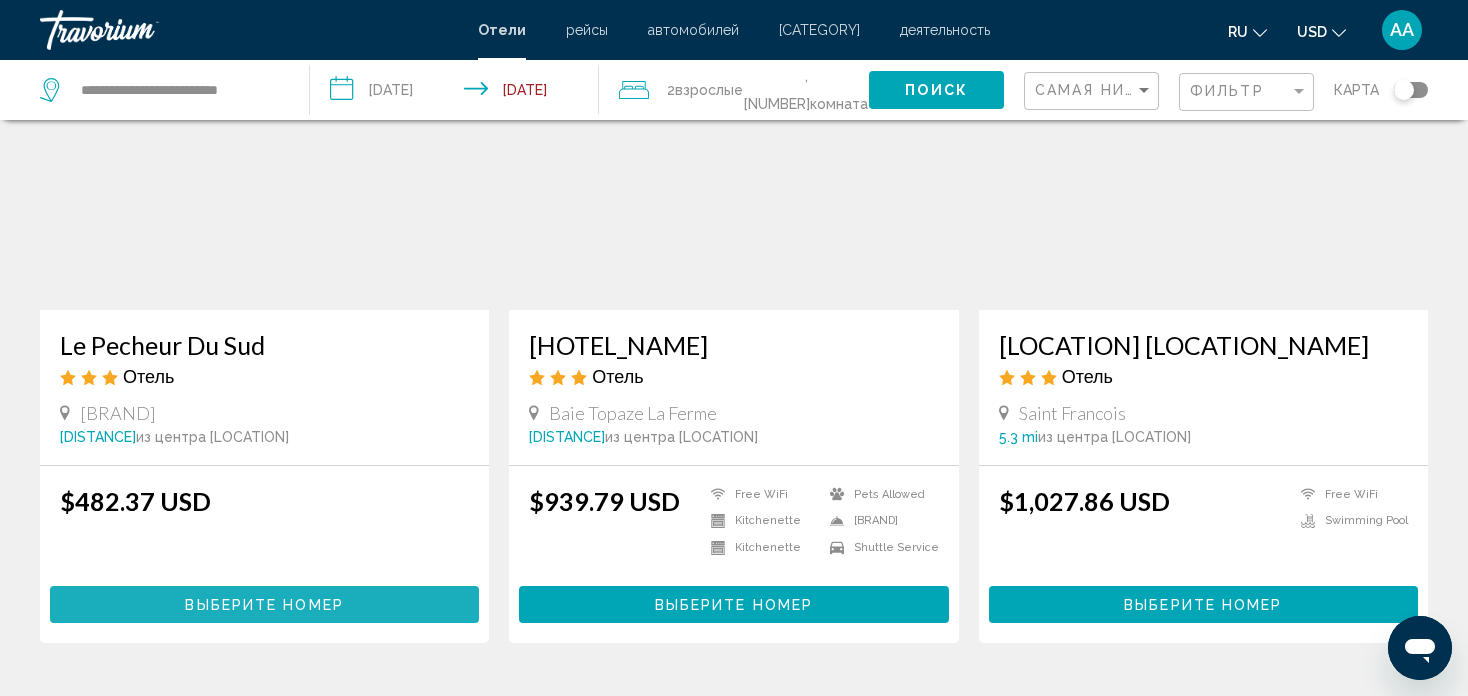 click on "Выберите номер" at bounding box center [264, 605] 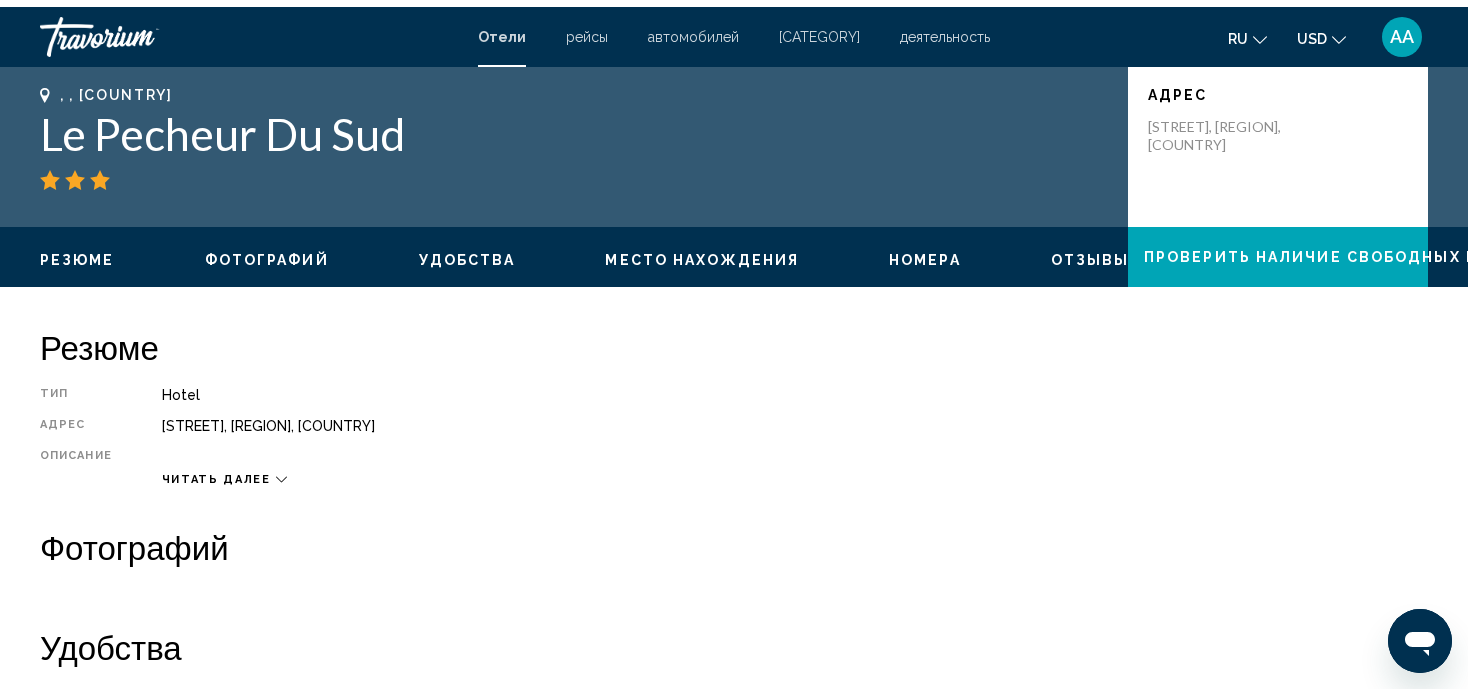 scroll, scrollTop: 0, scrollLeft: 0, axis: both 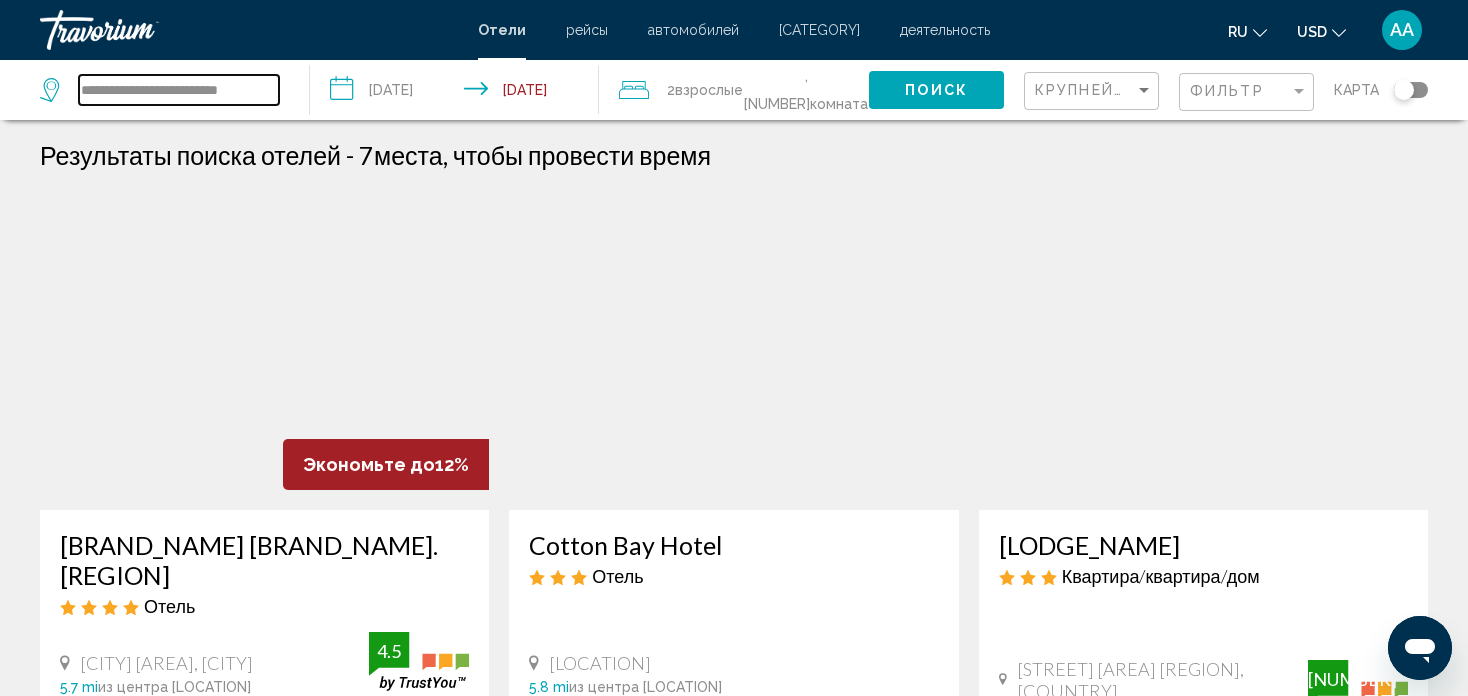 click on "**********" at bounding box center (179, 90) 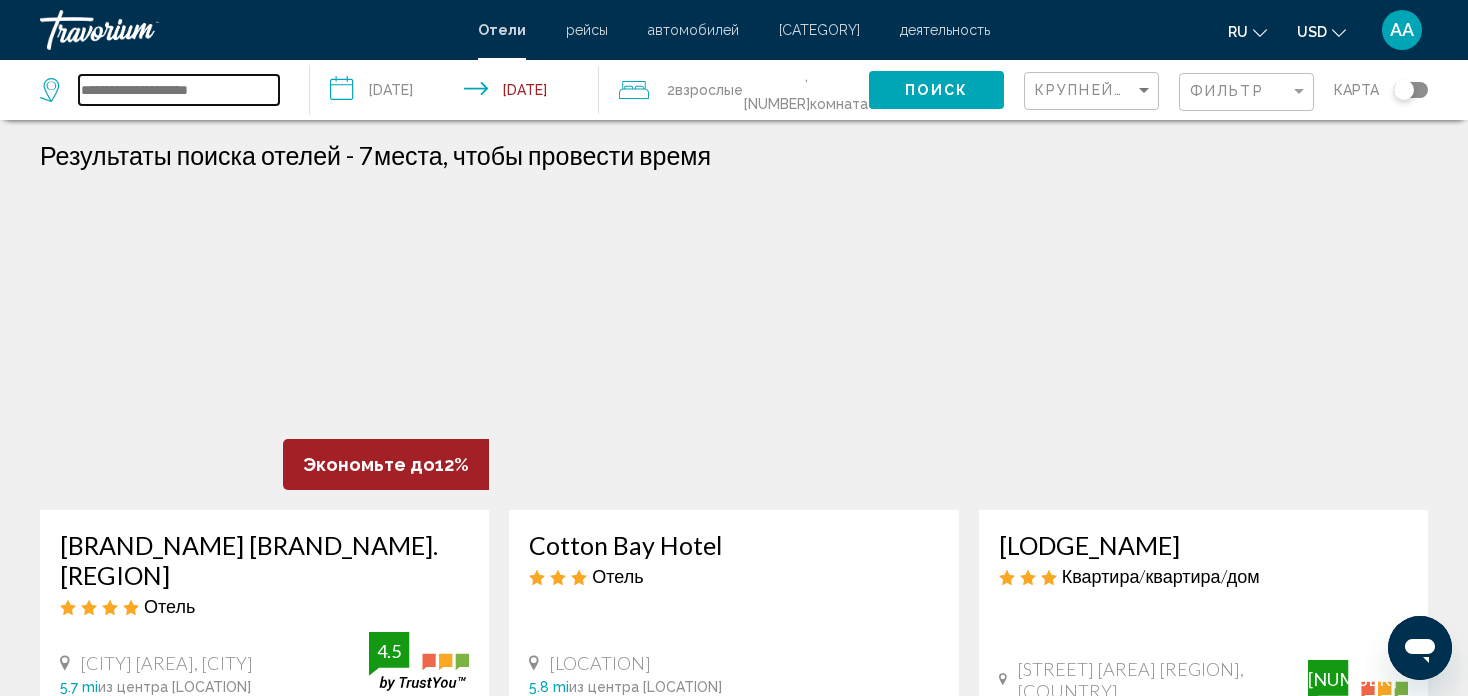 click at bounding box center [179, 90] 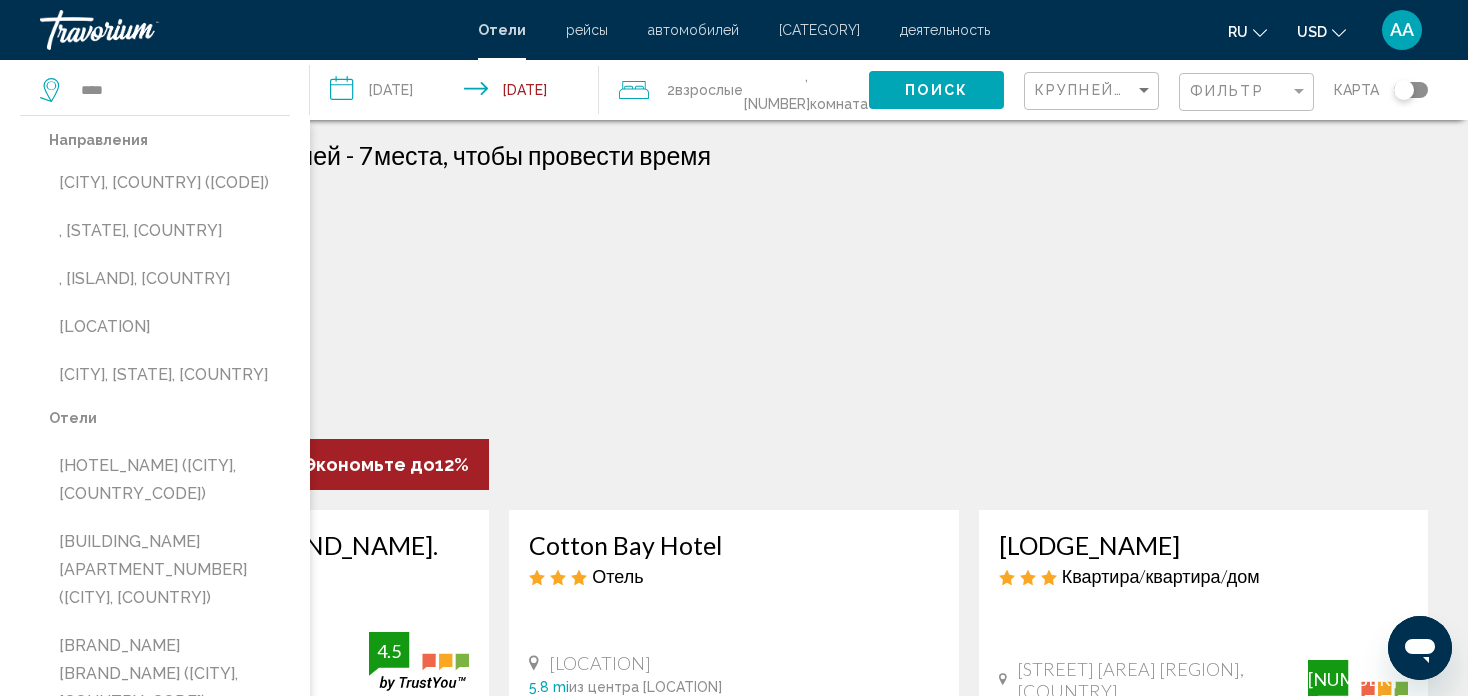 click on "[CITY], [COUNTRY] ([CODE])" at bounding box center (169, 183) 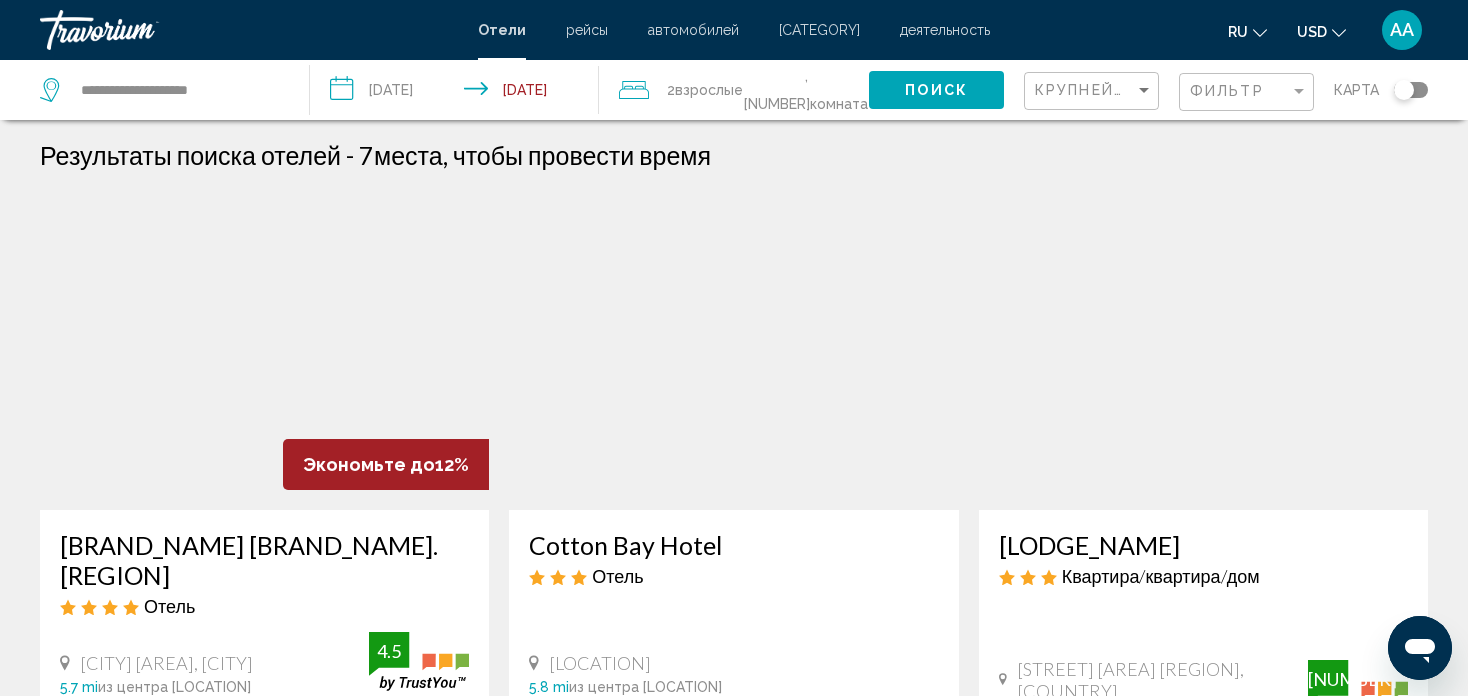 click on "**********" at bounding box center [459, 93] 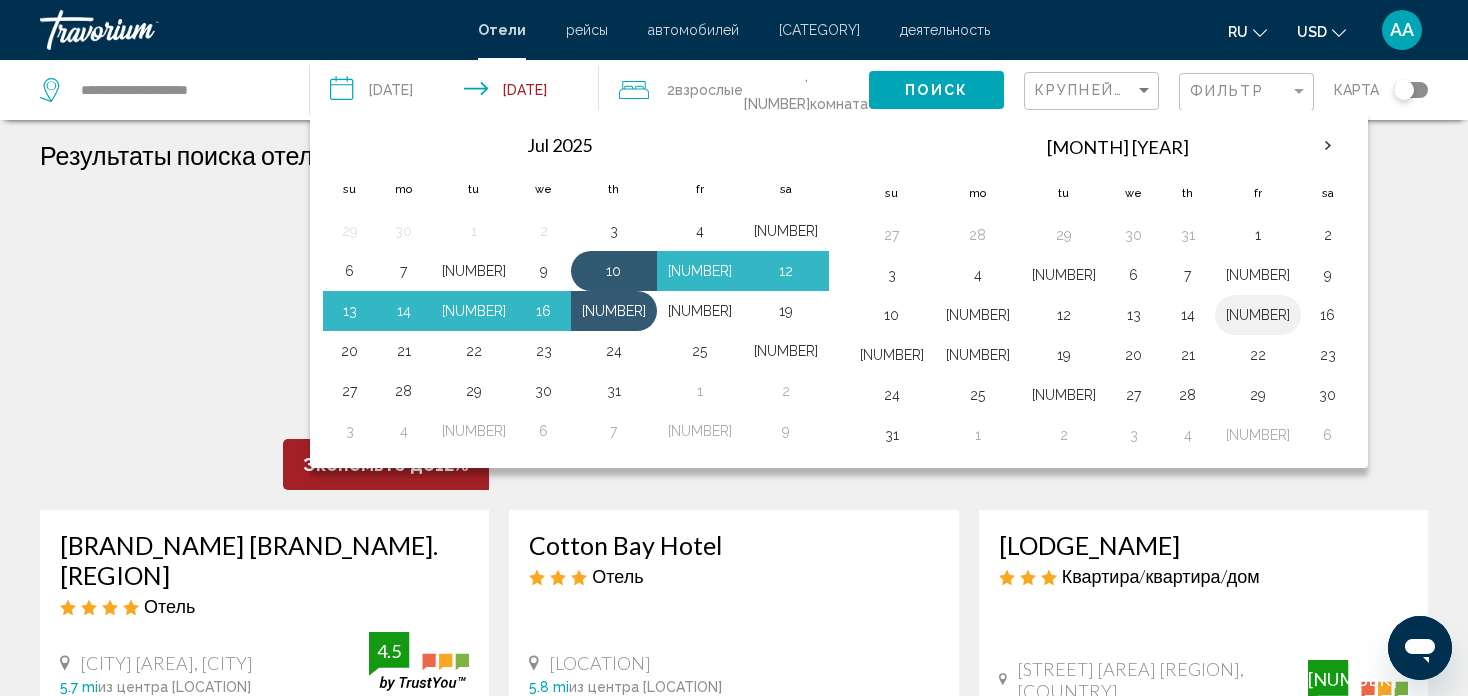 click on "[NUMBER]" at bounding box center [1258, 315] 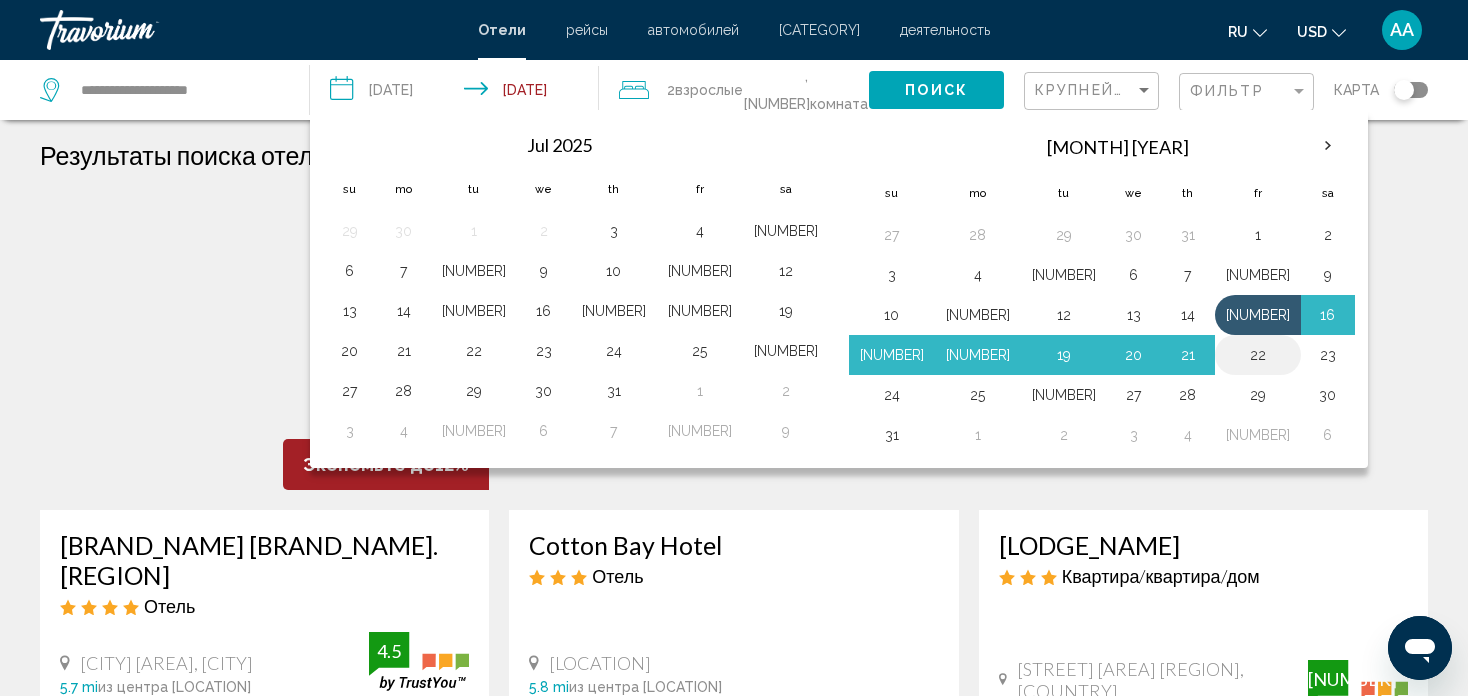 click on "22" at bounding box center (1258, 355) 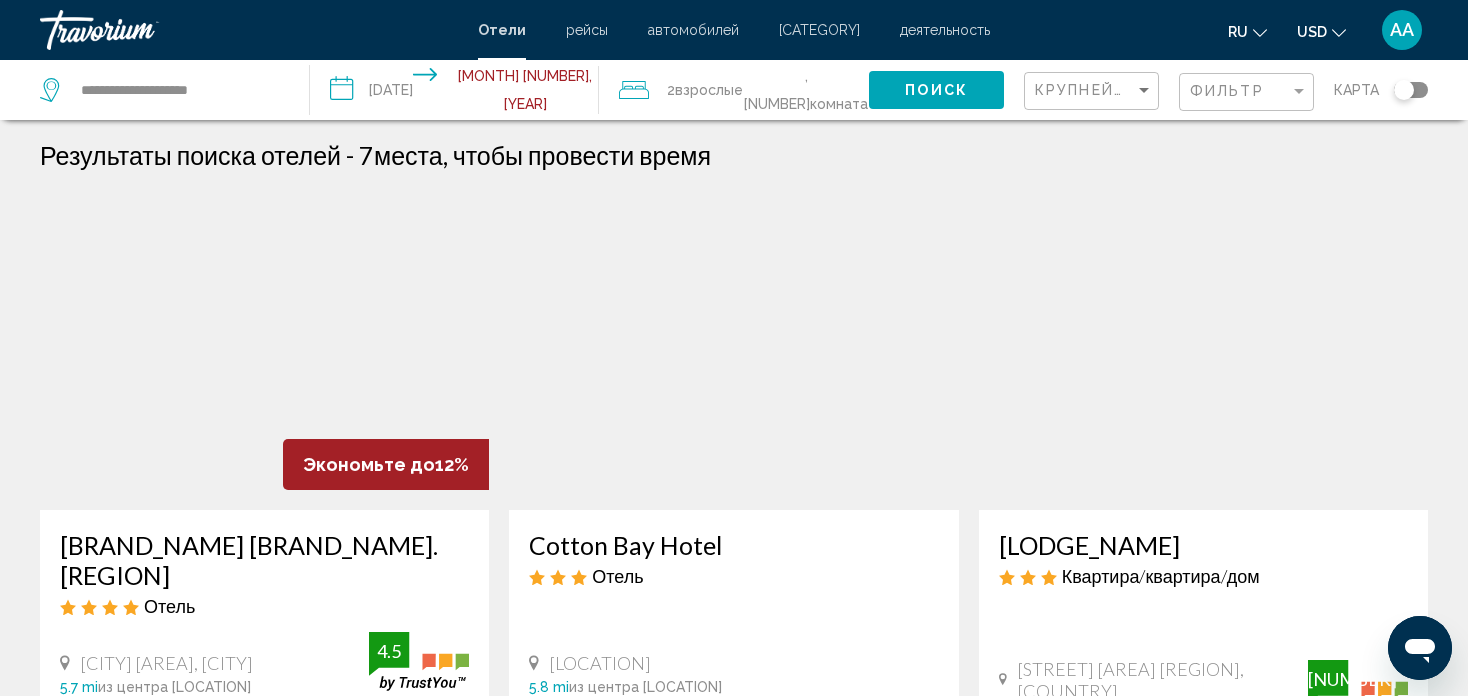 click at bounding box center (634, 90) 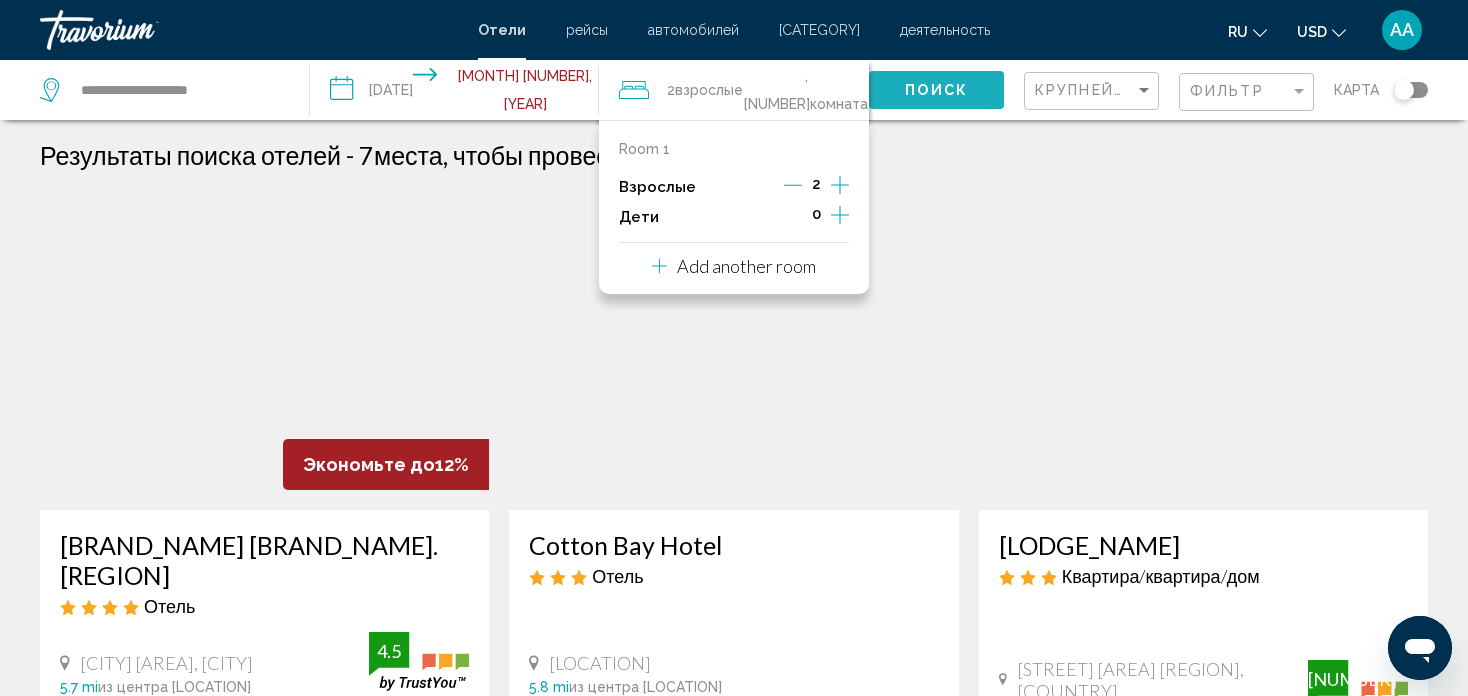 click on "Поиск" at bounding box center [936, 91] 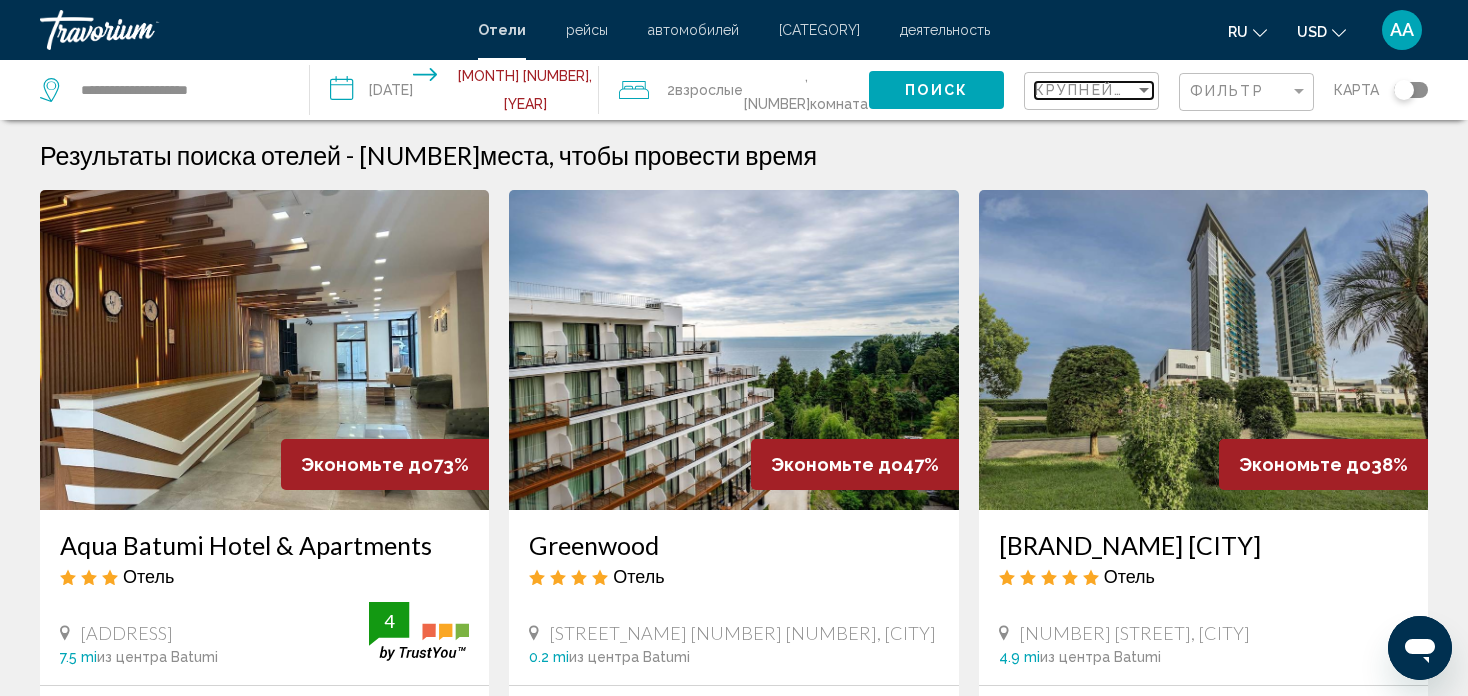 click at bounding box center [1144, 90] 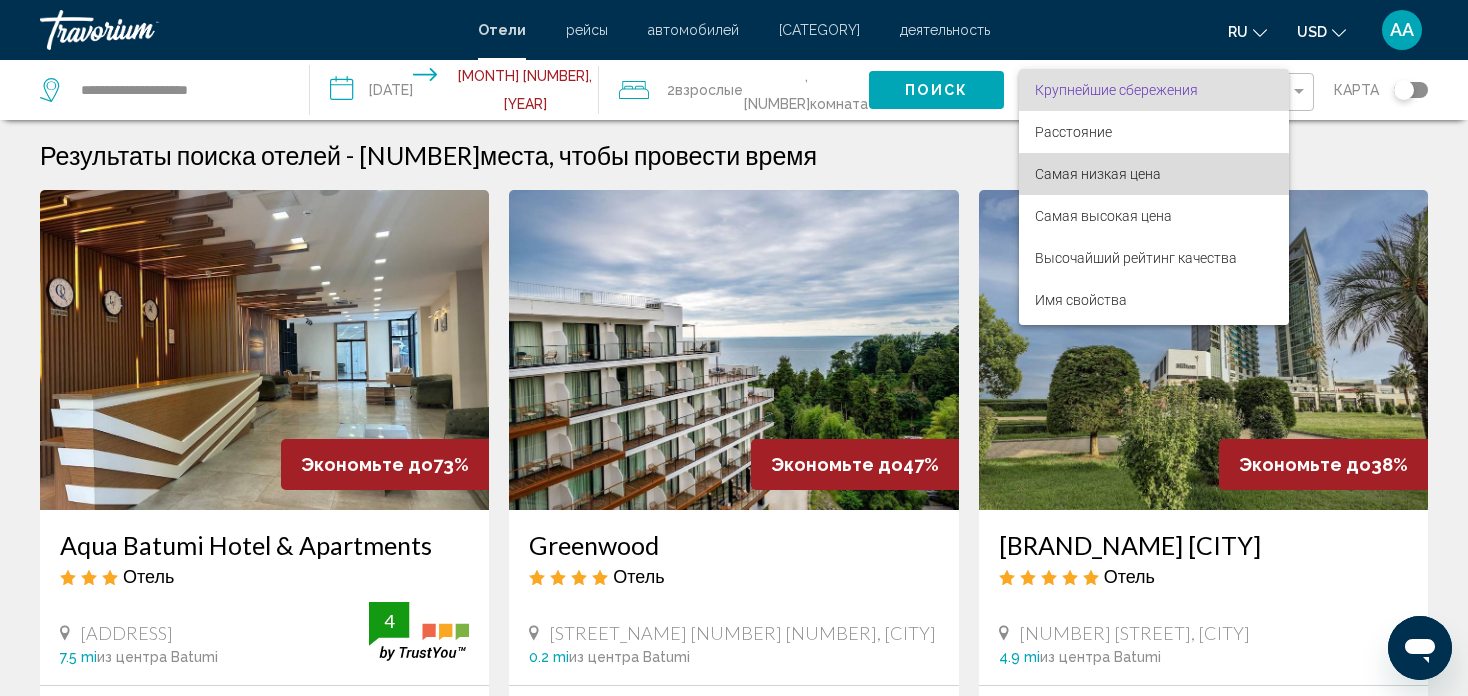 click on "Самая низкая цена" at bounding box center [1098, 174] 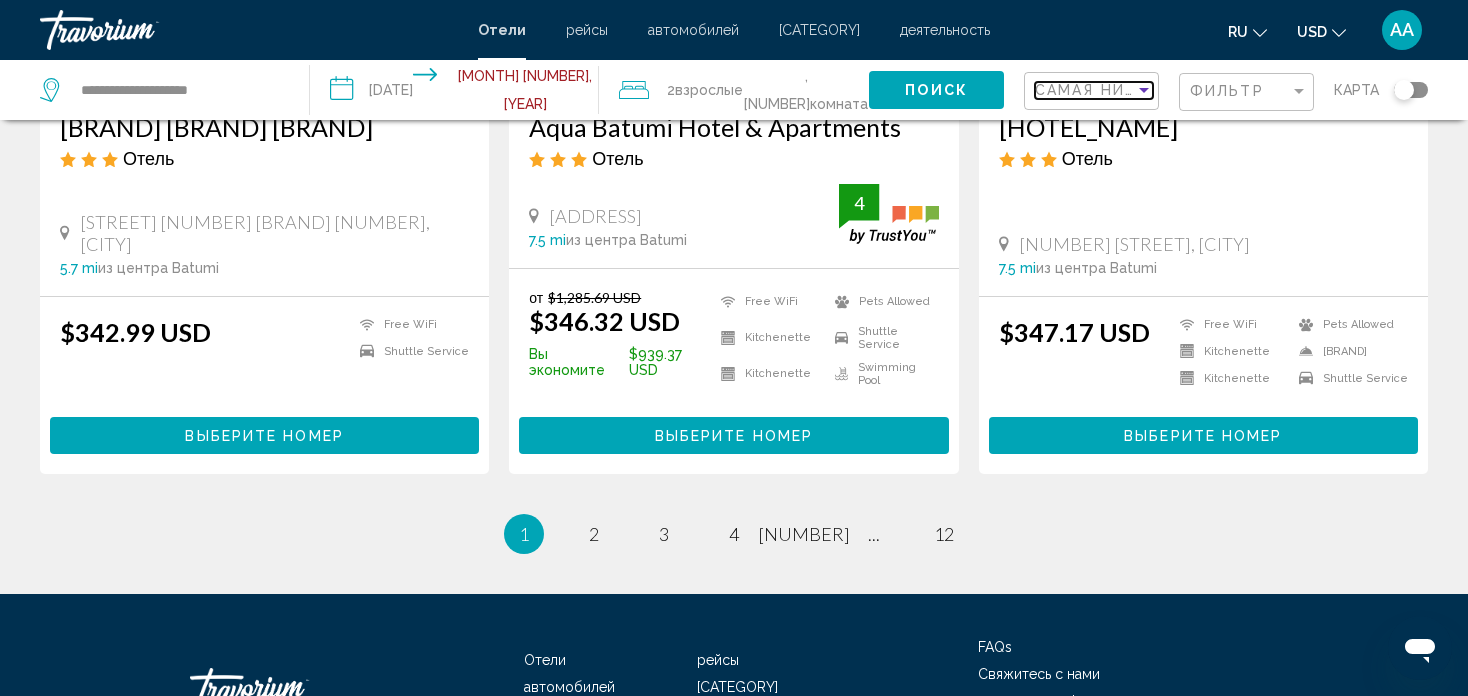 scroll, scrollTop: 2689, scrollLeft: 0, axis: vertical 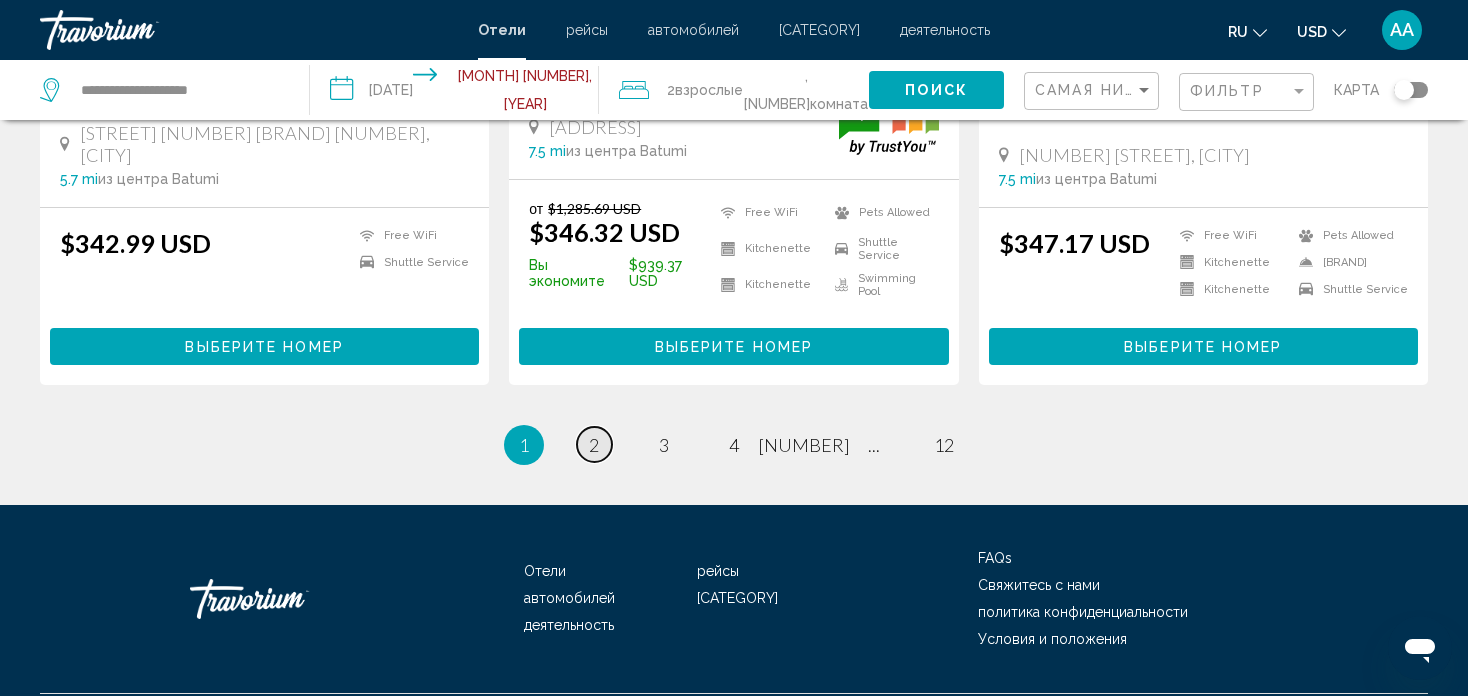 click on "2" at bounding box center [594, 445] 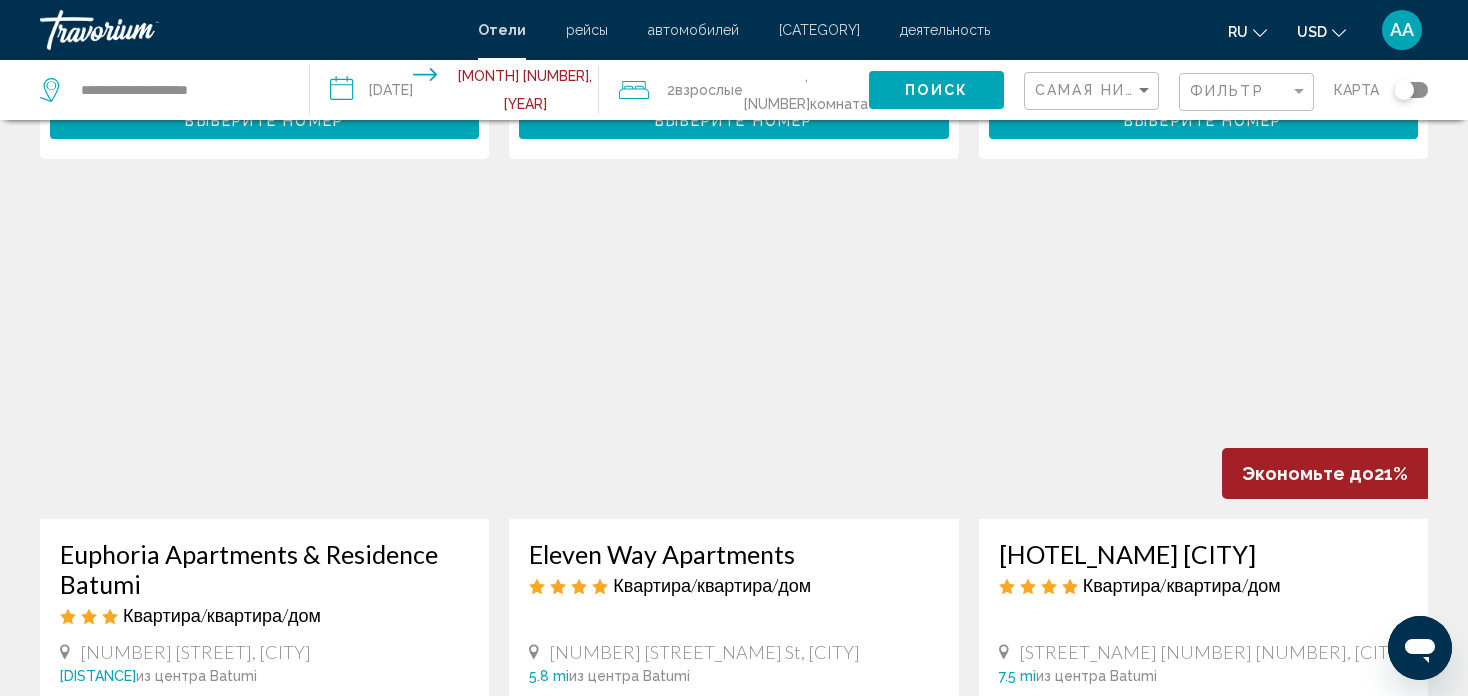 scroll, scrollTop: 1400, scrollLeft: 0, axis: vertical 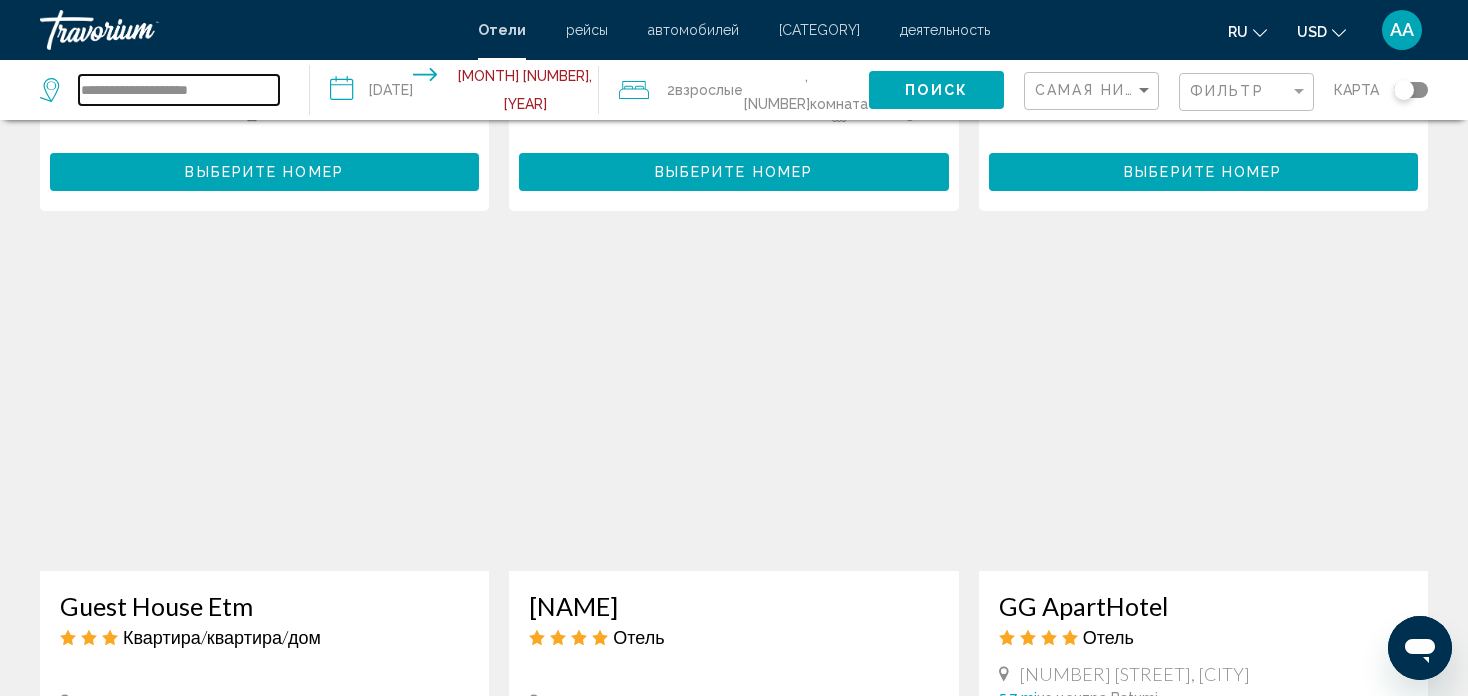 click on "**********" at bounding box center [179, 90] 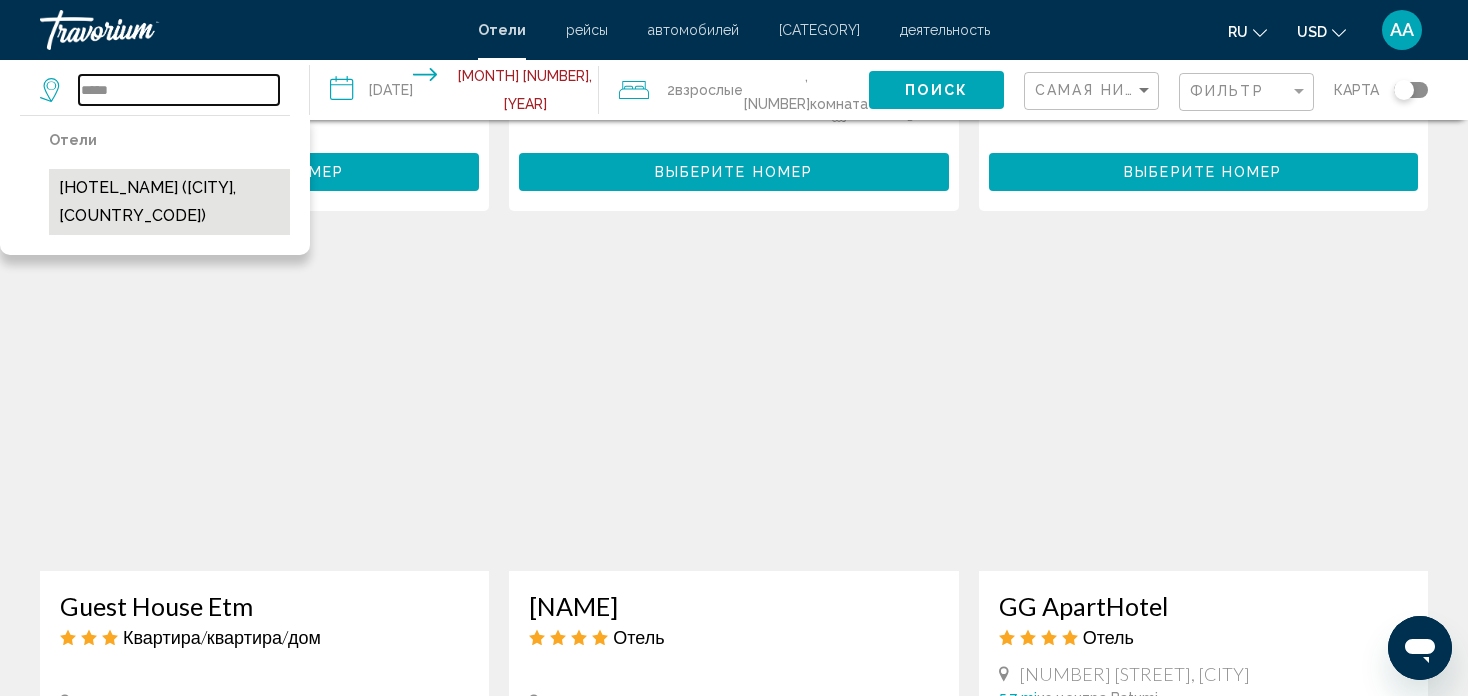 type on "*****" 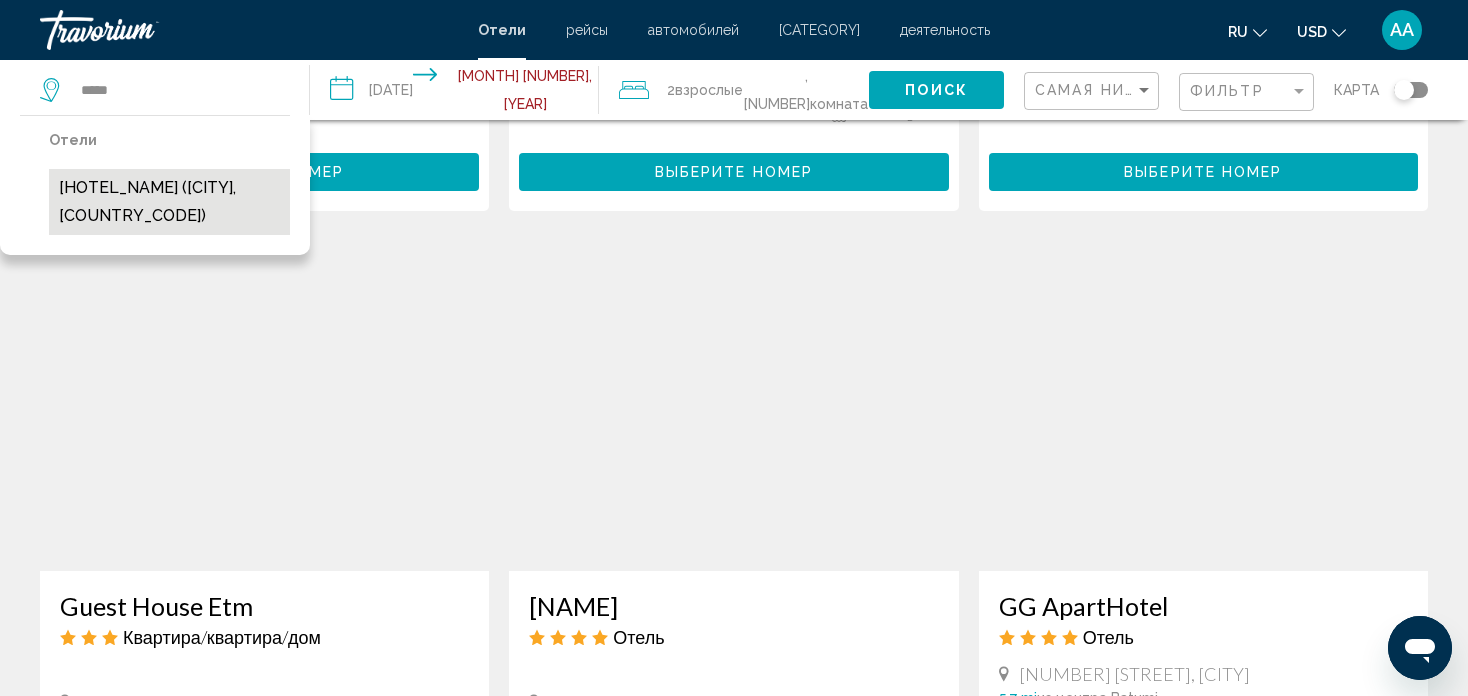 click on "[HOTEL_NAME] ([CITY], [COUNTRY_CODE])" at bounding box center [169, 202] 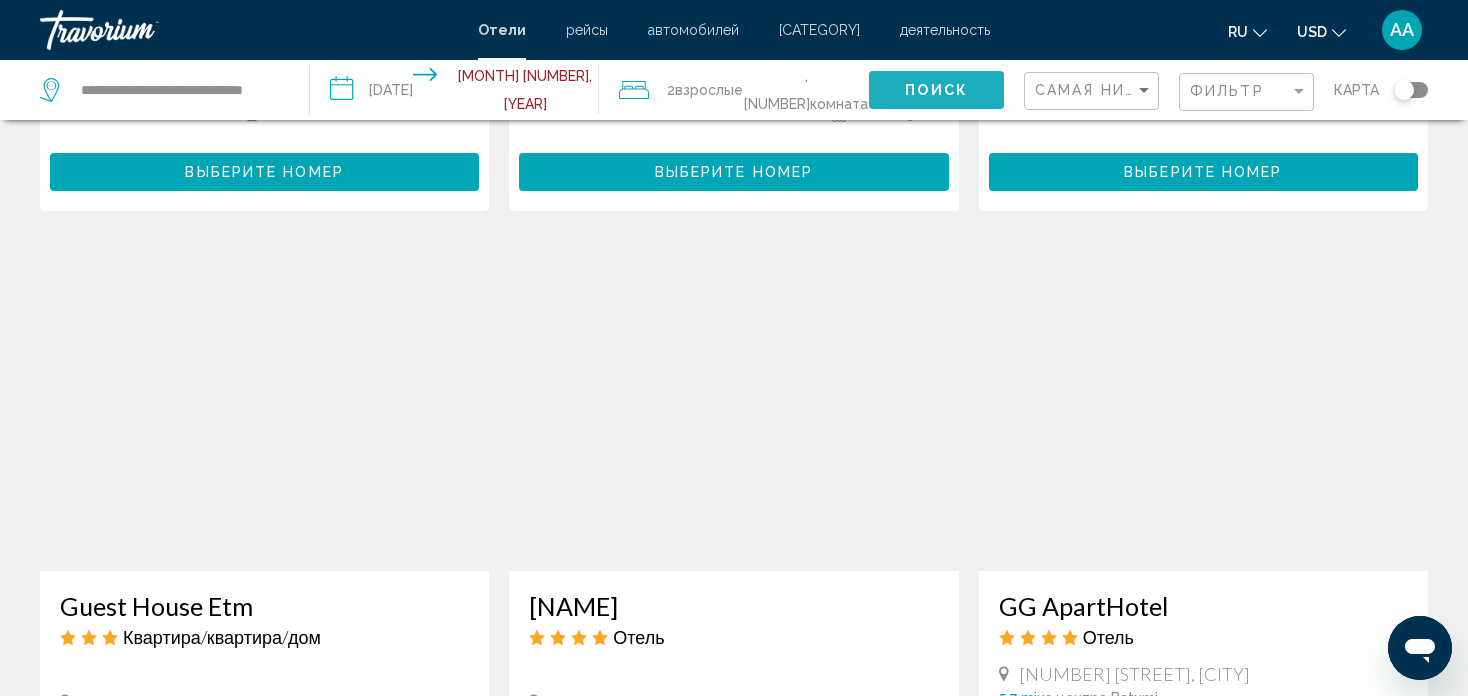 click on "Поиск" at bounding box center [936, 91] 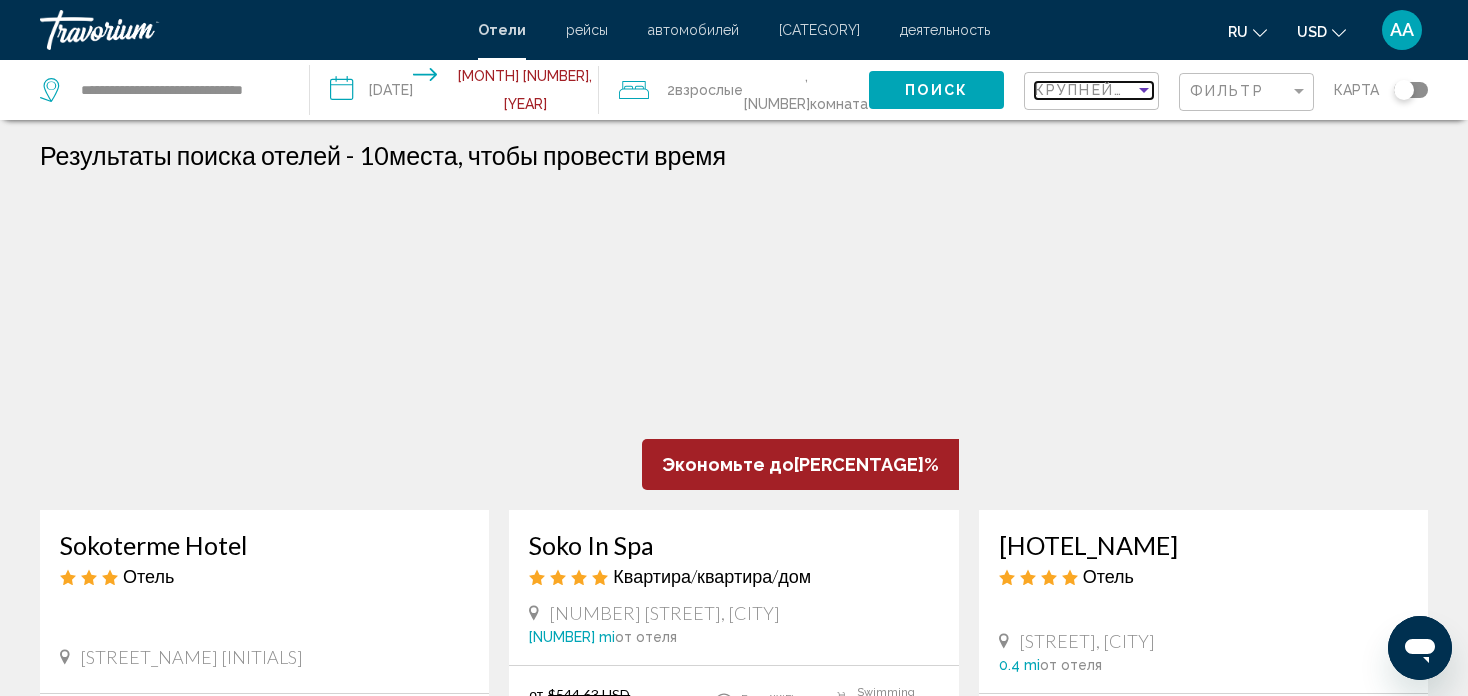 click at bounding box center (1144, 90) 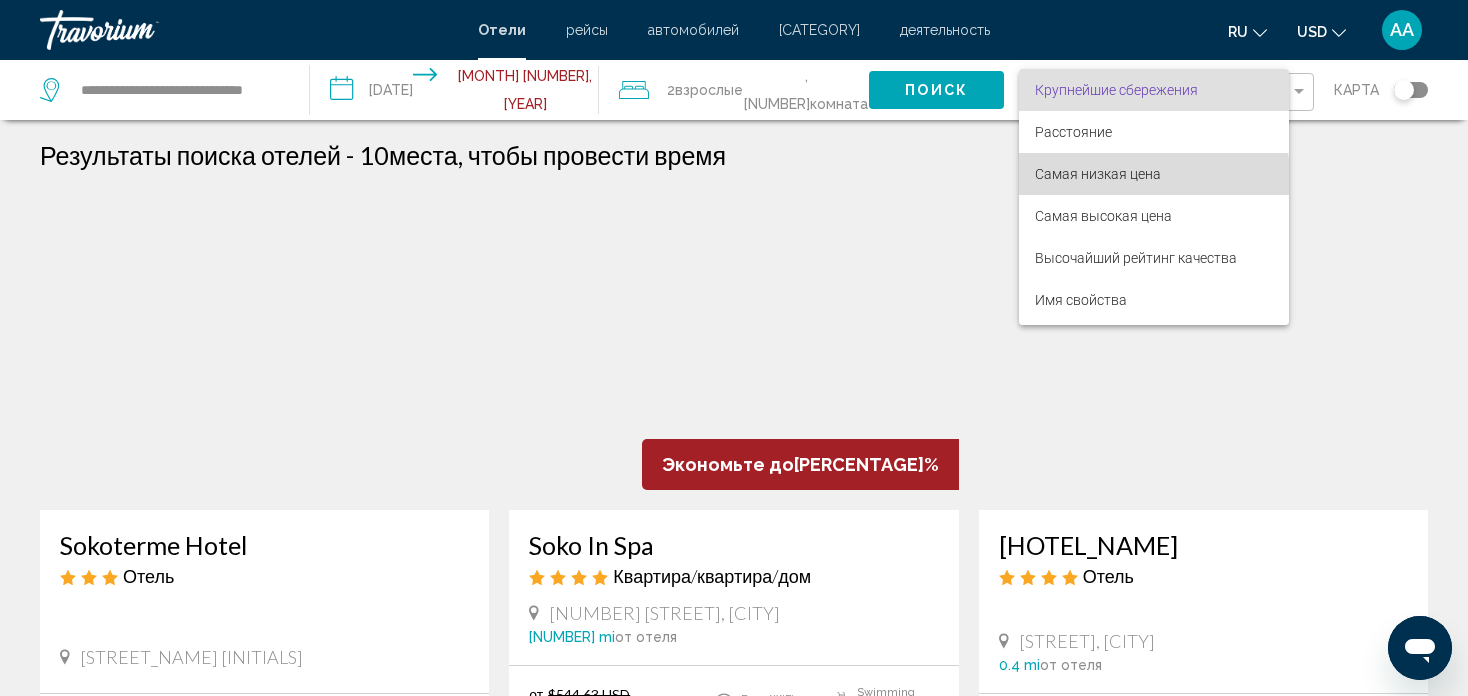 click on "Самая низкая цена" at bounding box center (1098, 174) 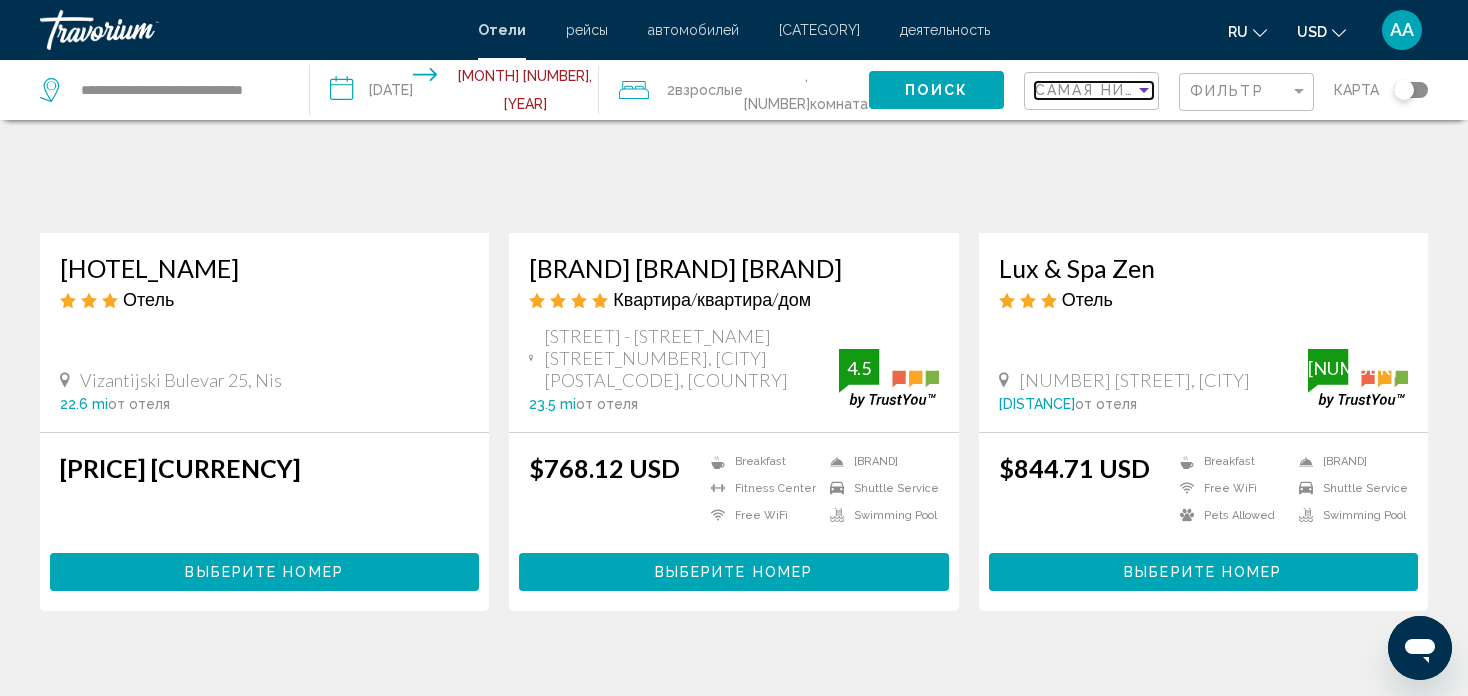 scroll, scrollTop: 1000, scrollLeft: 0, axis: vertical 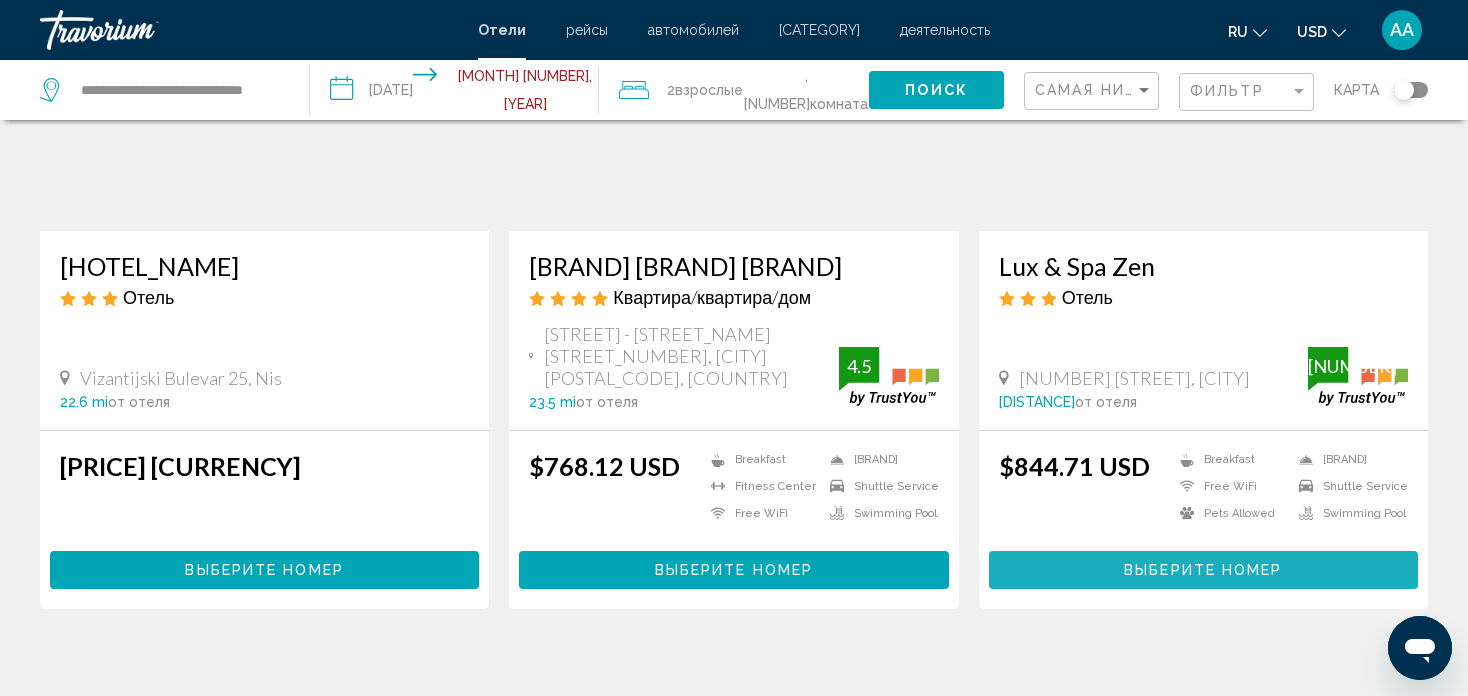 click on "Выберите номер" at bounding box center [1203, 571] 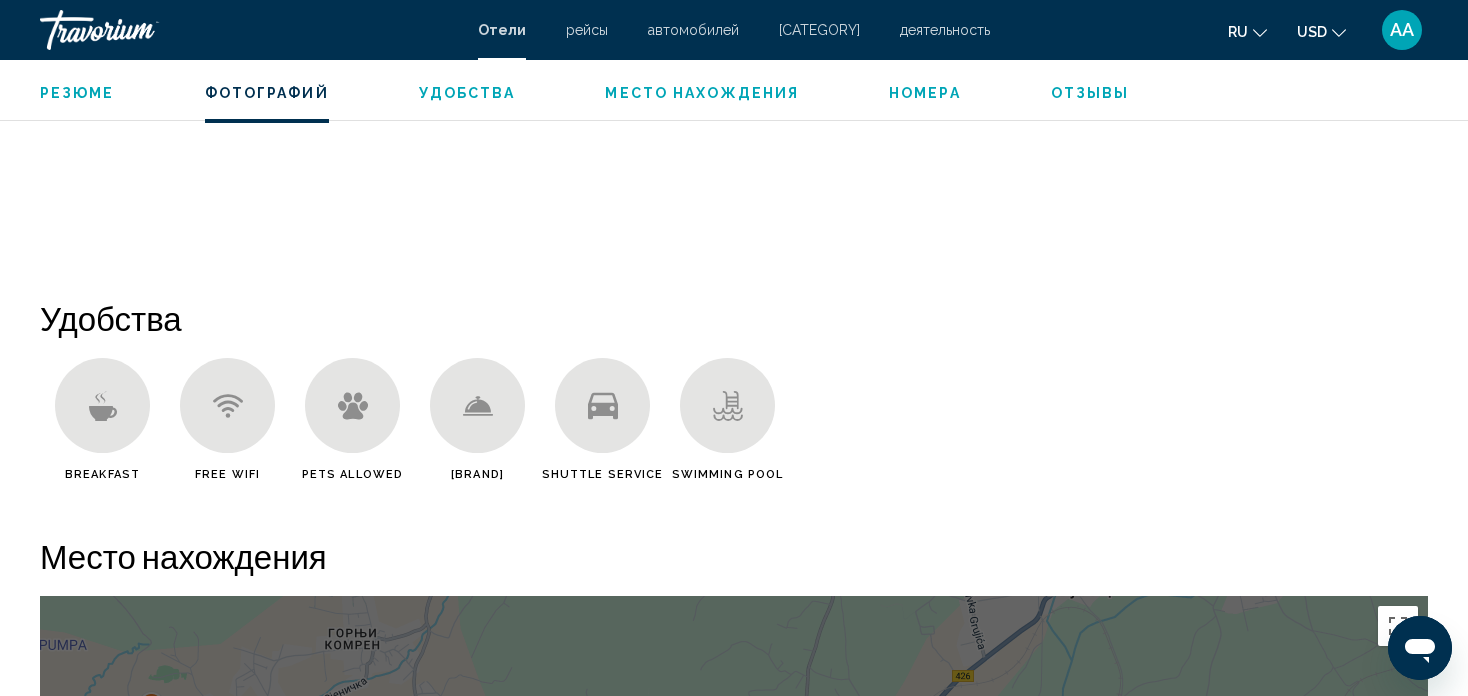 scroll, scrollTop: 1412, scrollLeft: 0, axis: vertical 